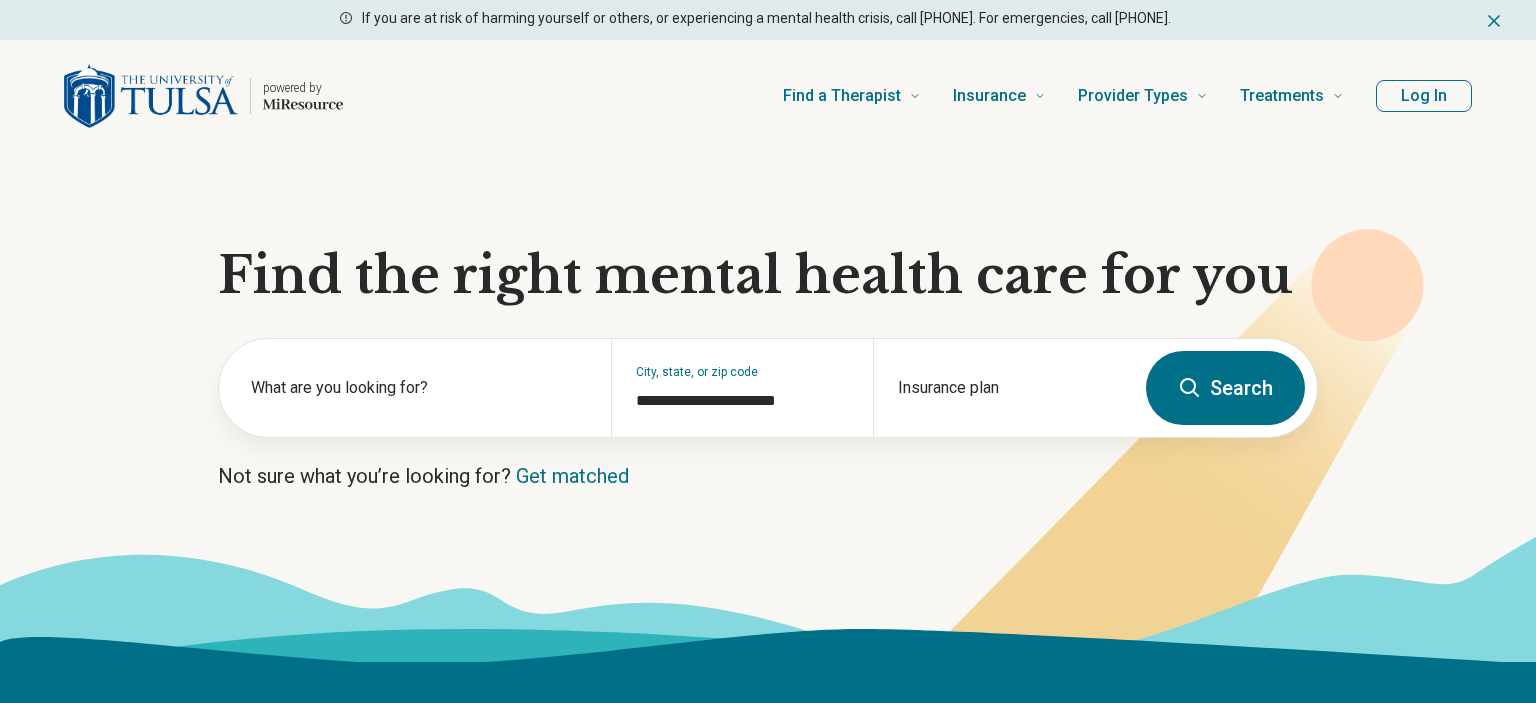 scroll, scrollTop: 0, scrollLeft: 0, axis: both 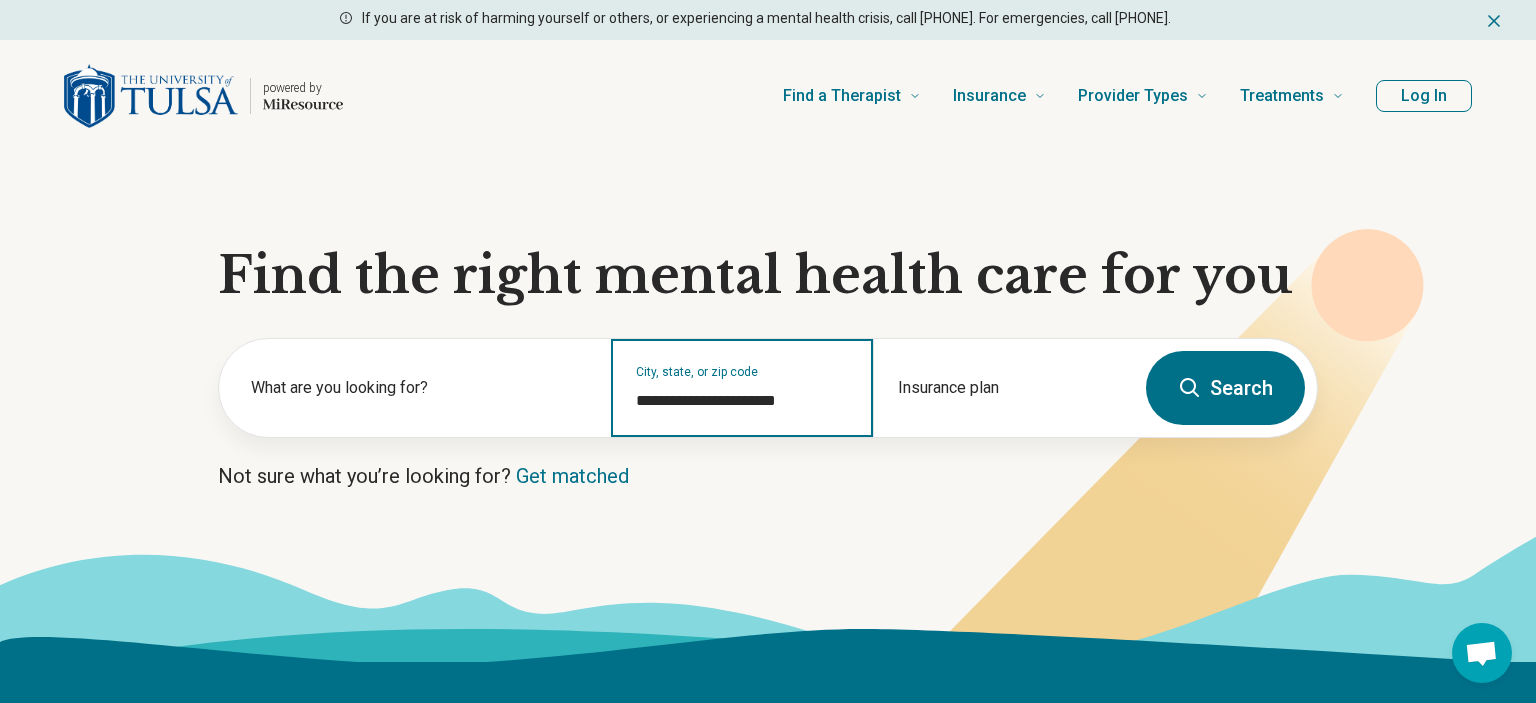 drag, startPoint x: 802, startPoint y: 406, endPoint x: 478, endPoint y: 420, distance: 324.30234 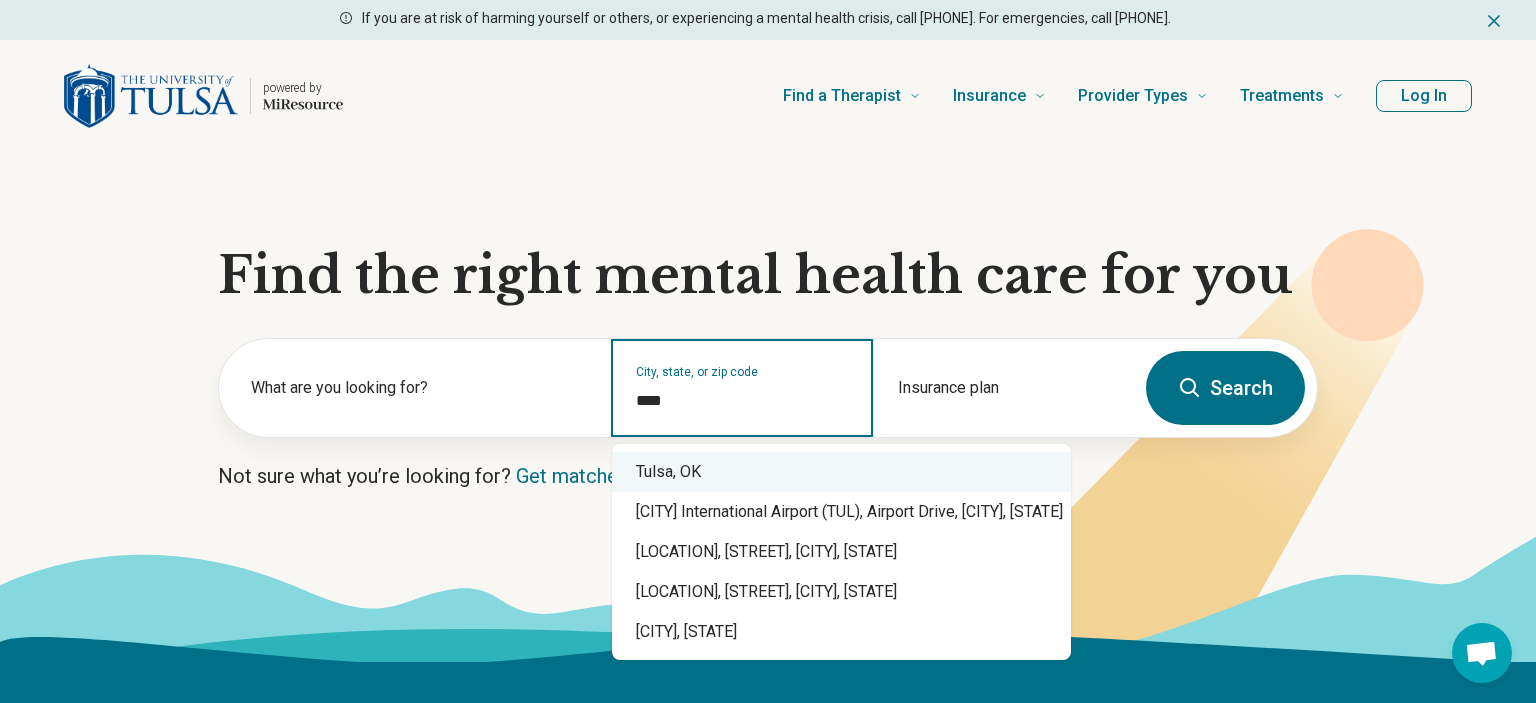 click on "Tulsa, OK" at bounding box center (841, 472) 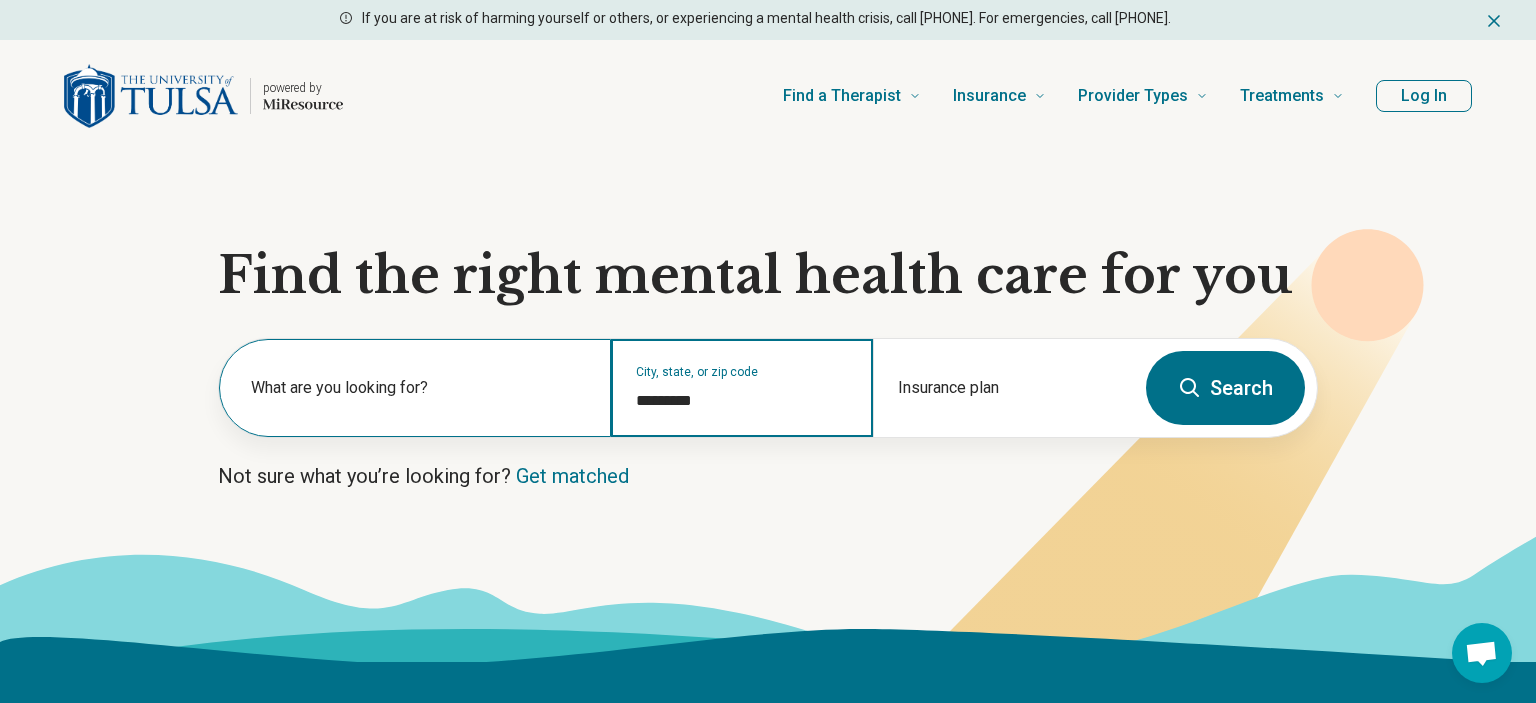 type on "*********" 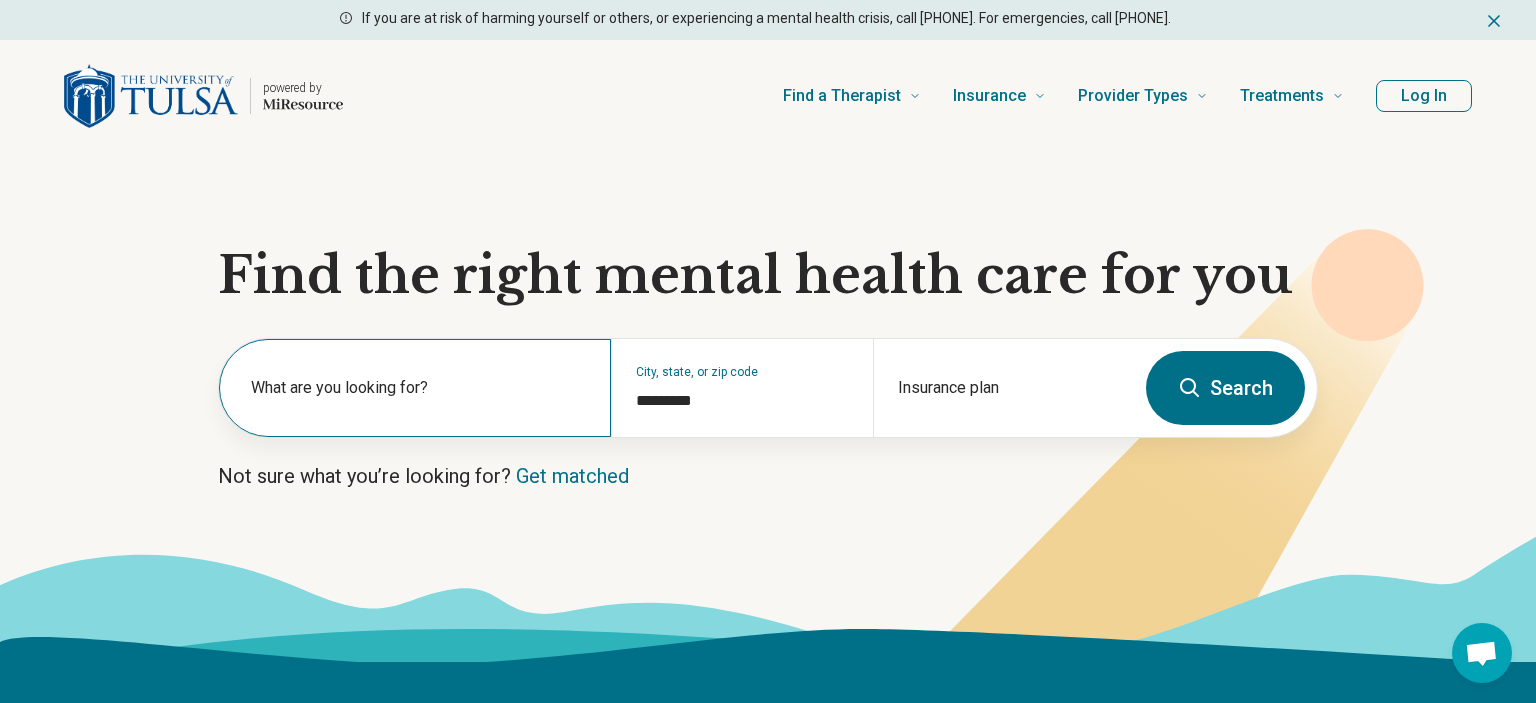 click on "What are you looking for?" at bounding box center (419, 388) 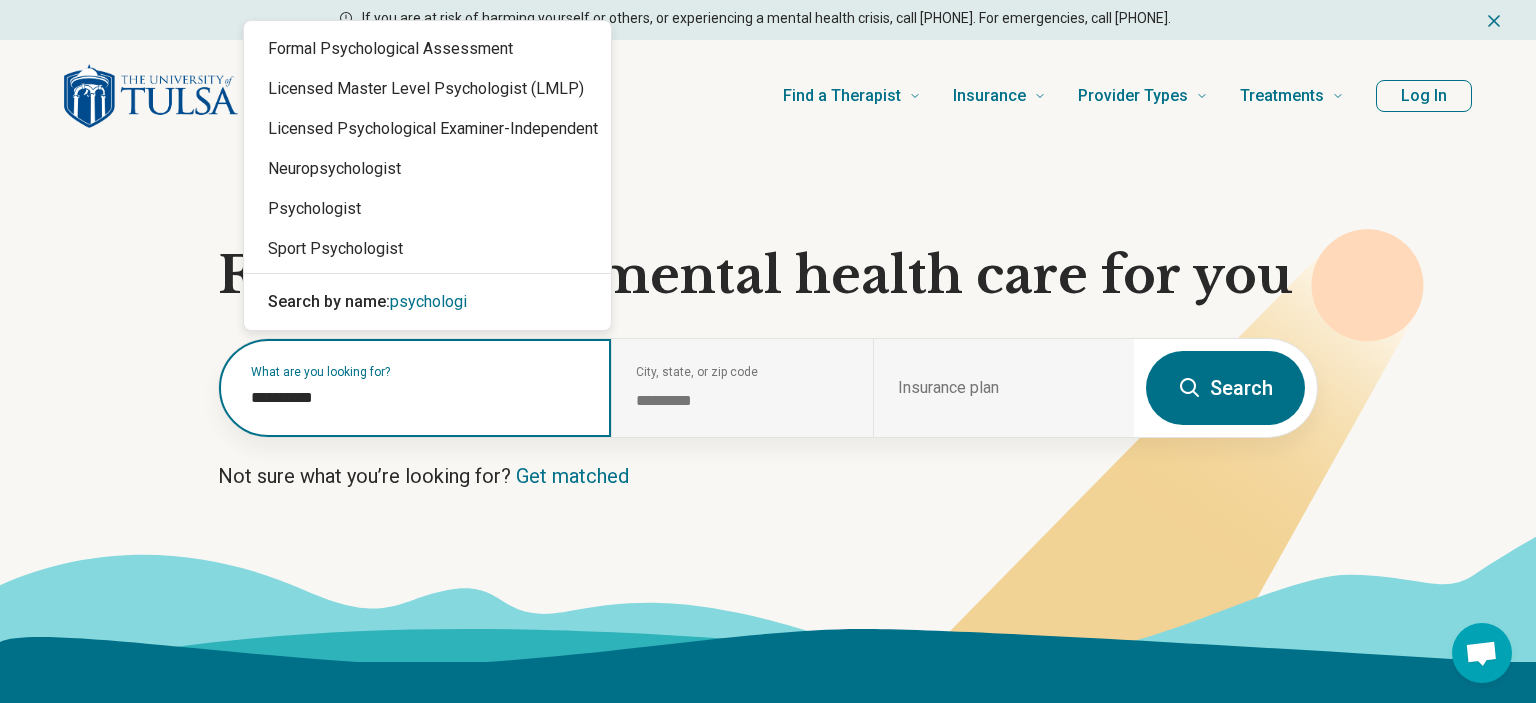 type on "**********" 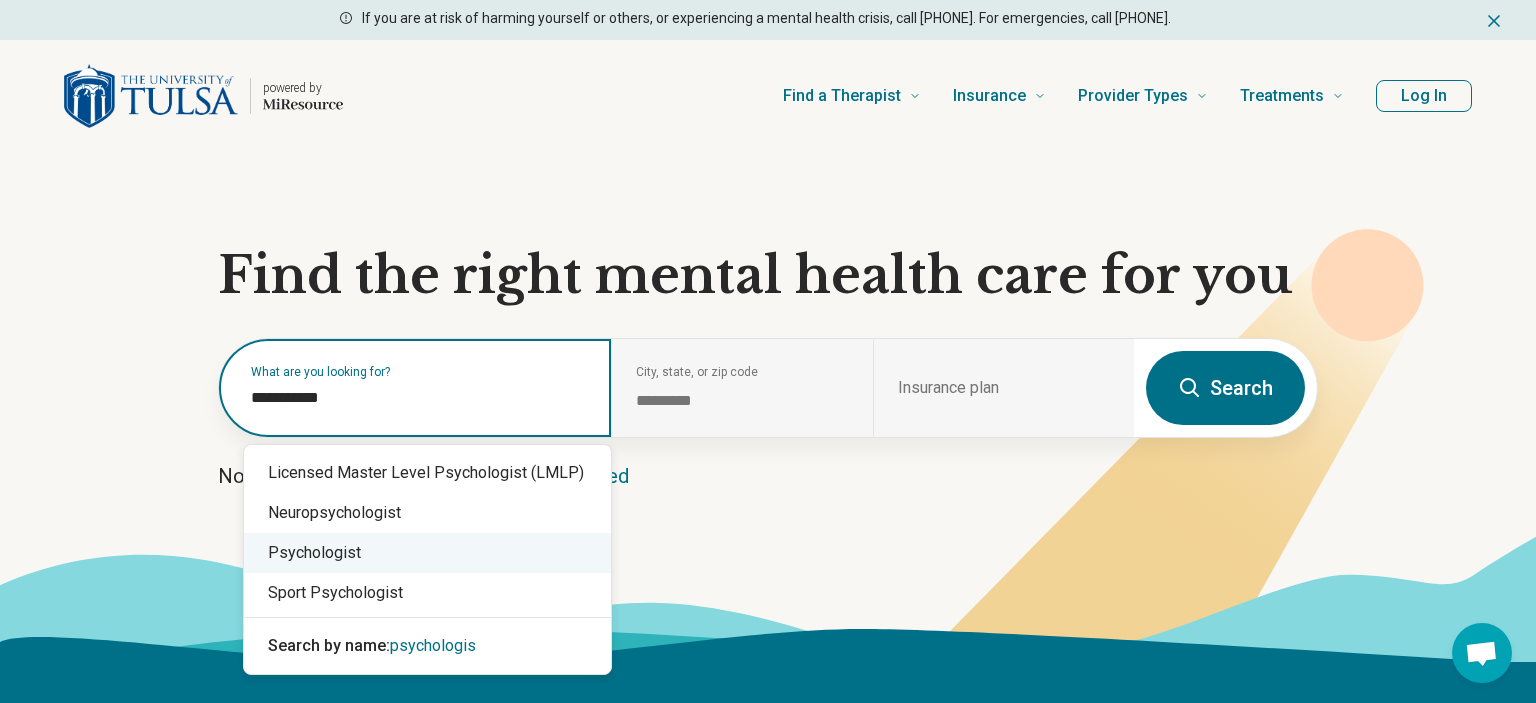 click on "Psychologist" at bounding box center [427, 553] 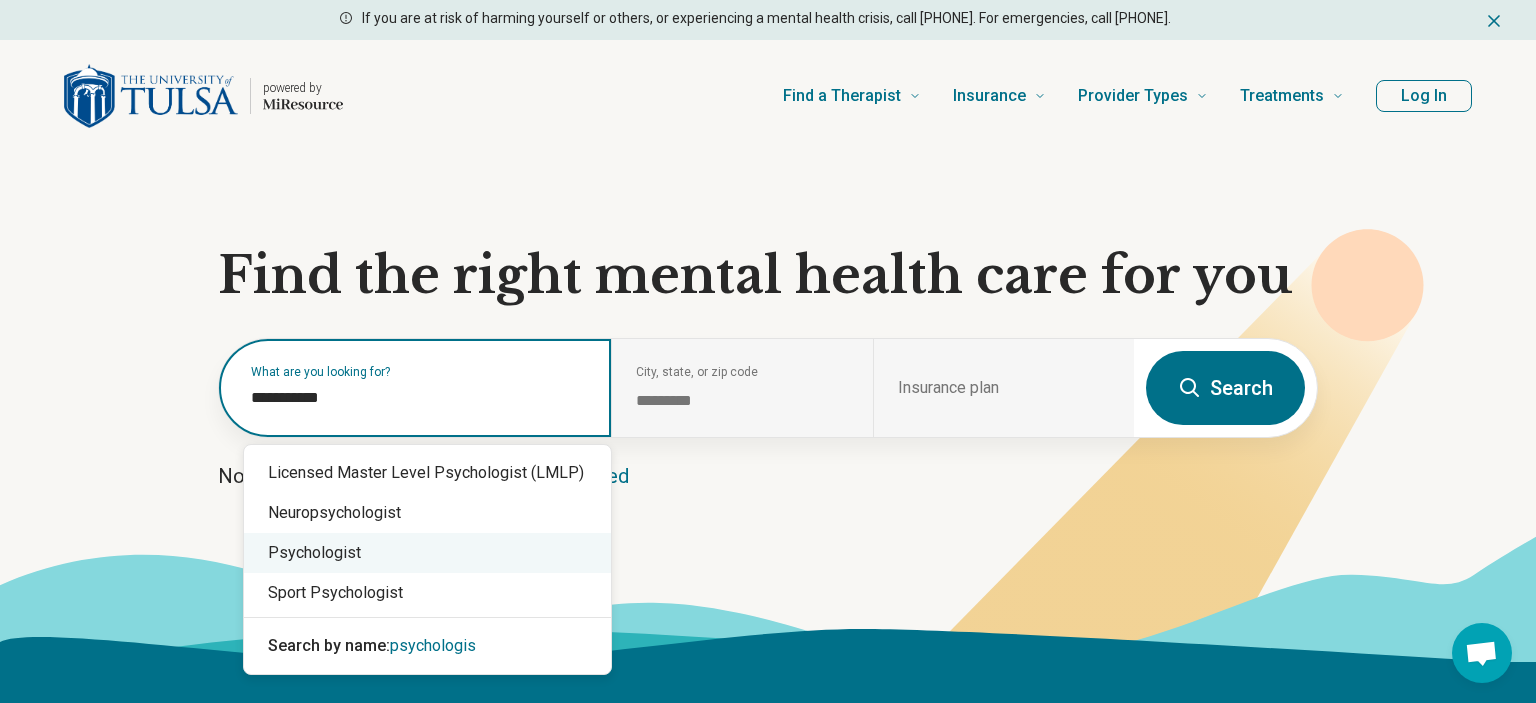 type 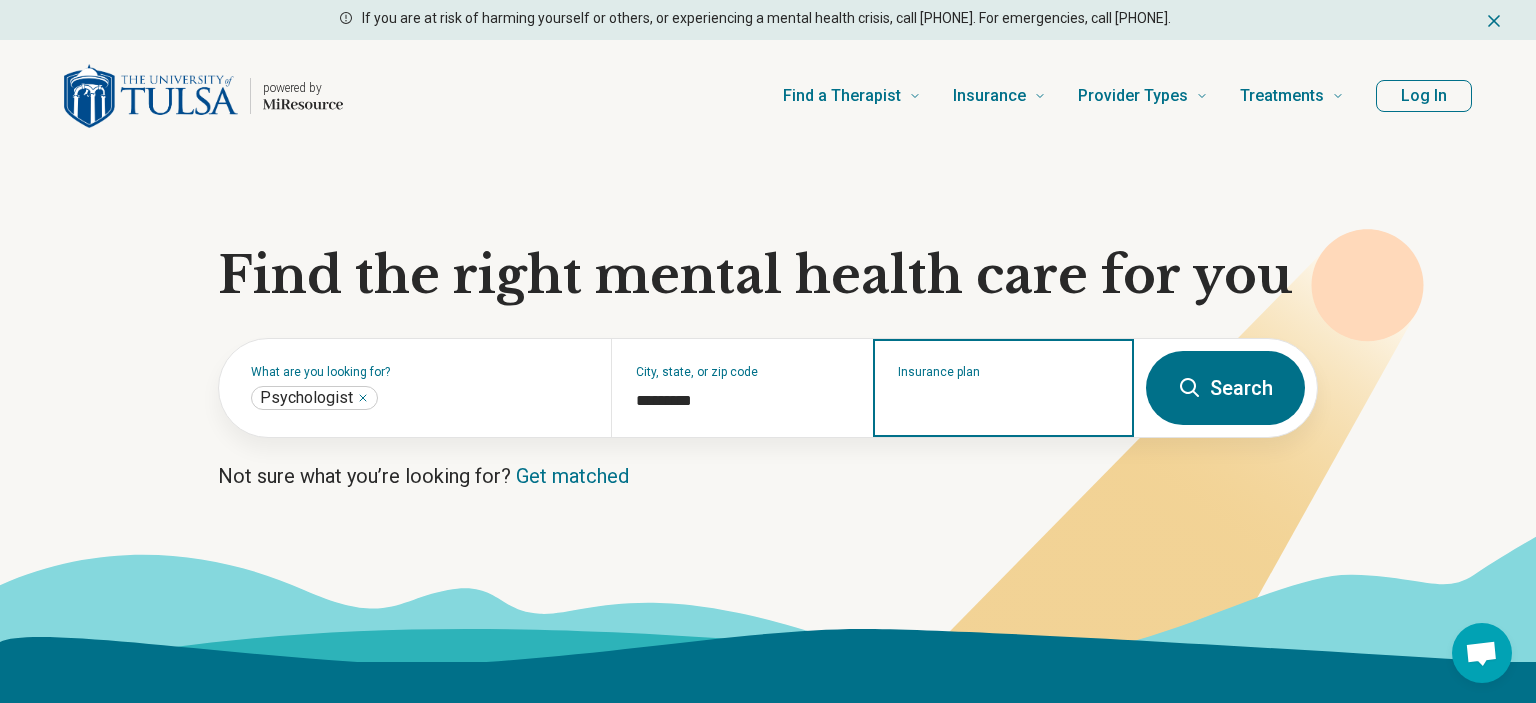 click on "Insurance plan" at bounding box center (1004, 401) 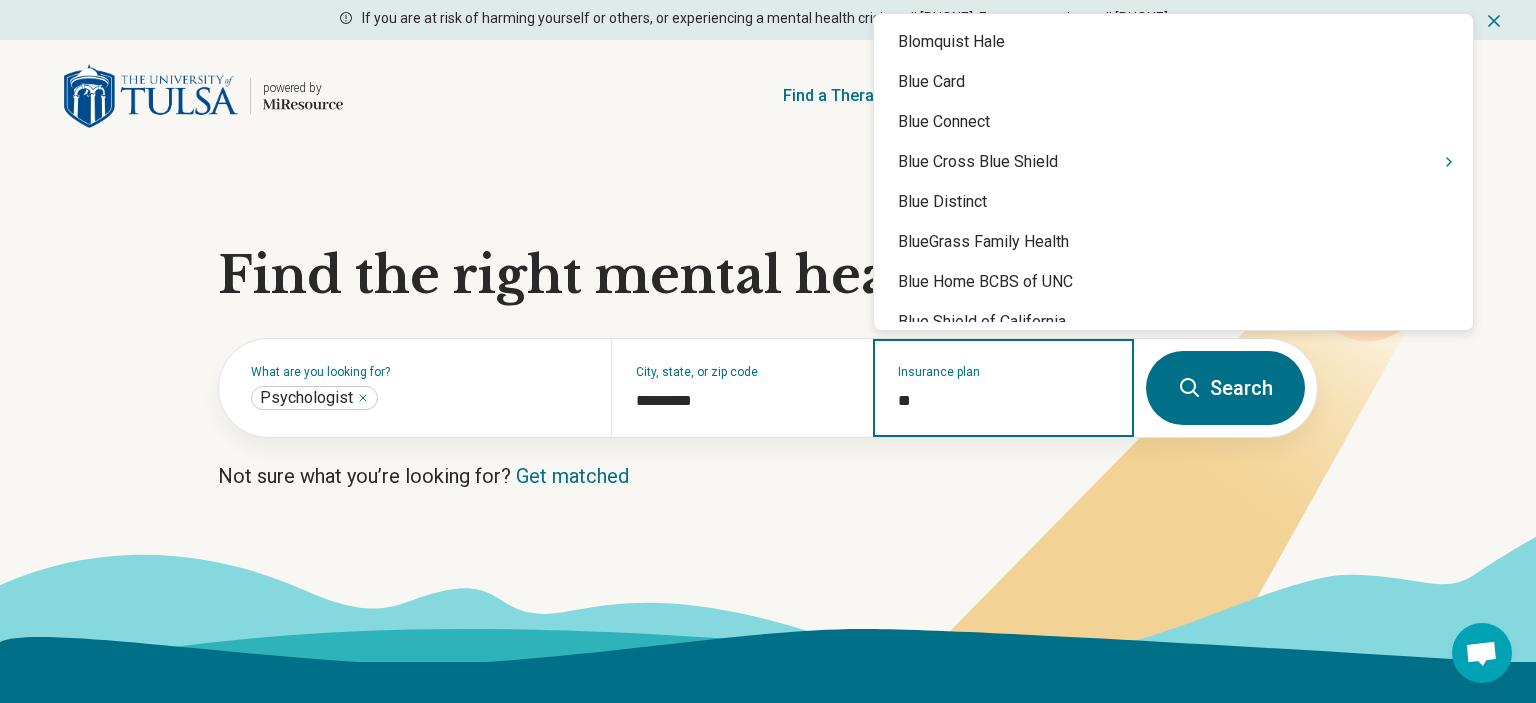 type on "***" 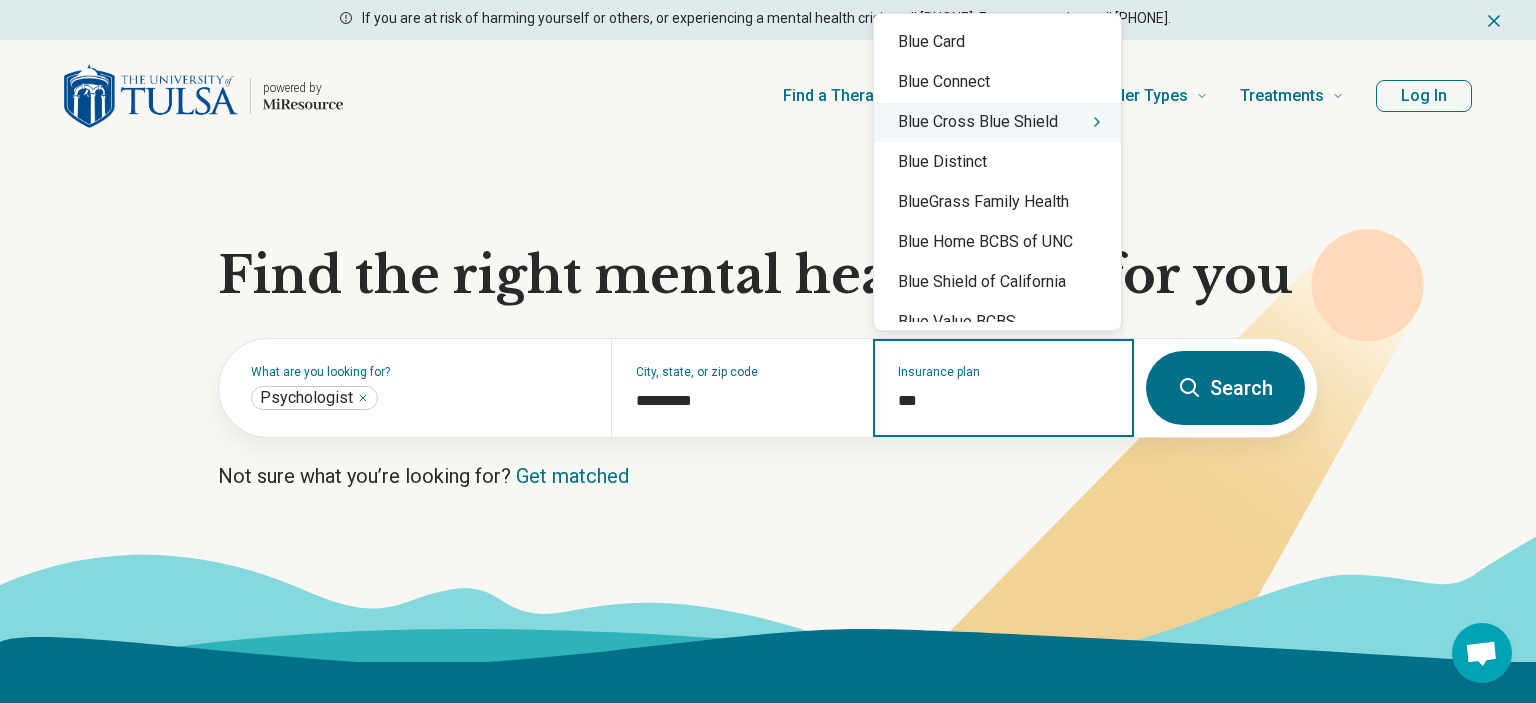click on "Blue Cross Blue Shield" at bounding box center (997, 122) 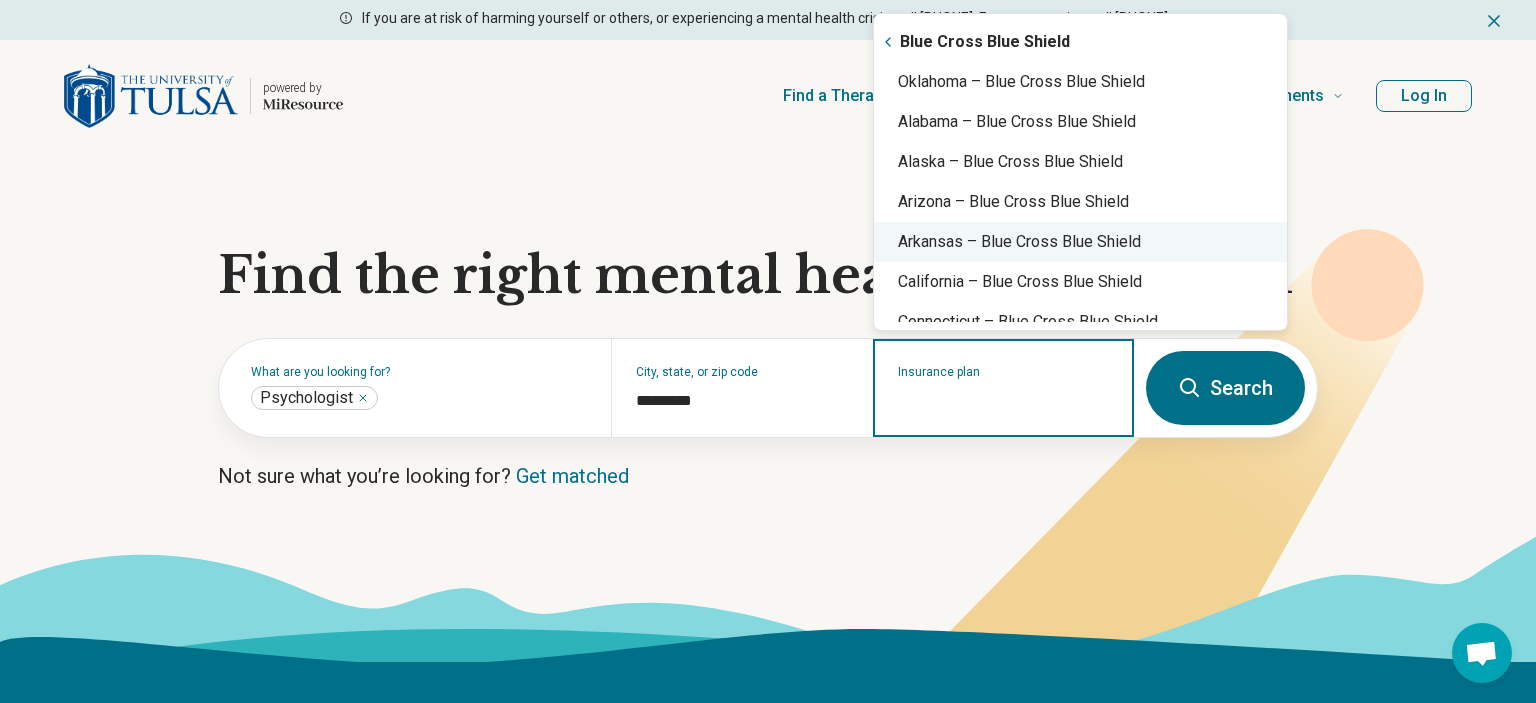 click on "Arkansas – Blue Cross Blue Shield" at bounding box center [1080, 242] 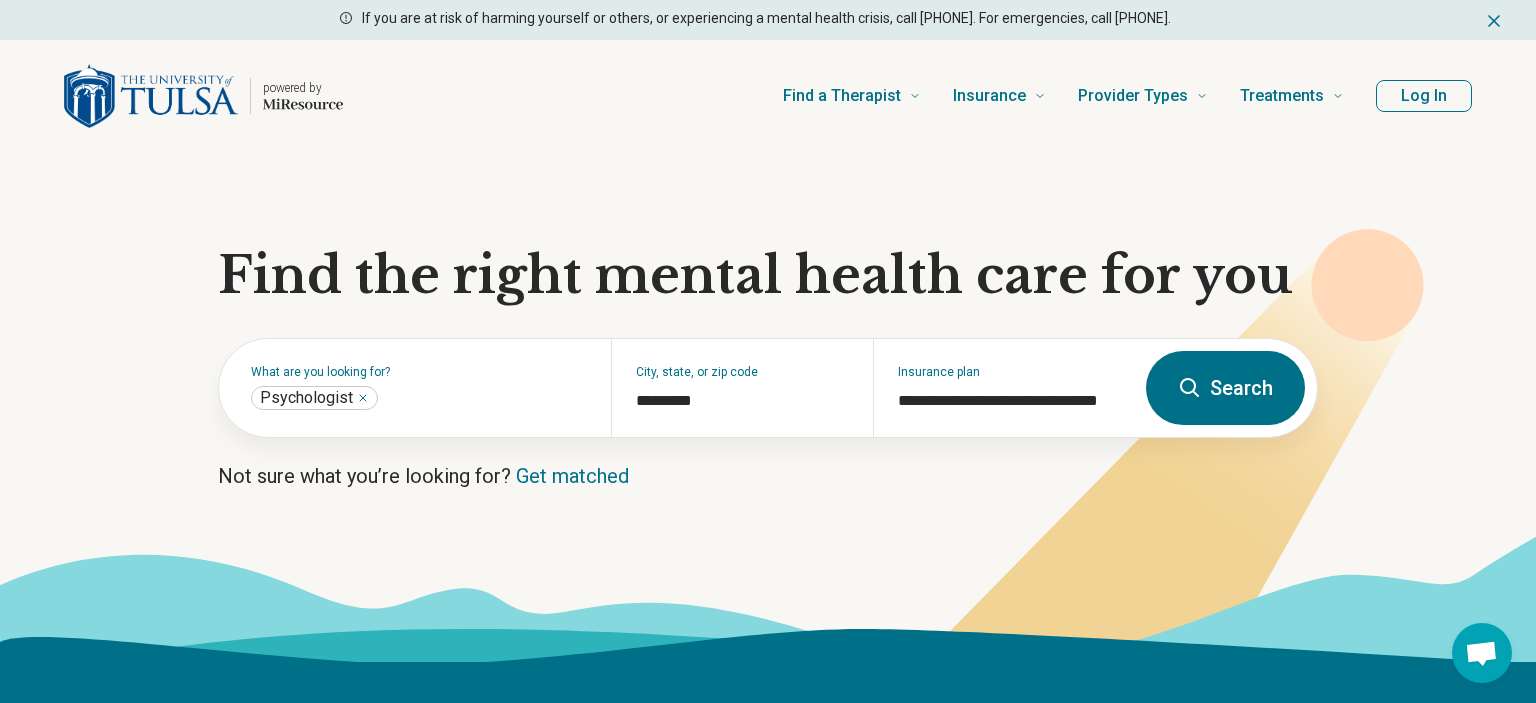 click on "Search" at bounding box center (1225, 388) 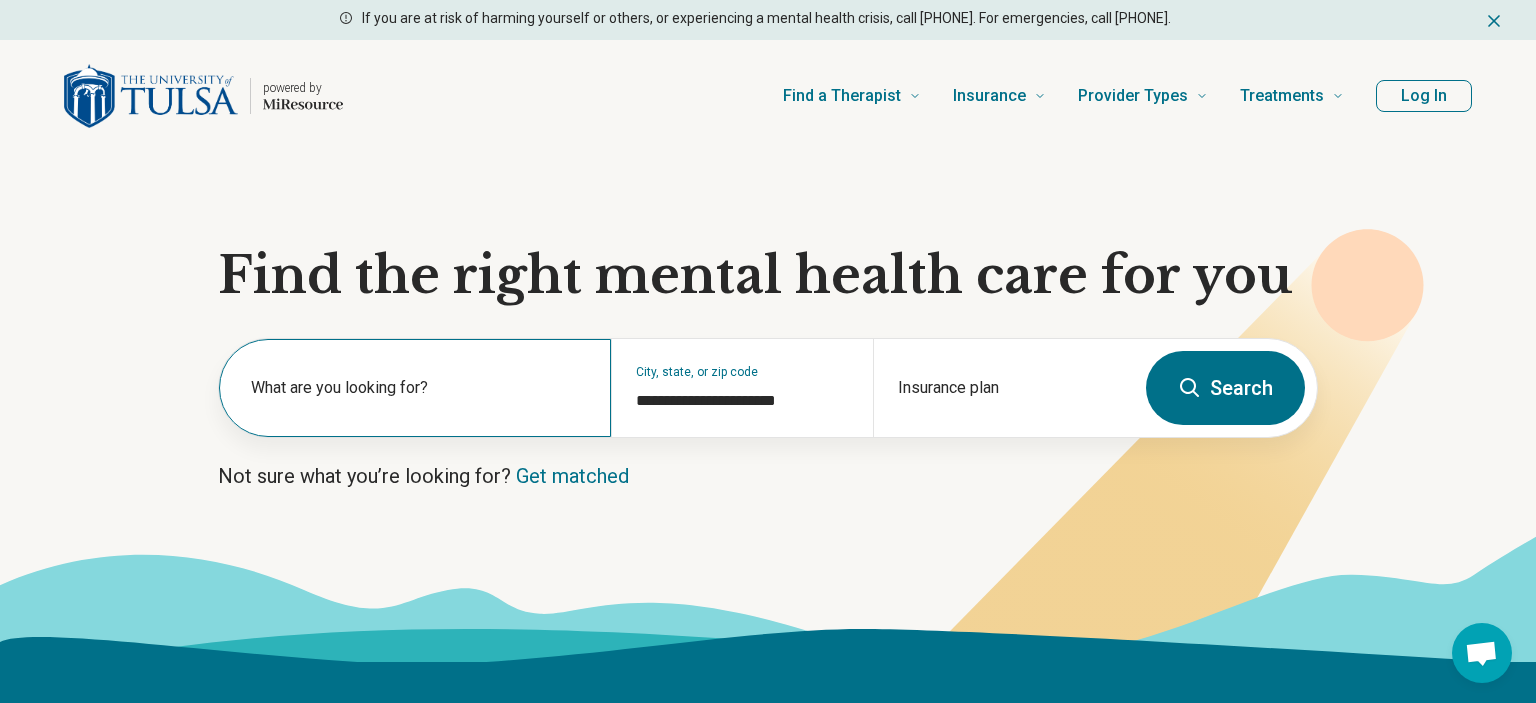 click on "What are you looking for?" at bounding box center [419, 388] 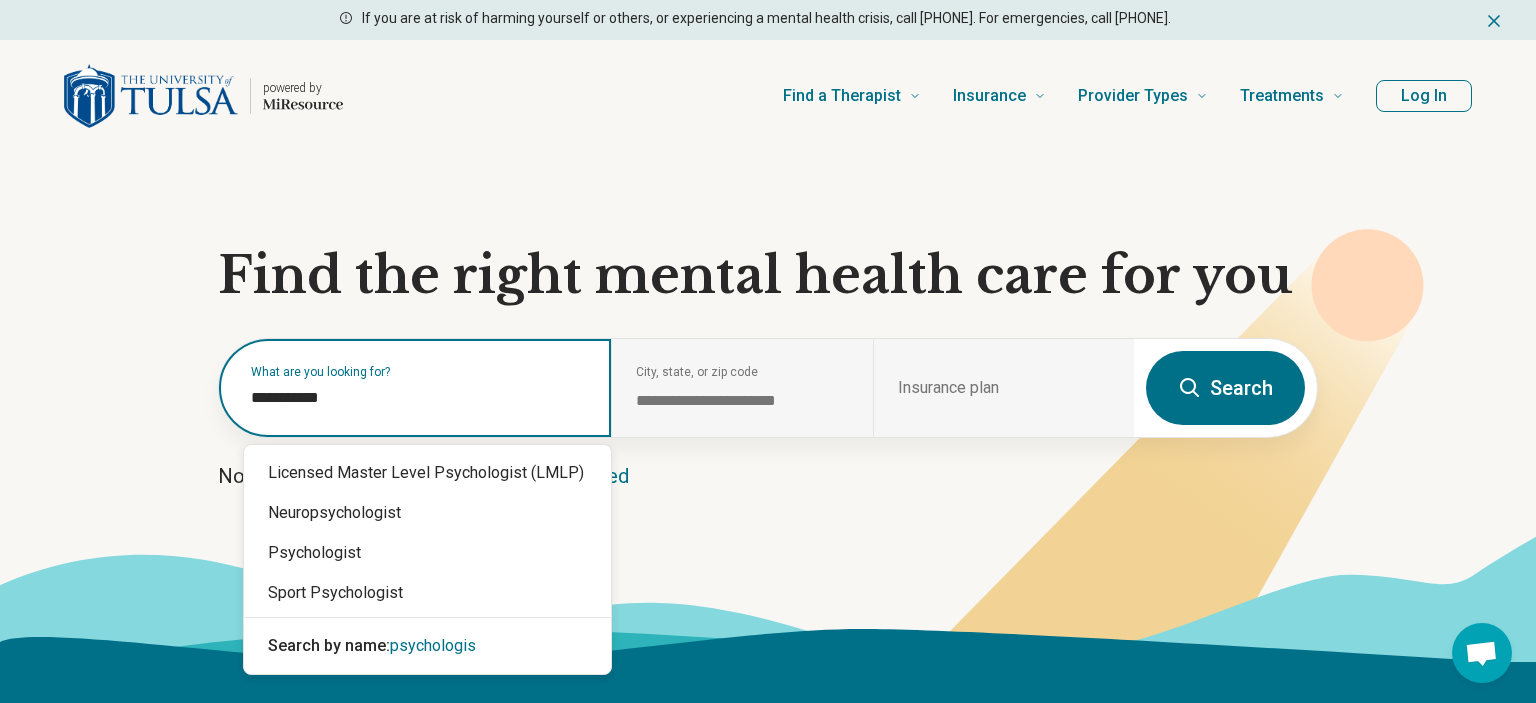 type on "**********" 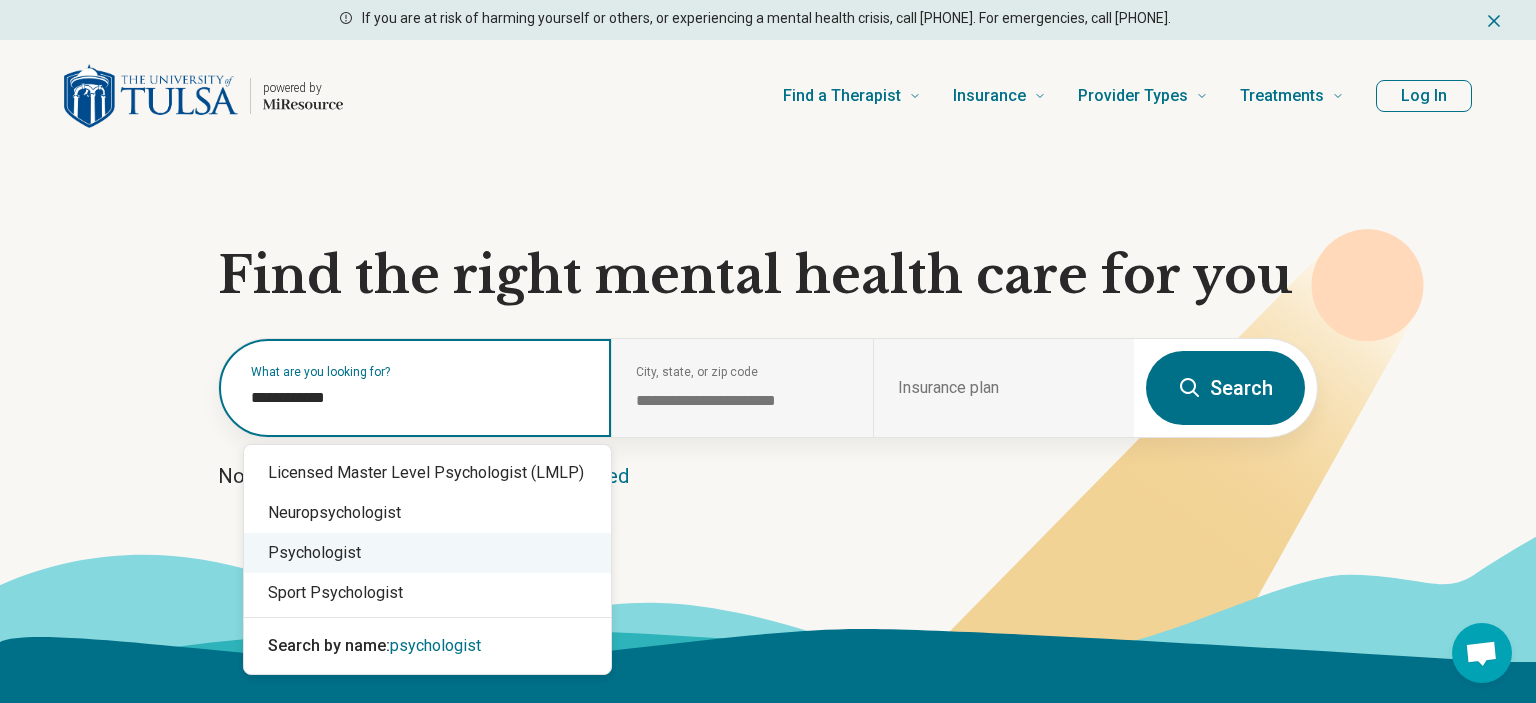 click on "Psychologist" at bounding box center [427, 553] 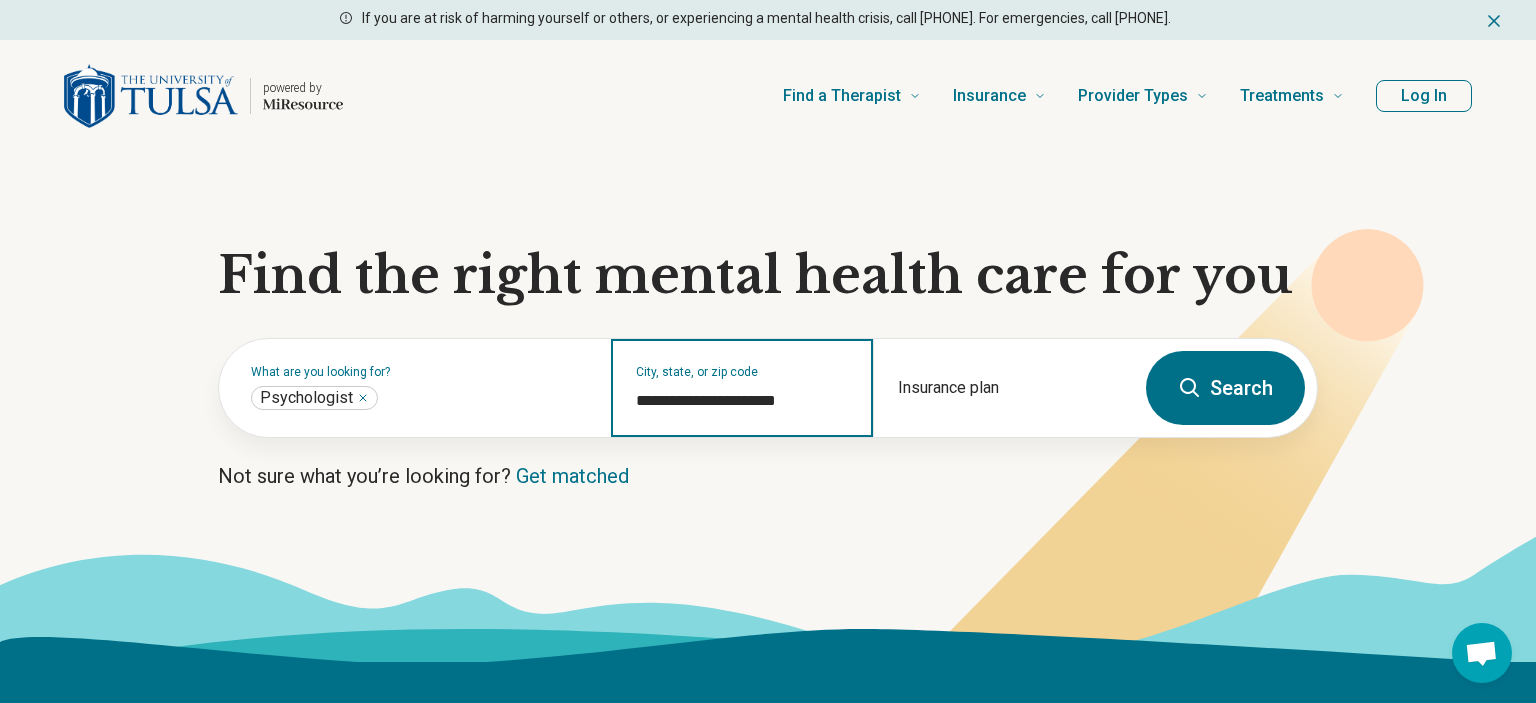 drag, startPoint x: 805, startPoint y: 394, endPoint x: 574, endPoint y: 410, distance: 231.55345 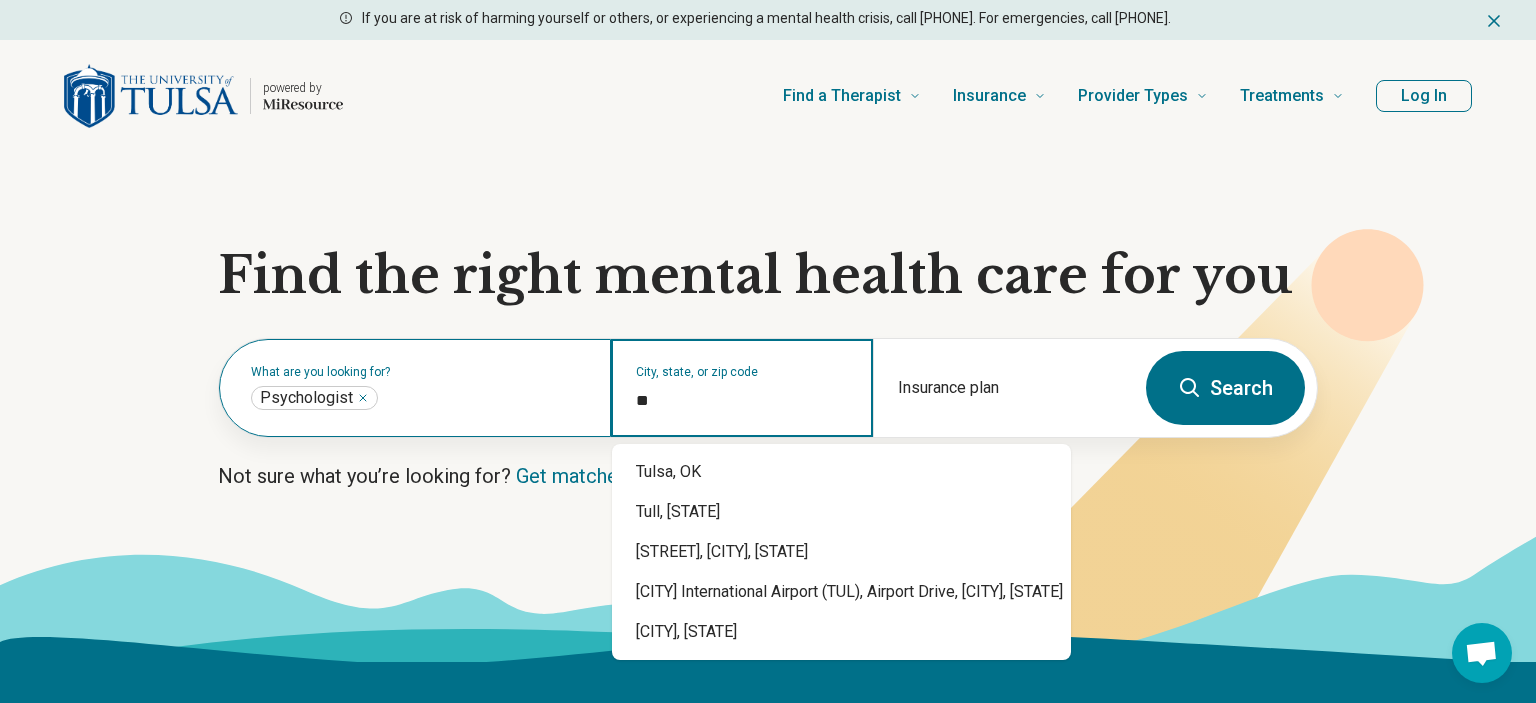 type on "*" 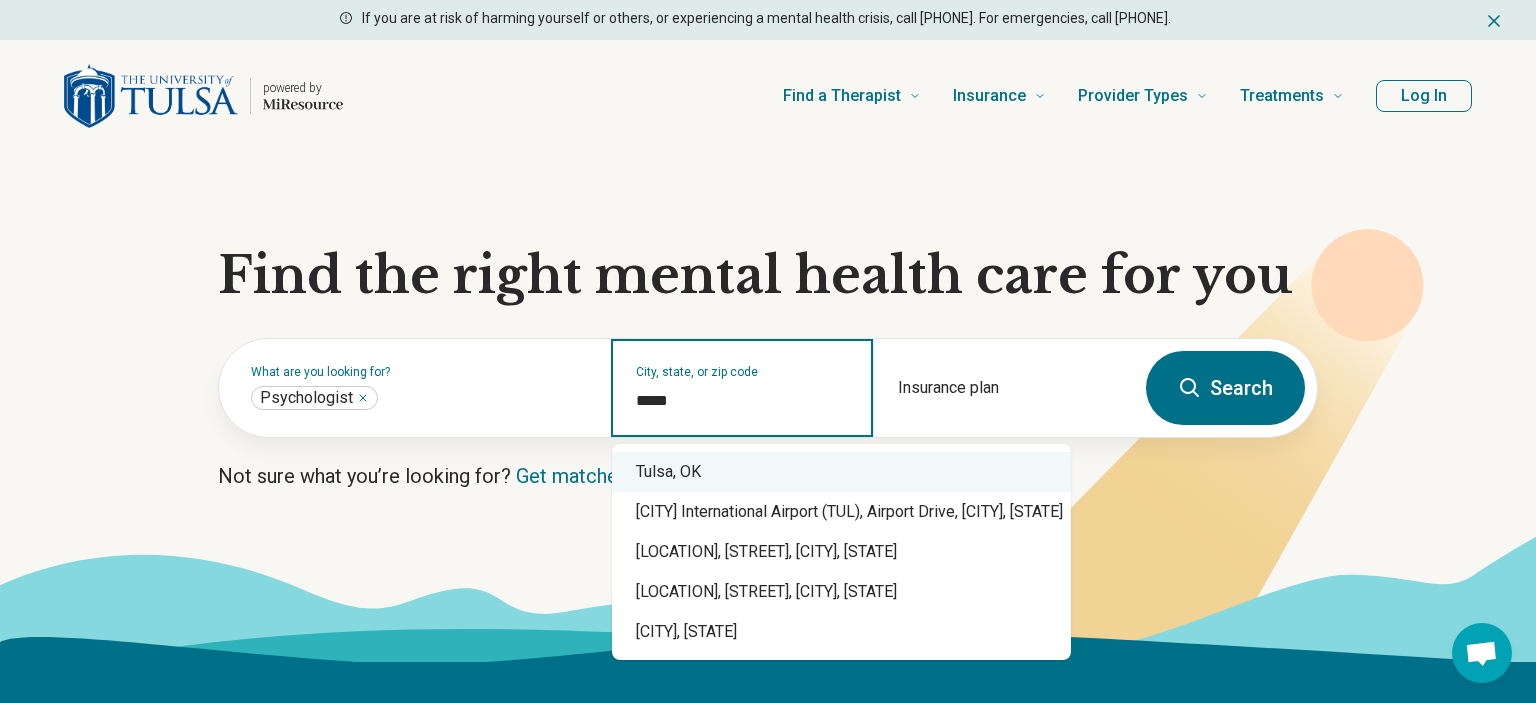 click on "Tulsa, OK" at bounding box center (841, 472) 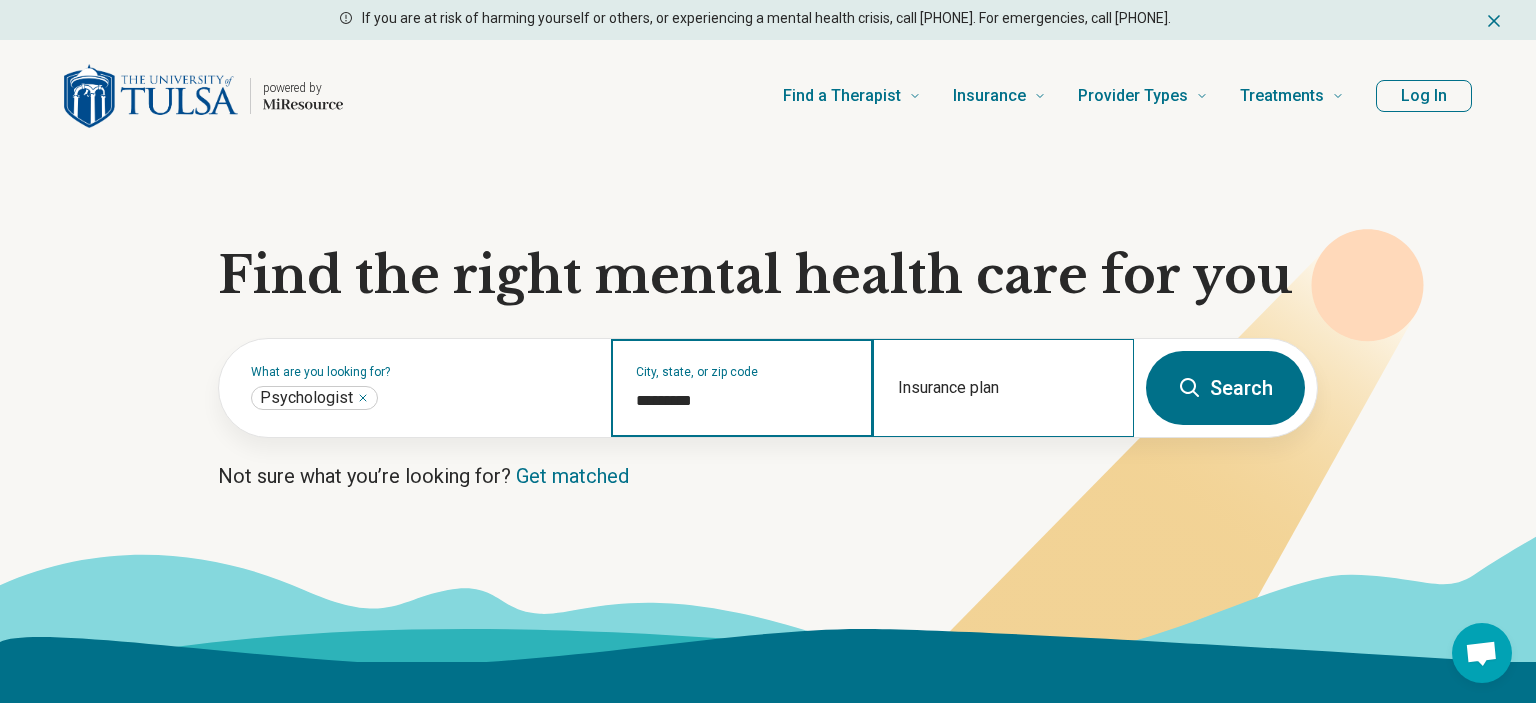 type on "*********" 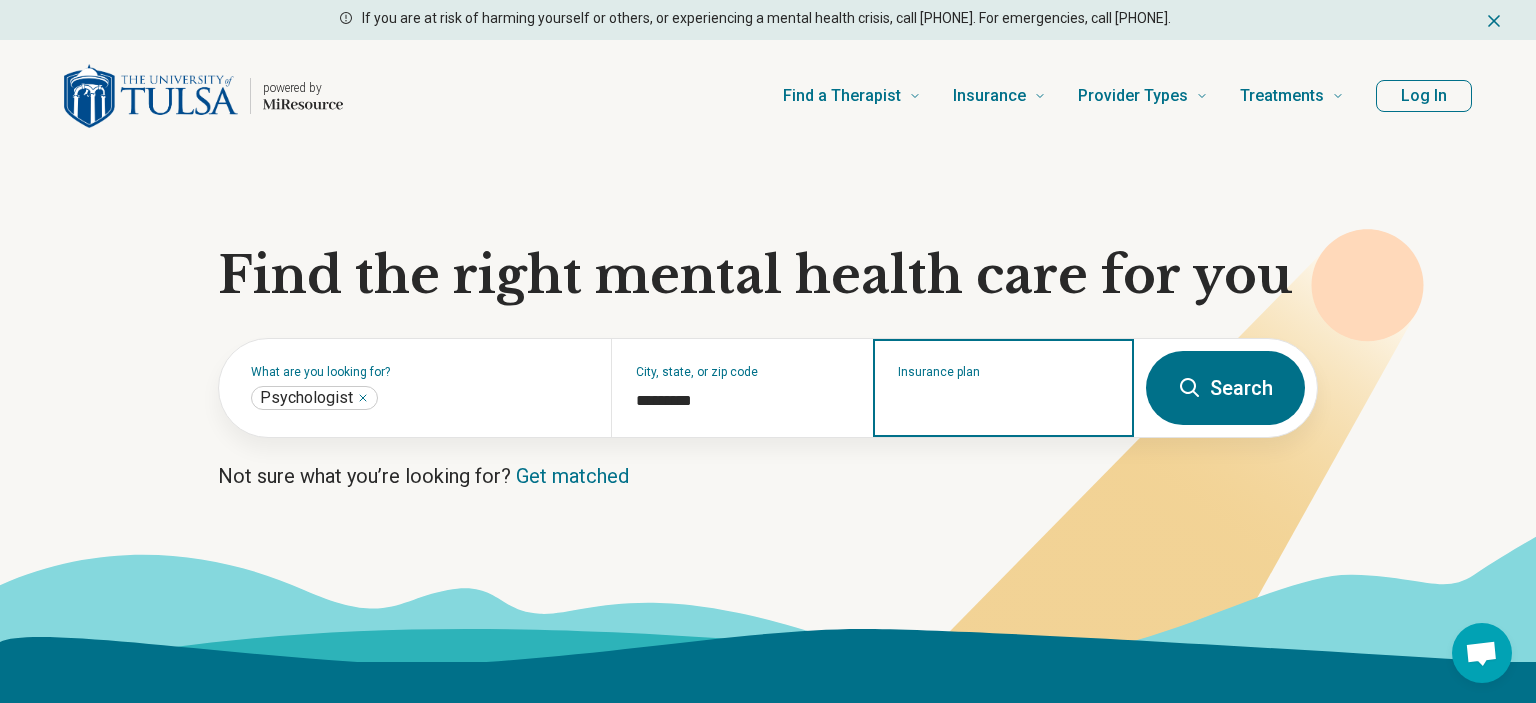 click on "Insurance plan" at bounding box center [1004, 401] 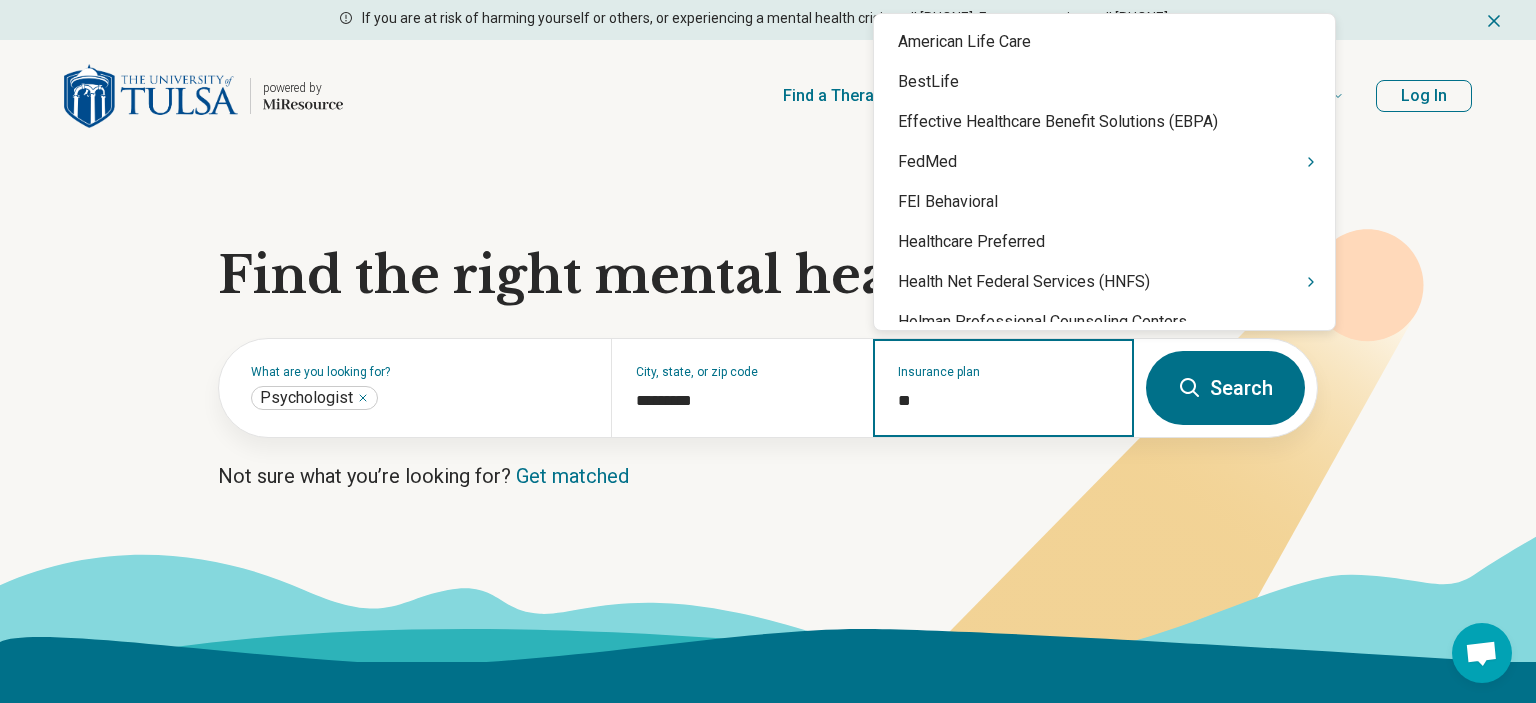 type on "*" 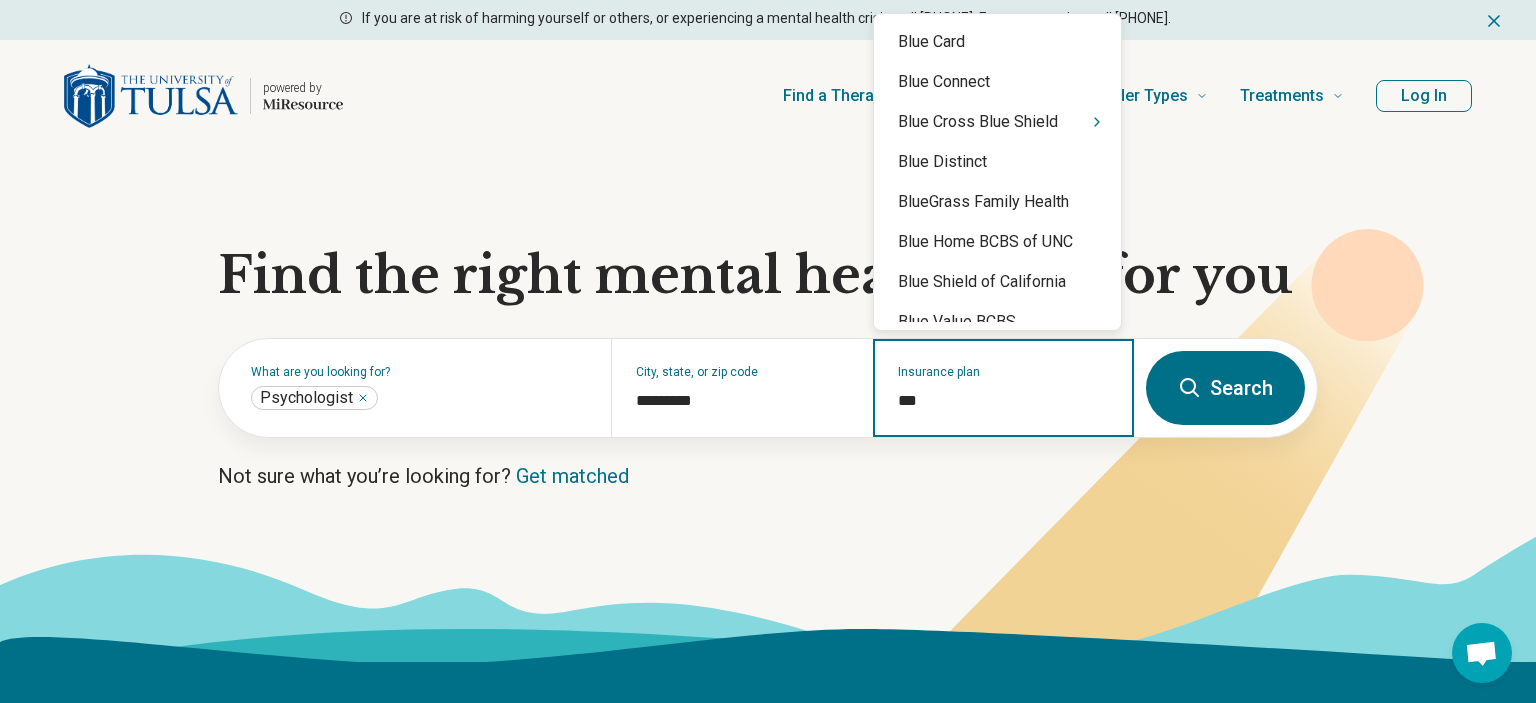 type on "****" 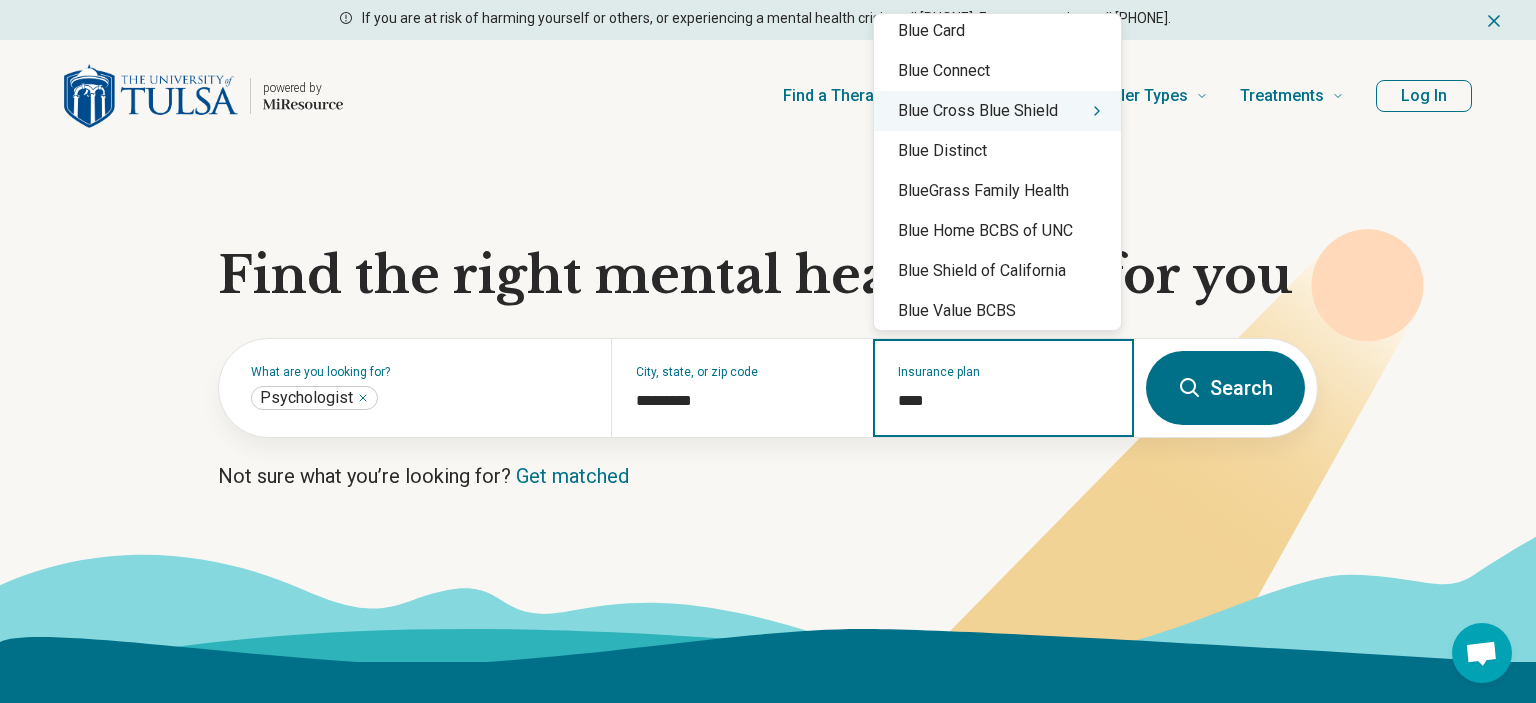 scroll, scrollTop: 8, scrollLeft: 0, axis: vertical 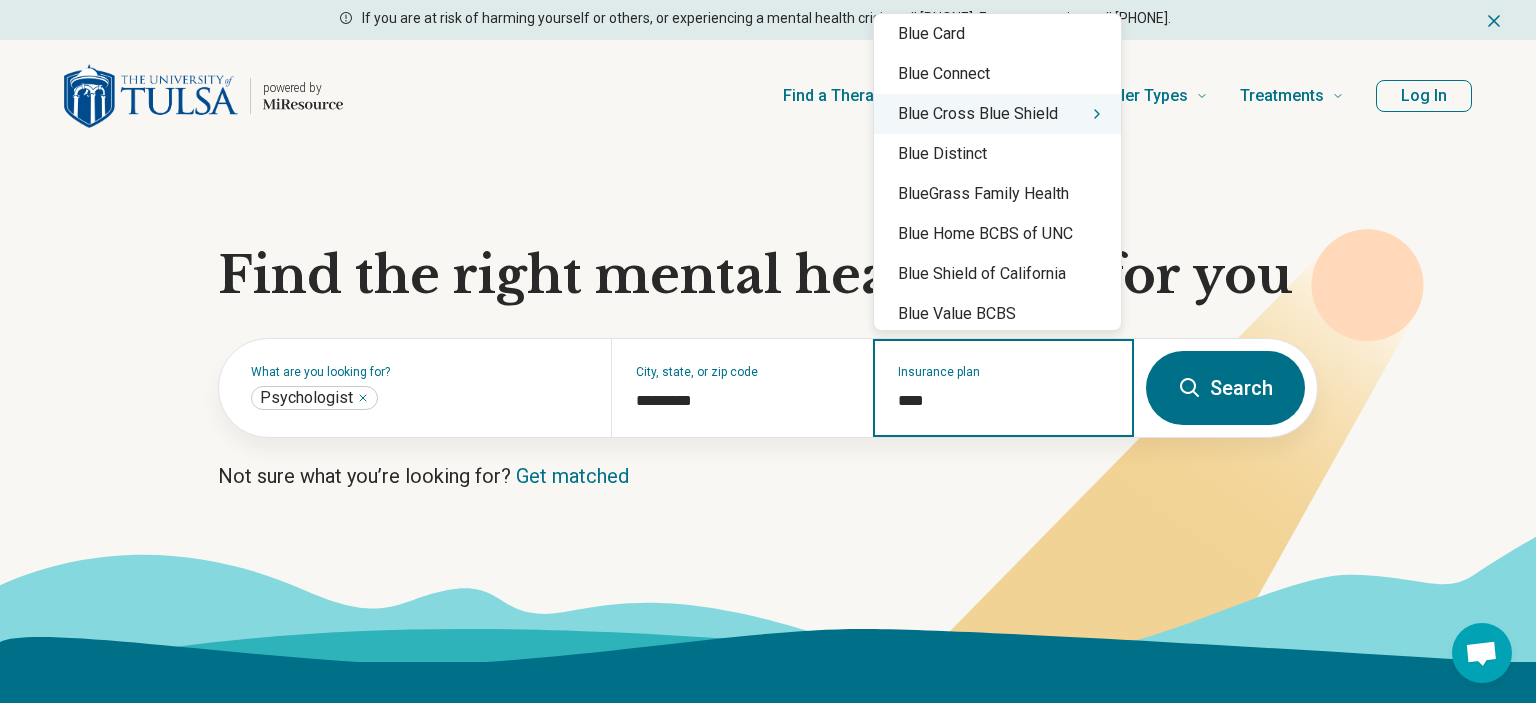 click on "Blue Cross Blue Shield" at bounding box center (997, 114) 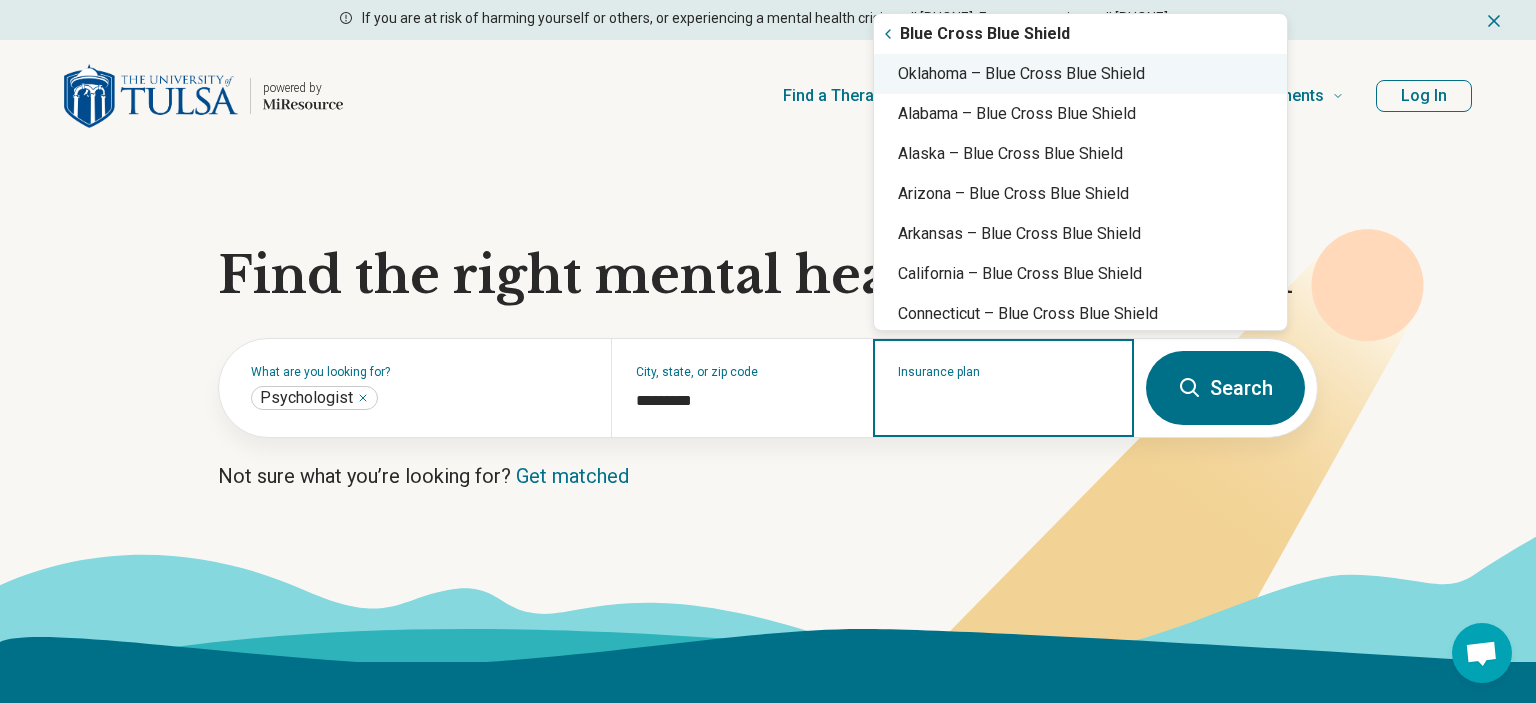 click on "Oklahoma – Blue Cross Blue Shield" at bounding box center (1080, 74) 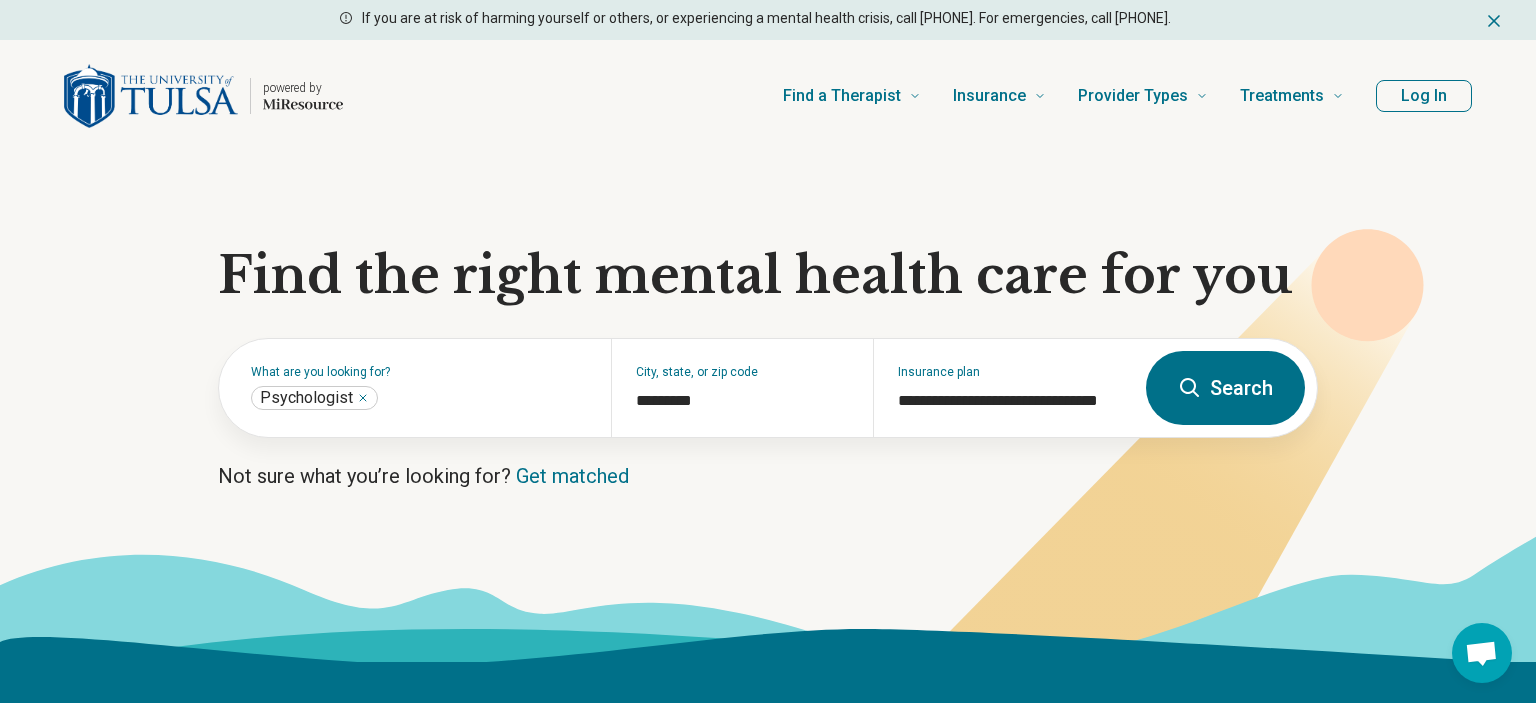 click on "Search" at bounding box center [1225, 388] 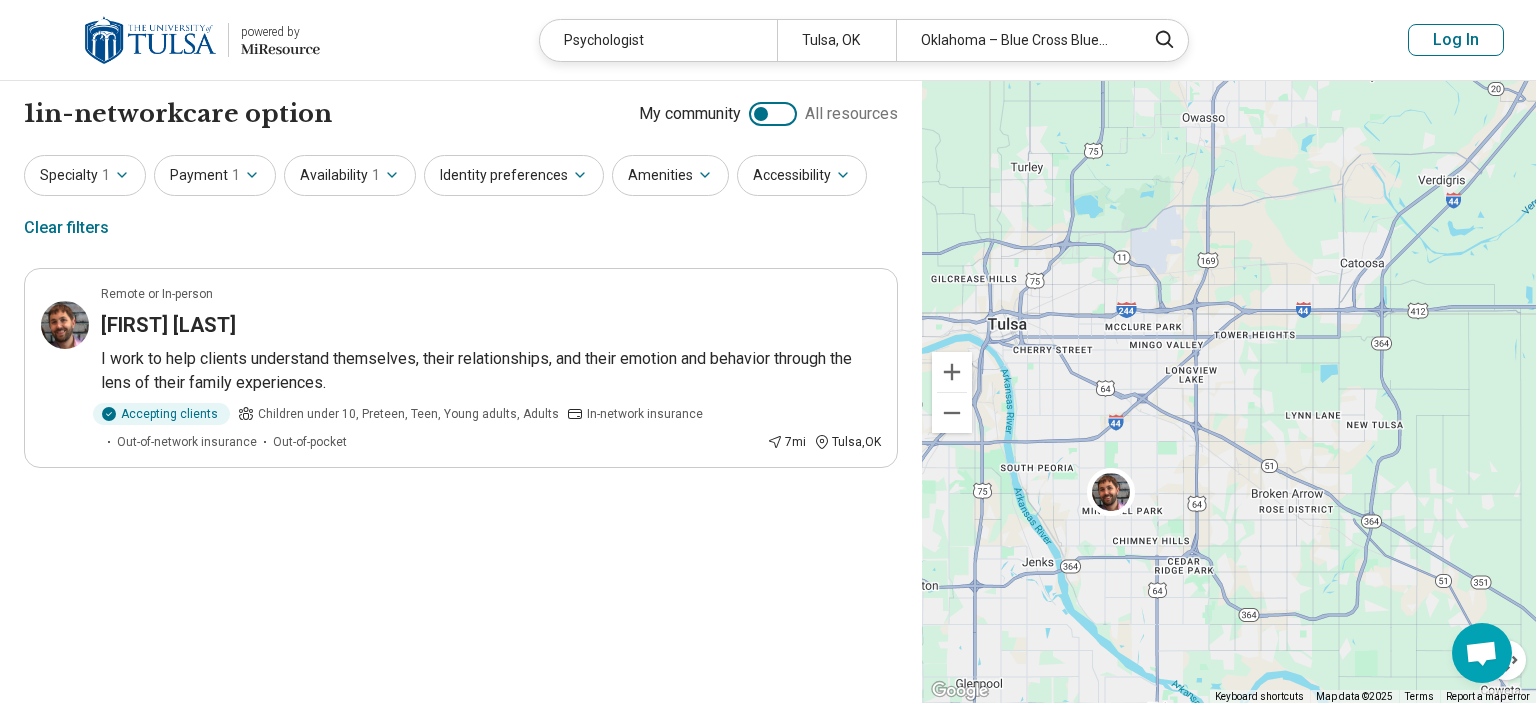 drag, startPoint x: 1378, startPoint y: 502, endPoint x: 1154, endPoint y: 432, distance: 234.68277 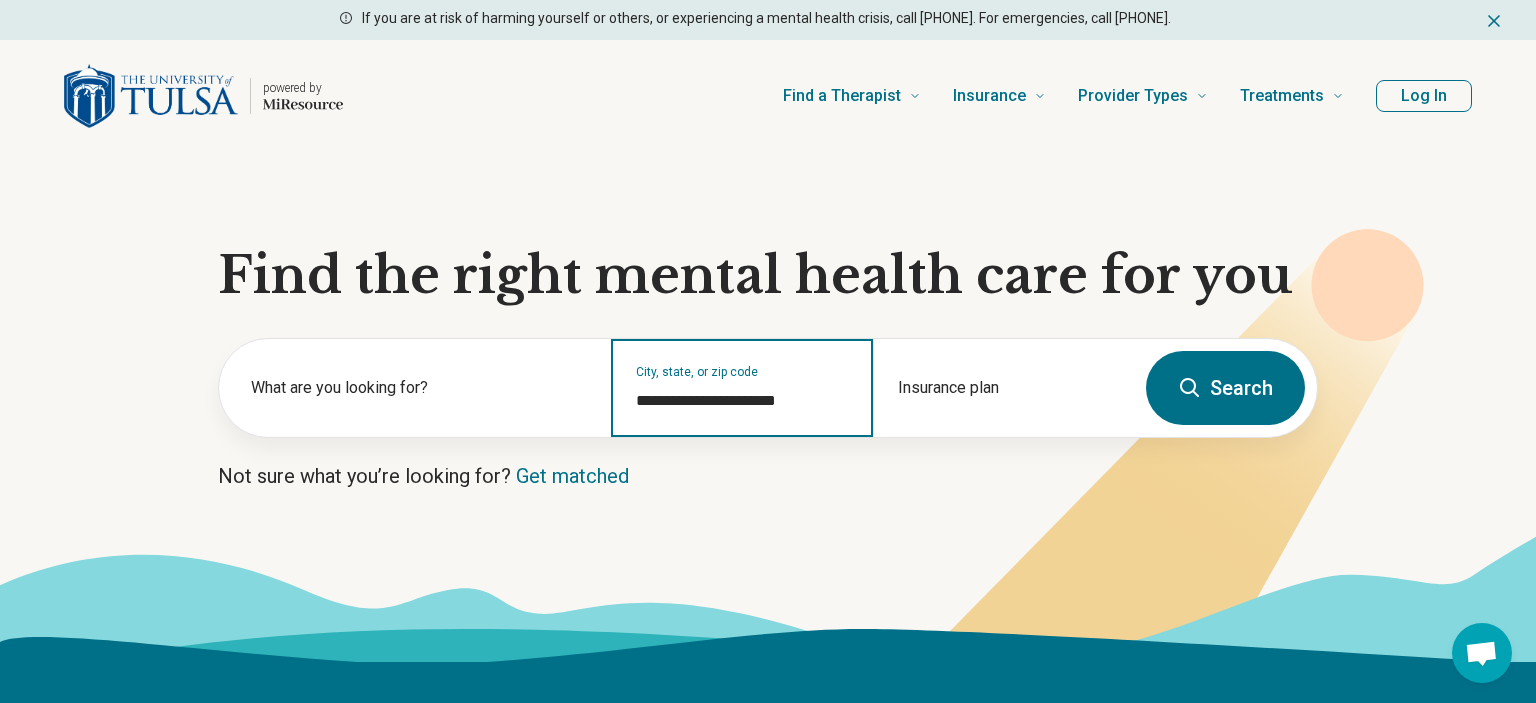 drag, startPoint x: 803, startPoint y: 404, endPoint x: 572, endPoint y: 409, distance: 231.05411 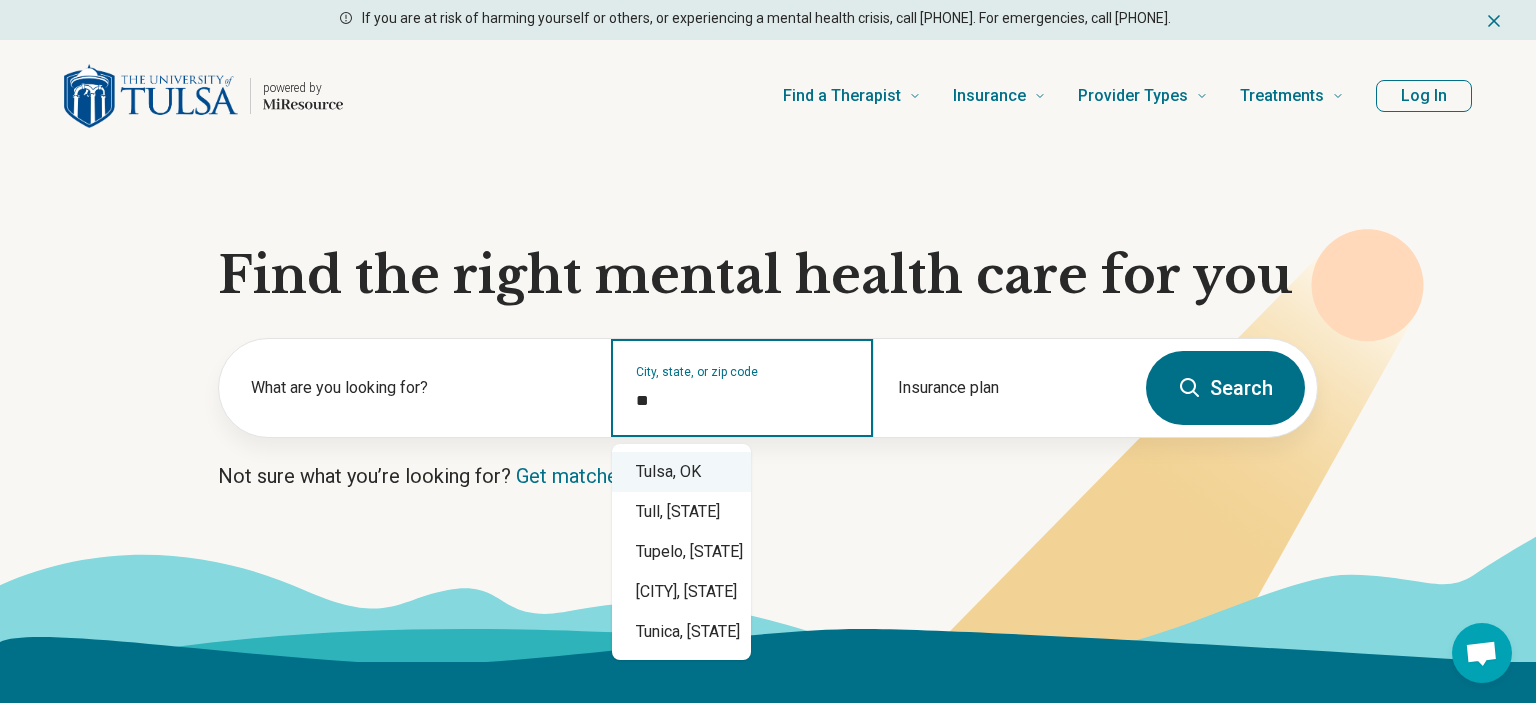 click on "Tulsa, OK" at bounding box center [681, 472] 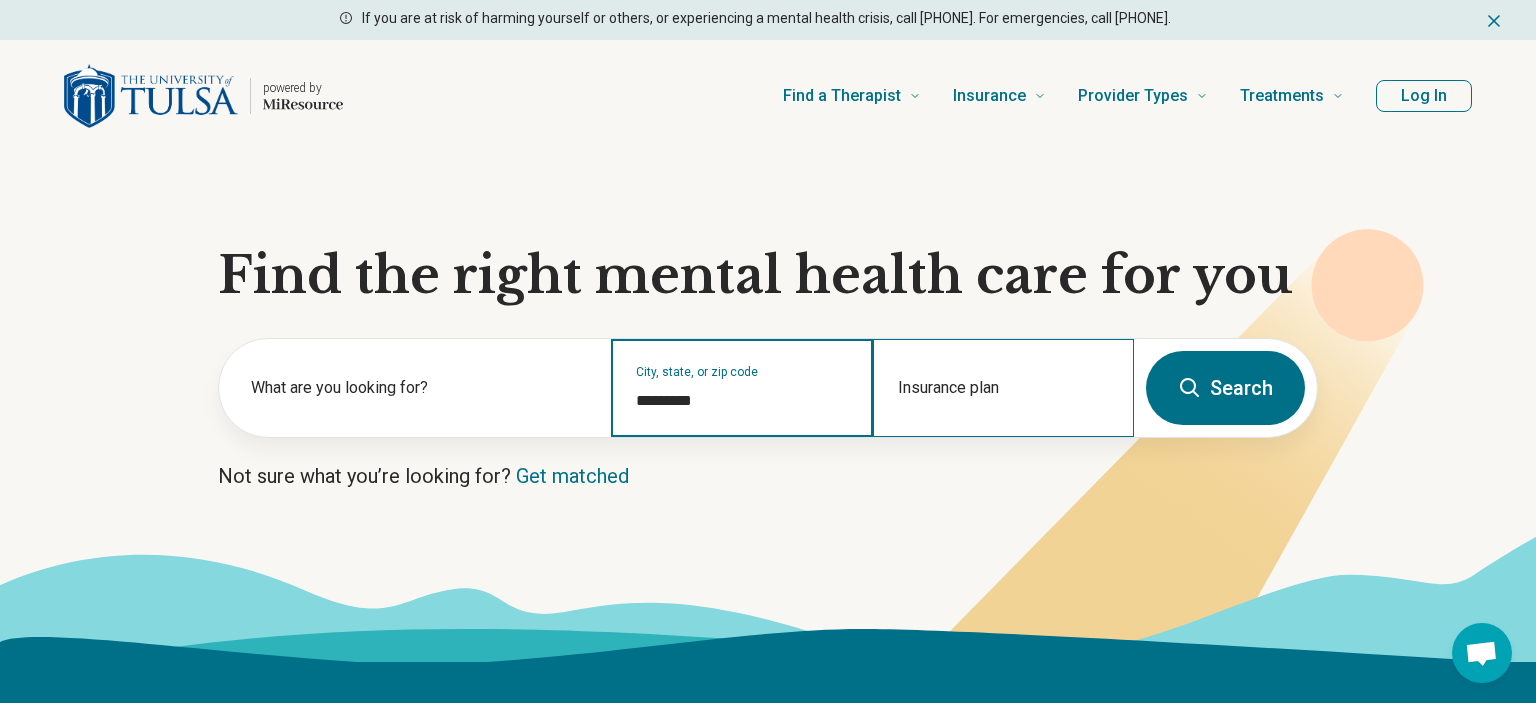 type on "*********" 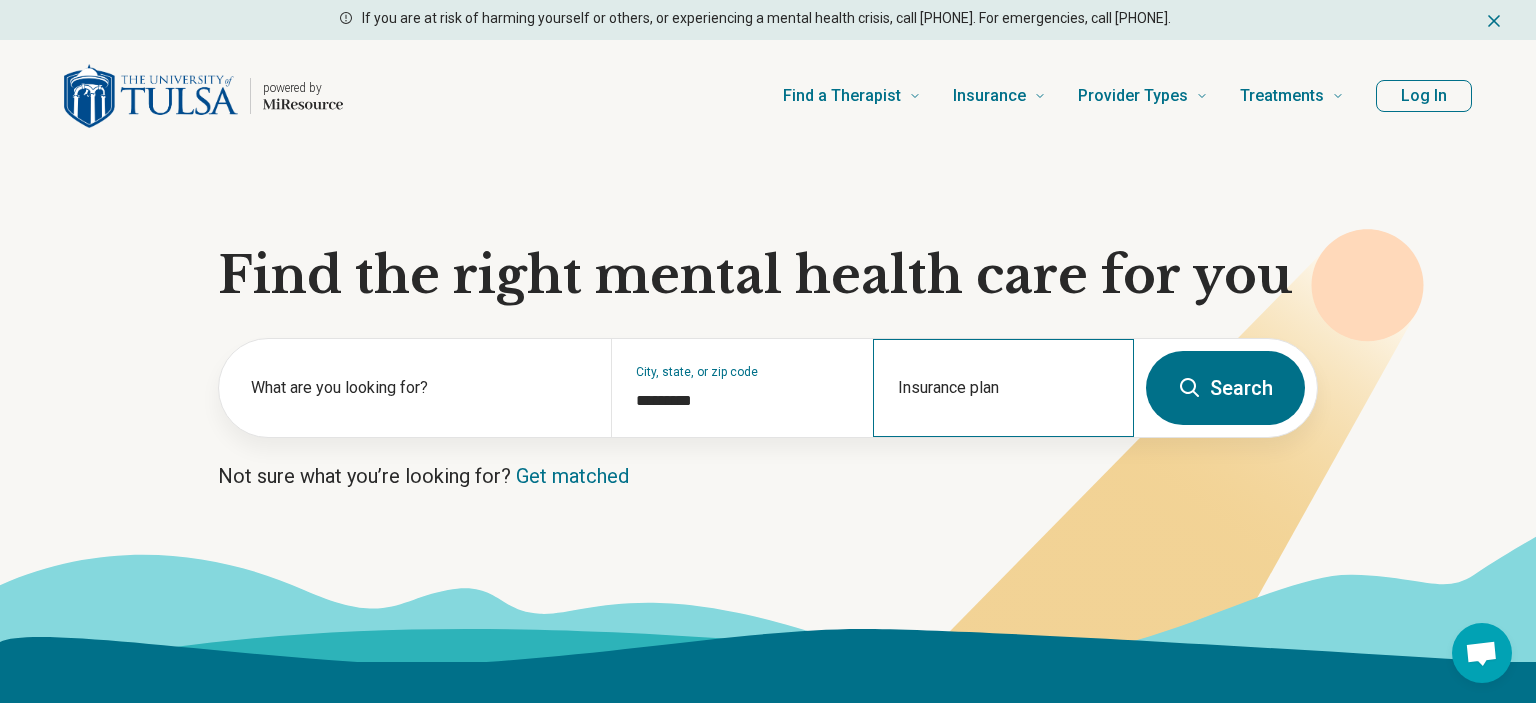 click on "Insurance plan" at bounding box center (1003, 388) 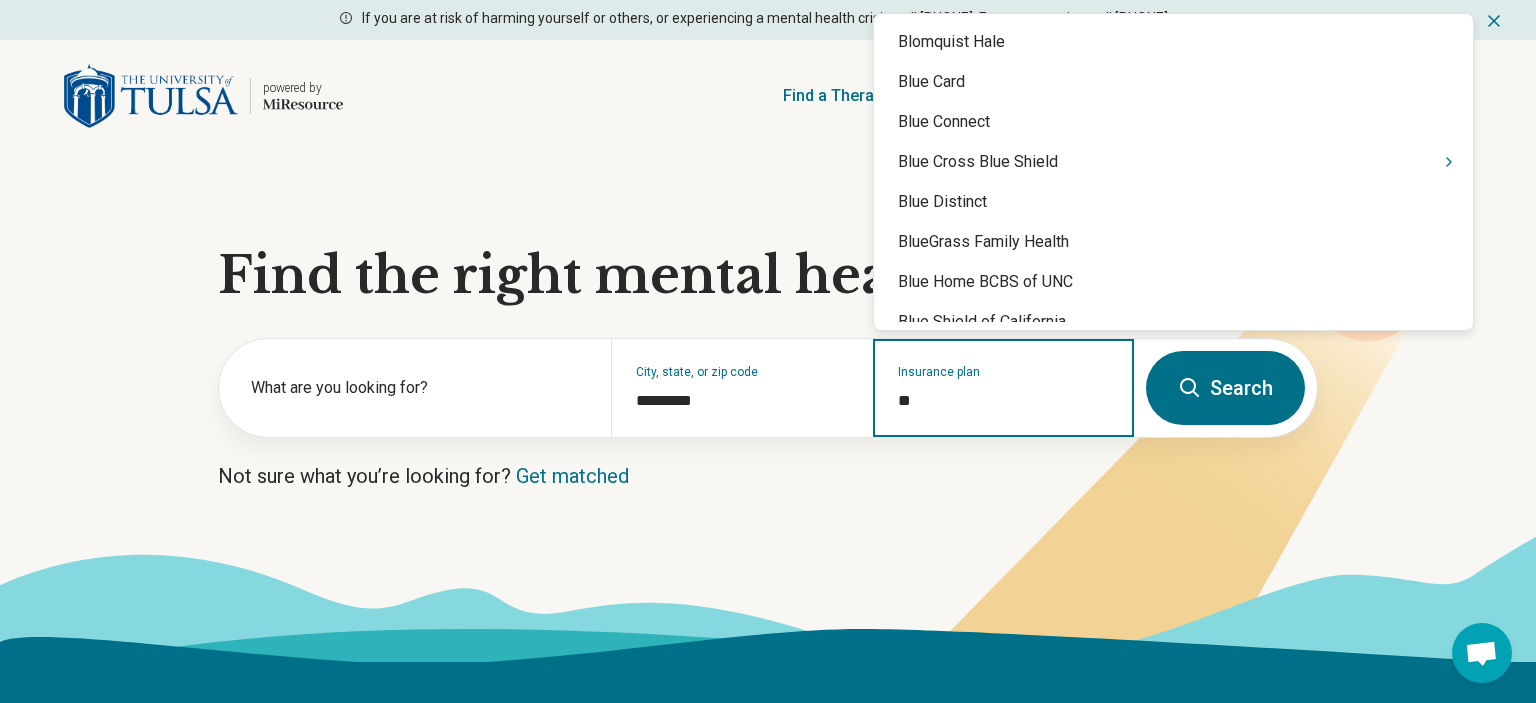 type on "***" 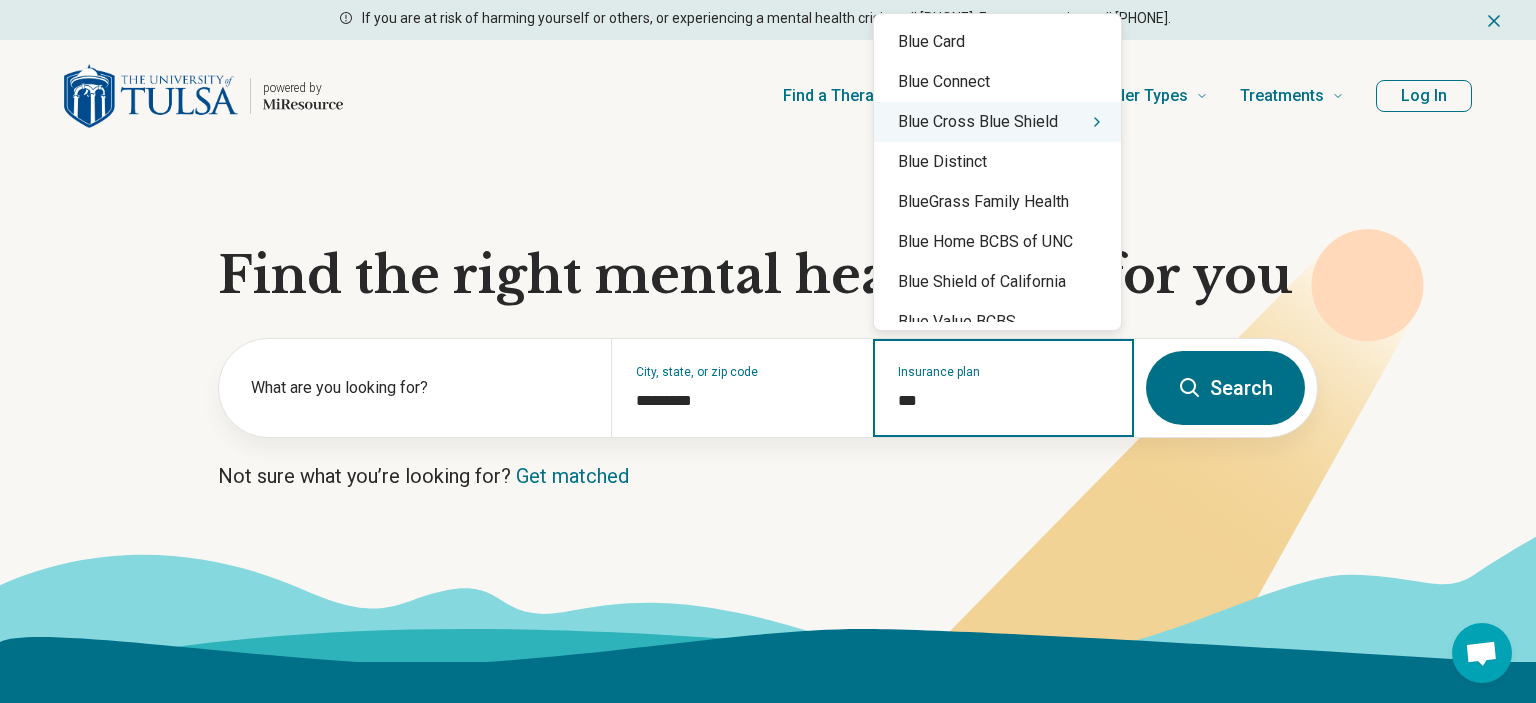 click on "Blue Cross Blue Shield" at bounding box center [997, 122] 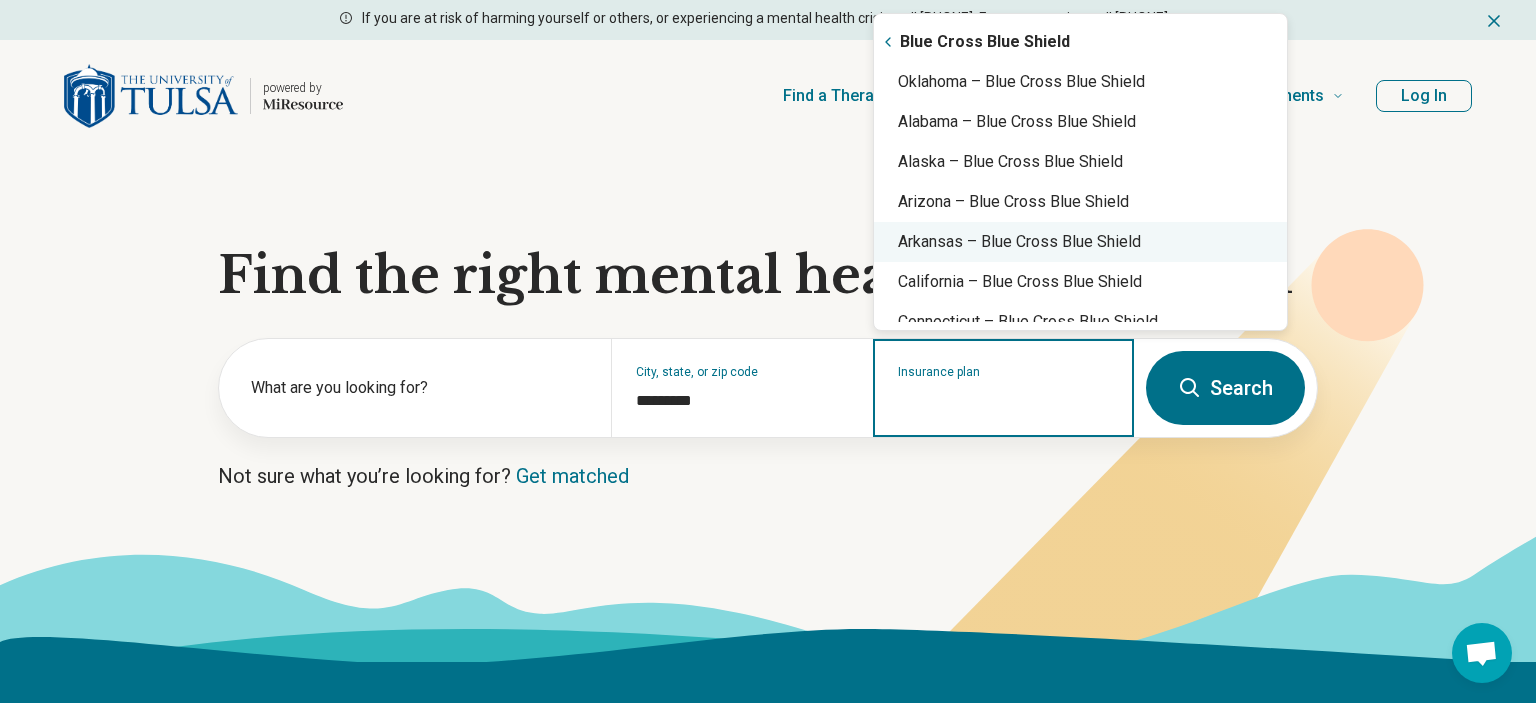 click on "Arkansas – Blue Cross Blue Shield" at bounding box center [1080, 242] 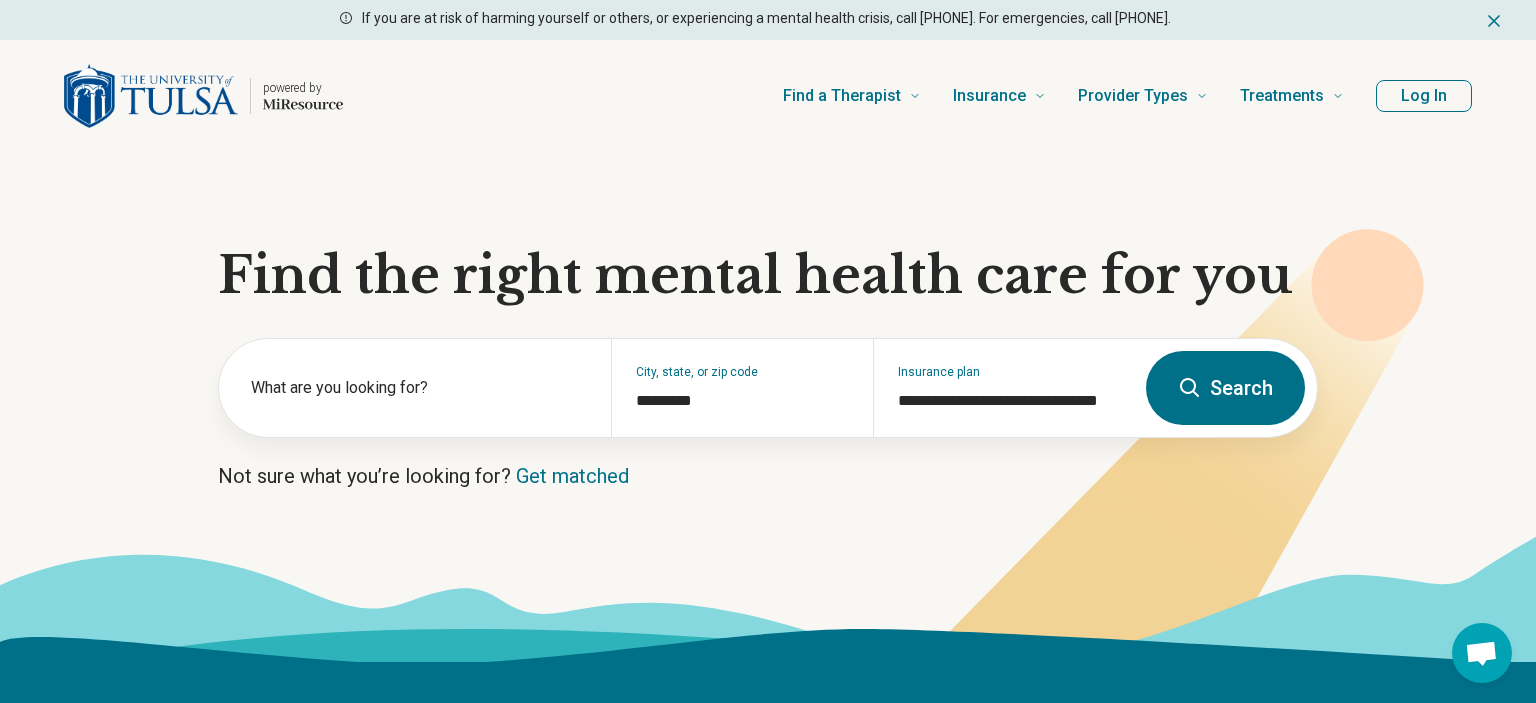 click 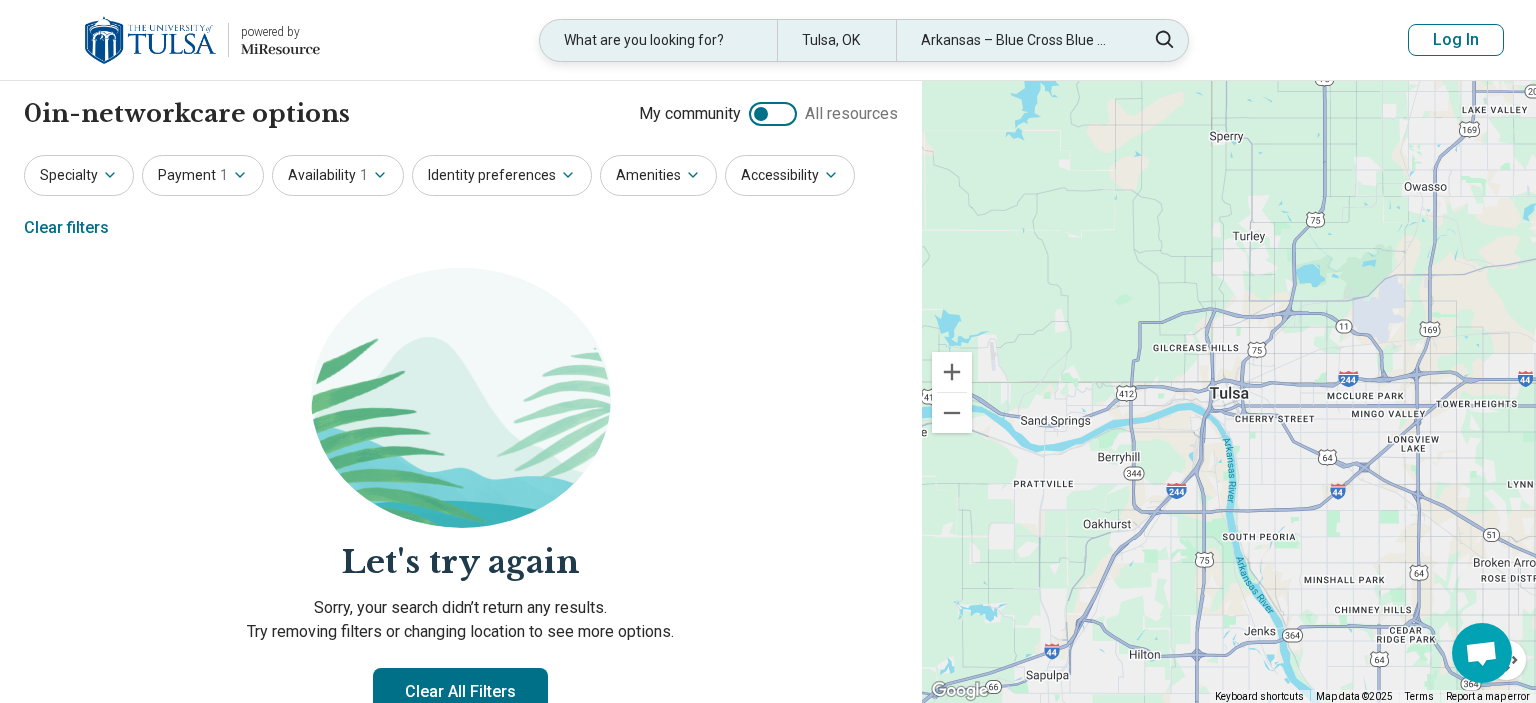 click on "Arkansas – Blue Cross Blue Shield" at bounding box center (1014, 40) 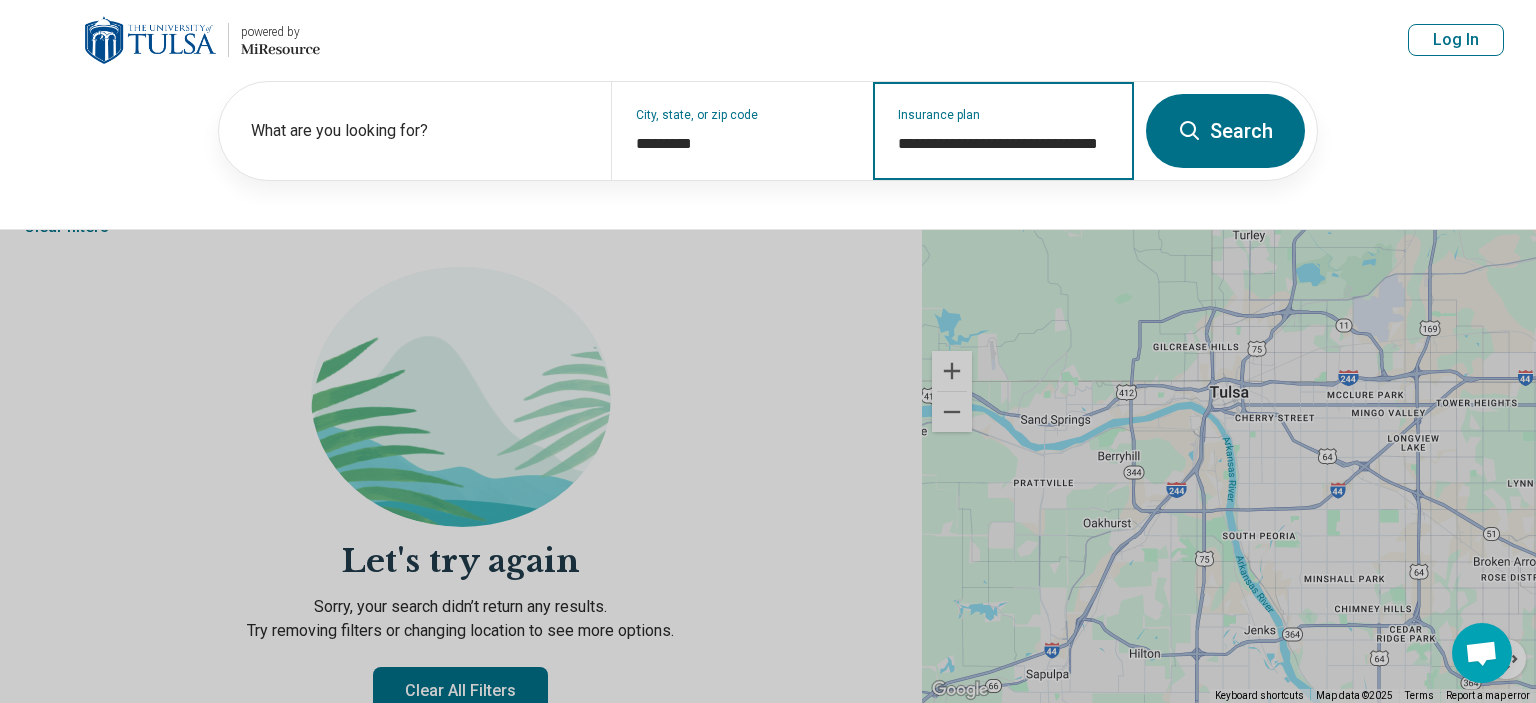 click on "**********" at bounding box center [1004, 144] 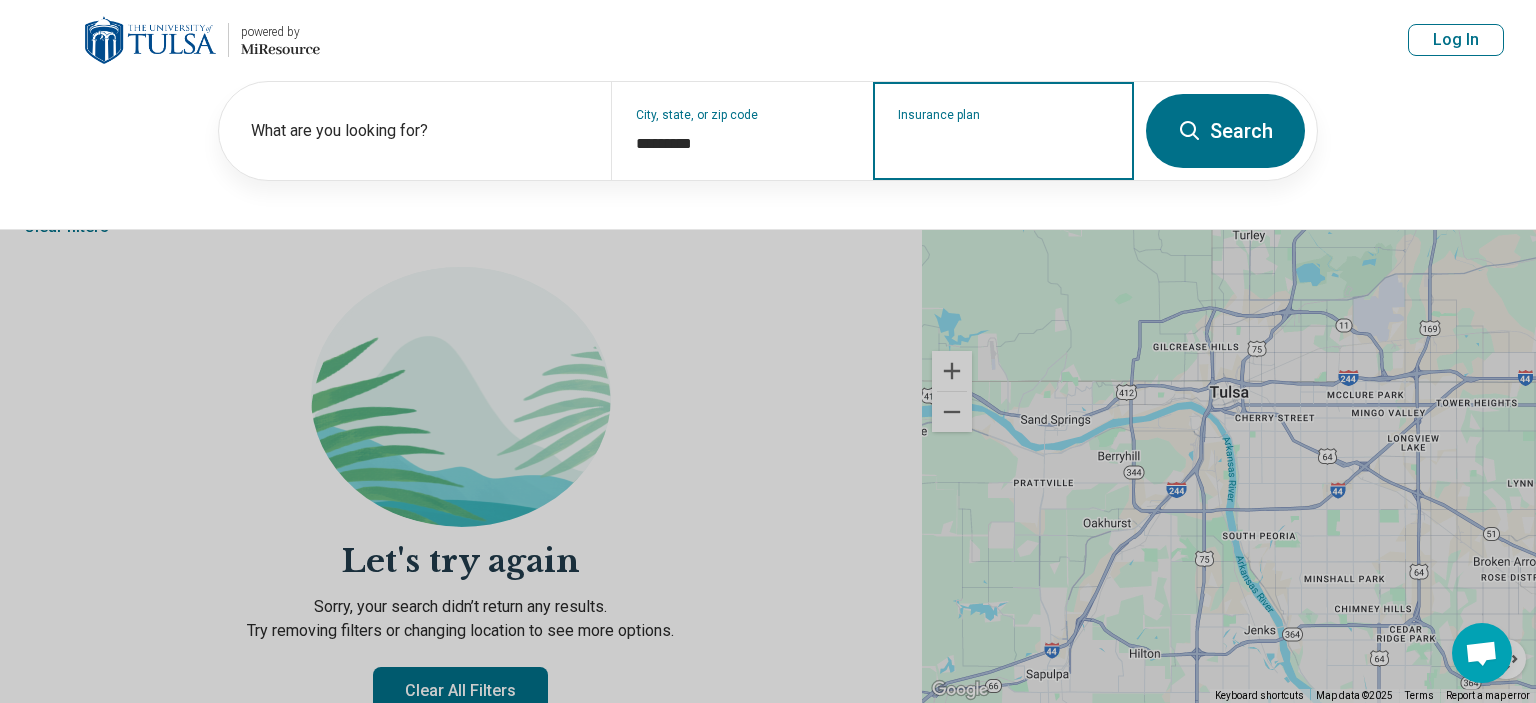 scroll, scrollTop: 0, scrollLeft: 0, axis: both 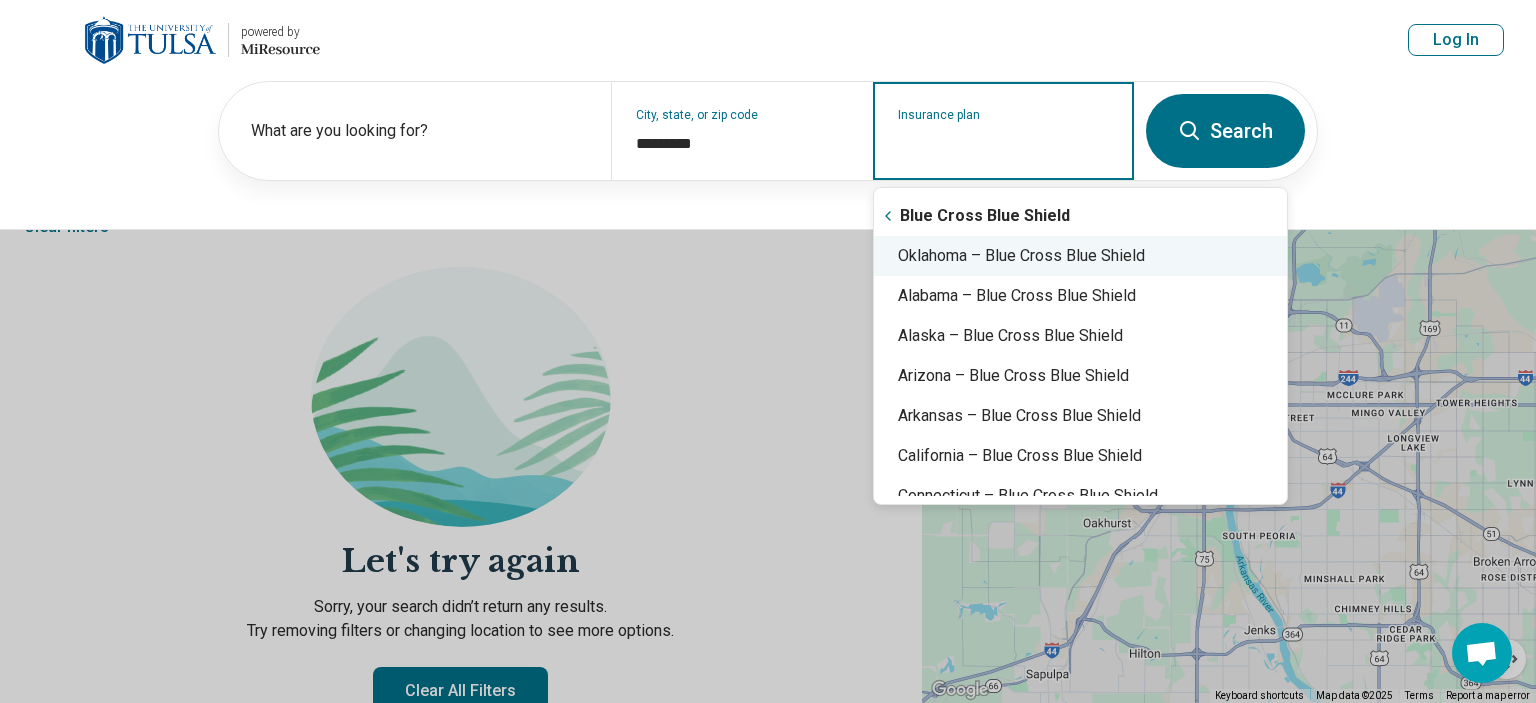 click on "Oklahoma – Blue Cross Blue Shield" at bounding box center [1080, 256] 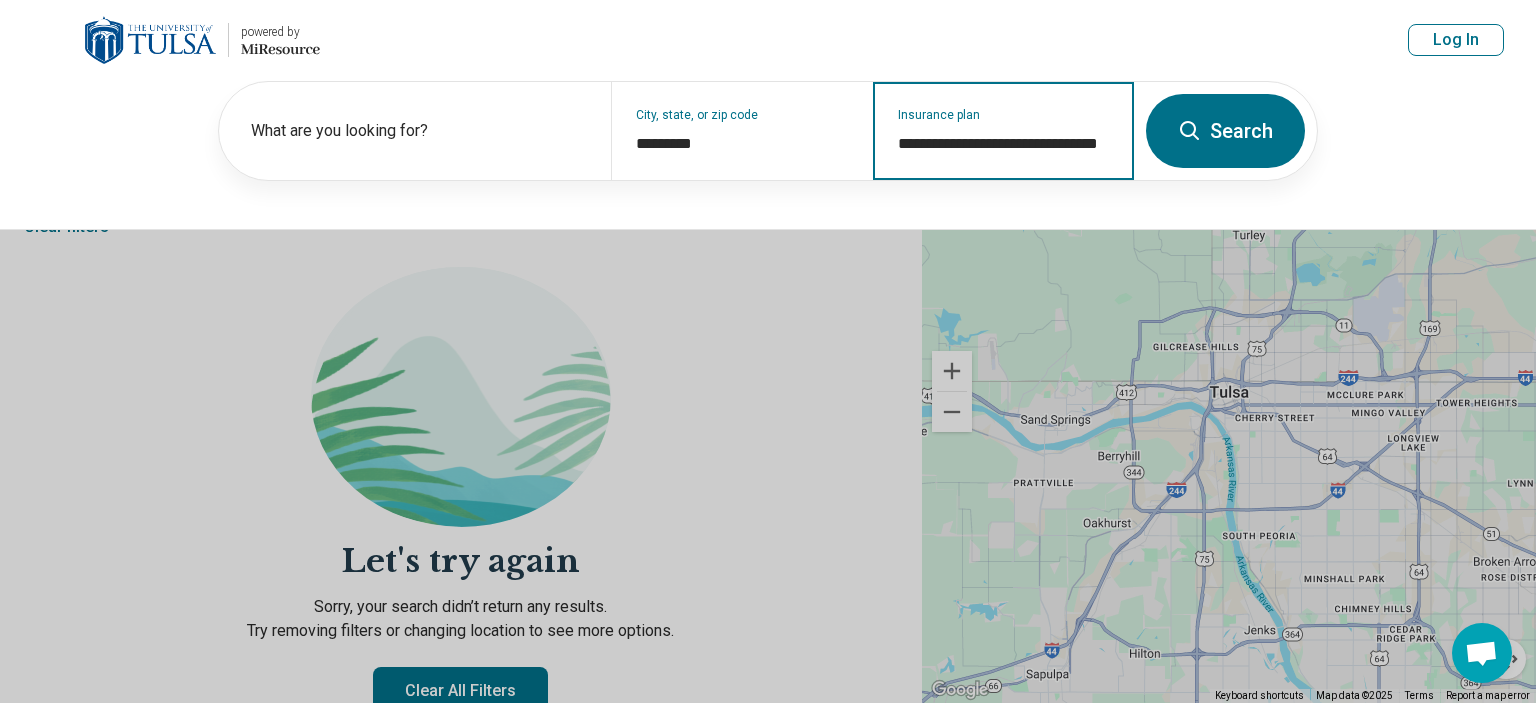 type on "**********" 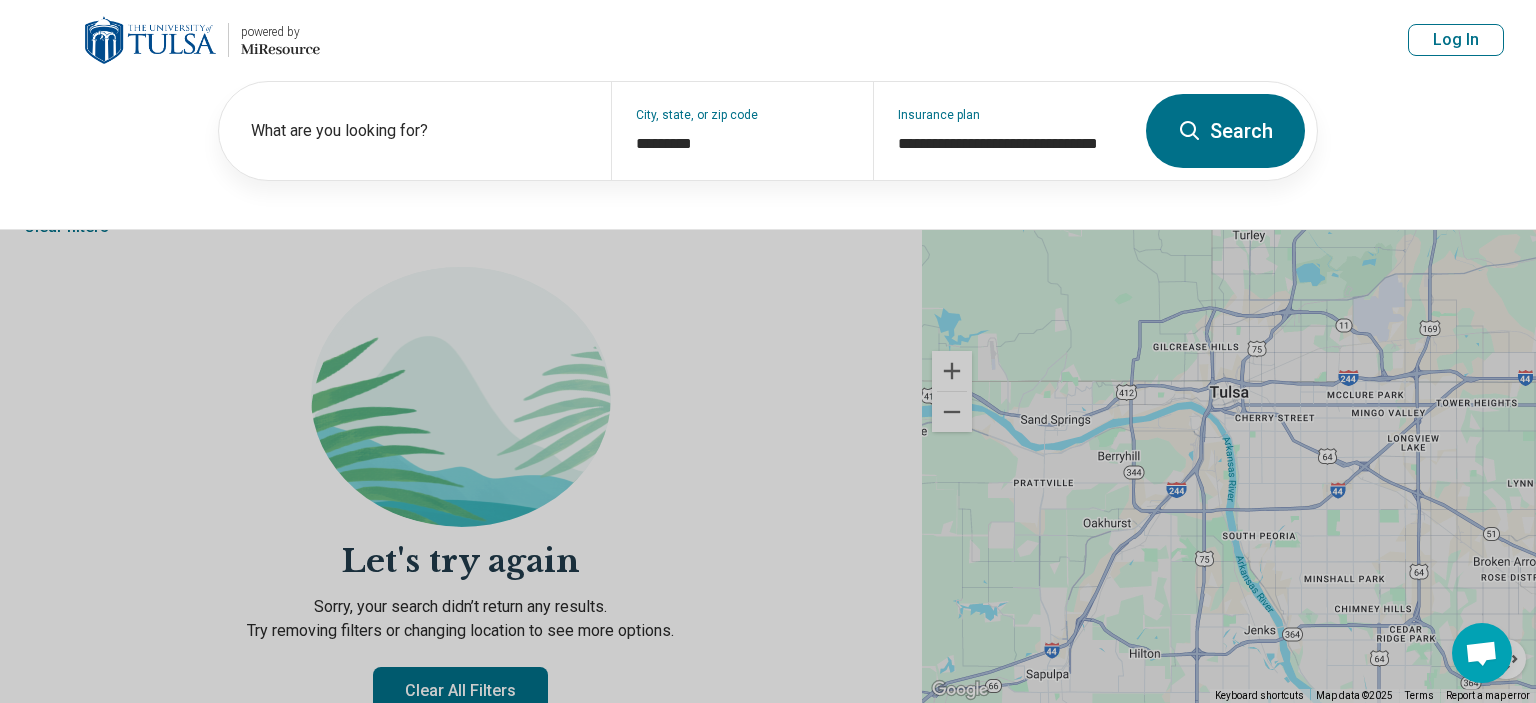 click on "Search" at bounding box center (1225, 131) 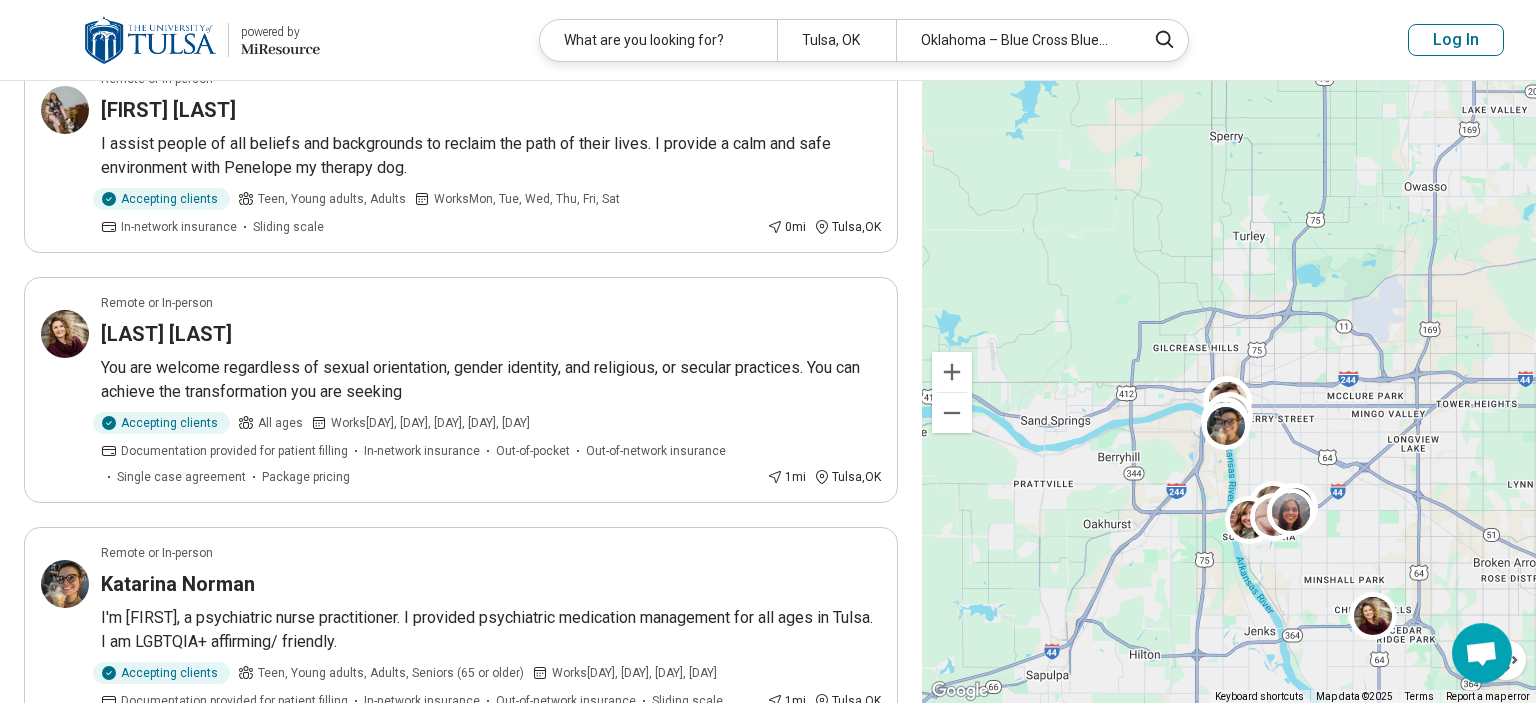 scroll, scrollTop: 656, scrollLeft: 0, axis: vertical 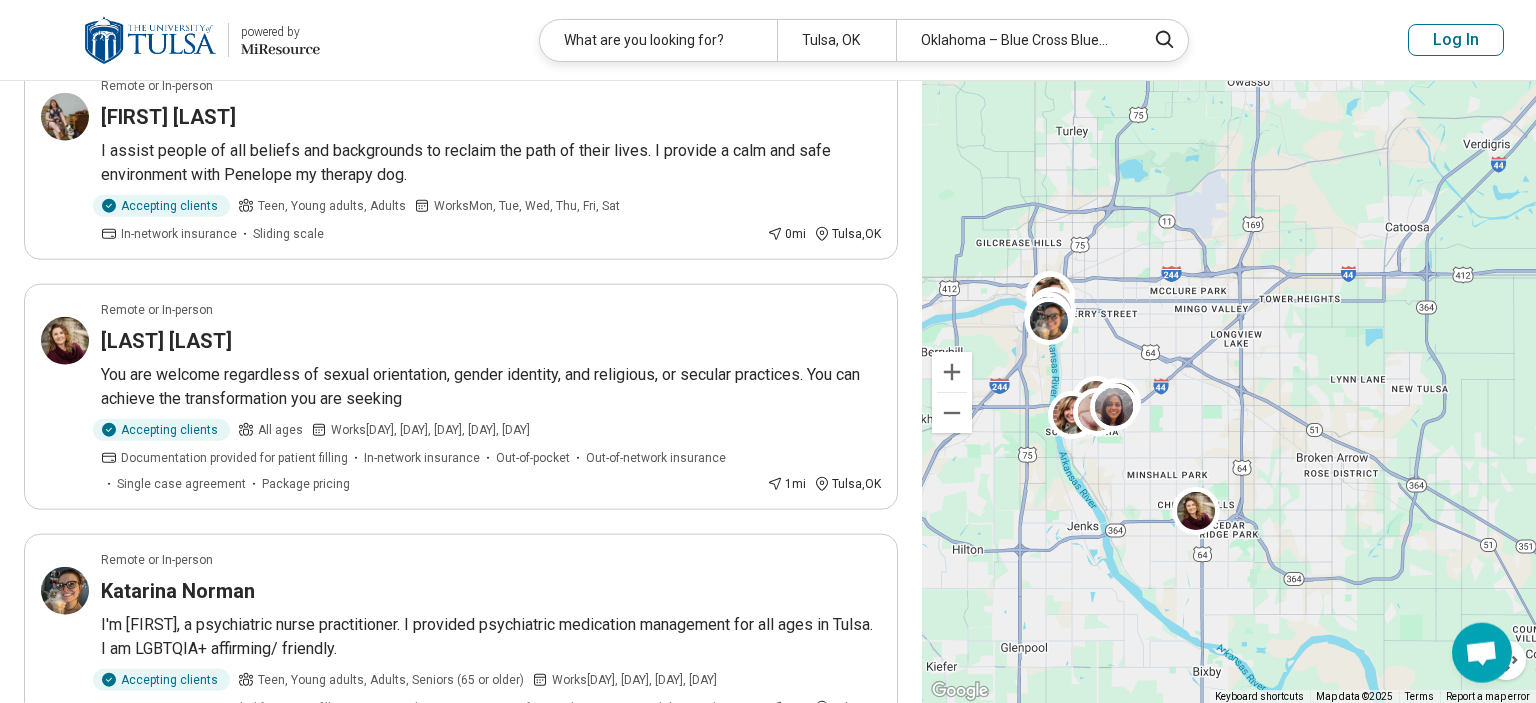 drag, startPoint x: 1366, startPoint y: 438, endPoint x: 1188, endPoint y: 332, distance: 207.17143 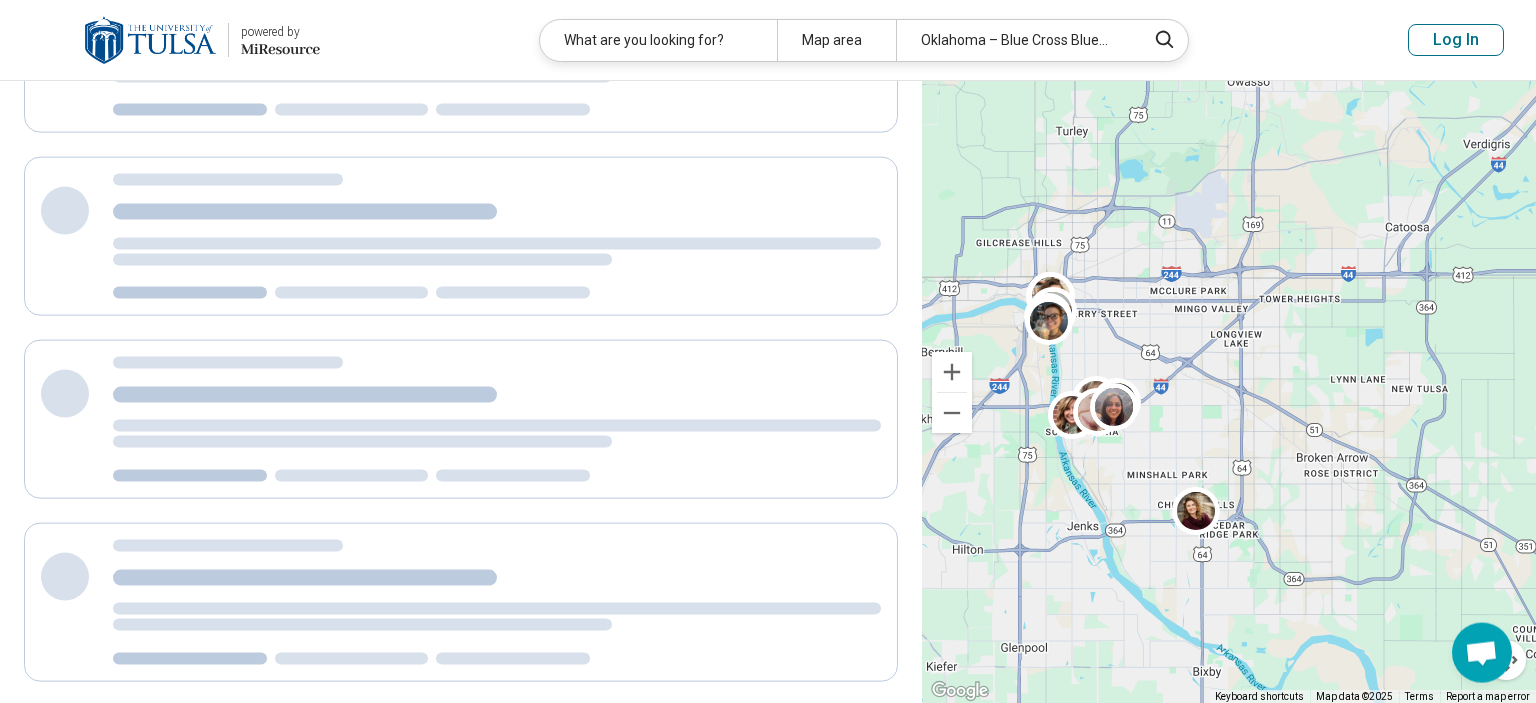 scroll, scrollTop: 0, scrollLeft: 0, axis: both 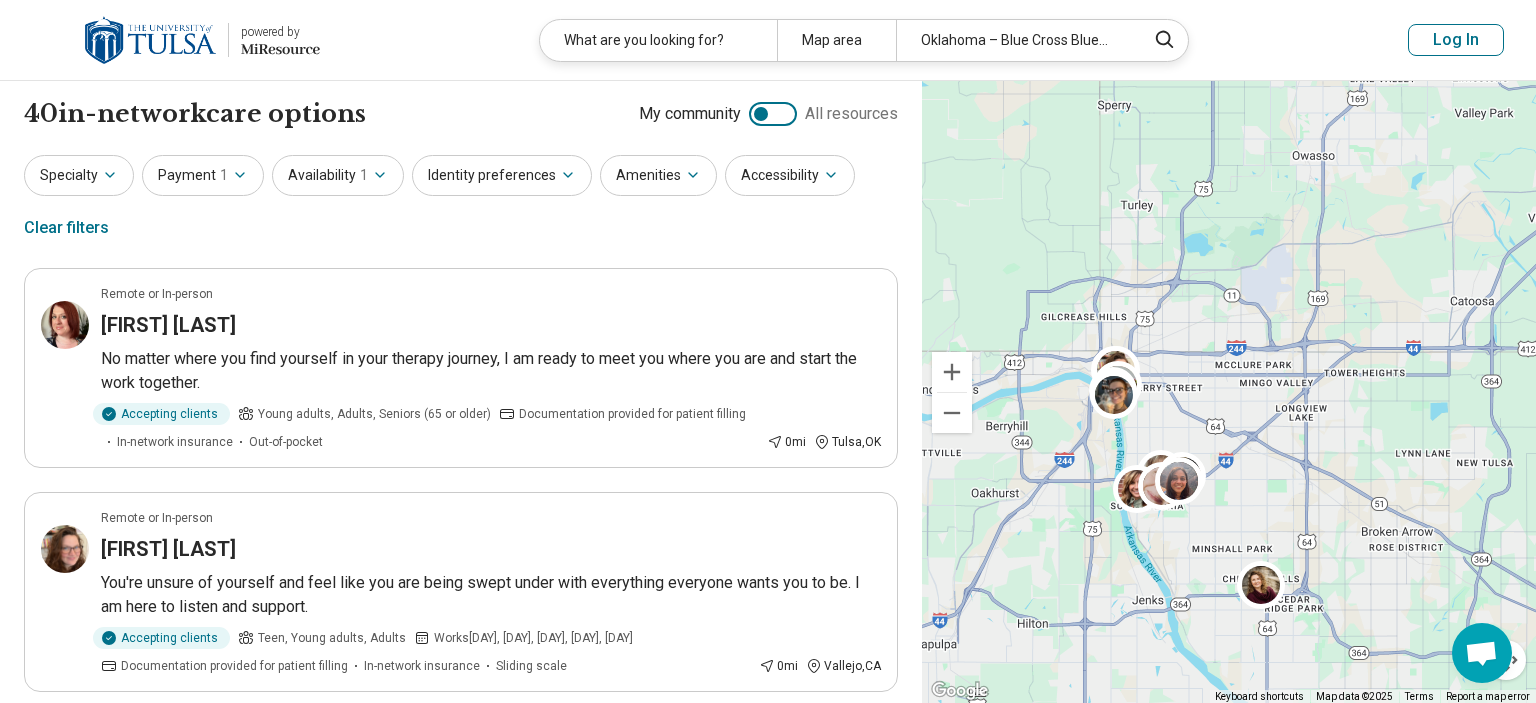drag, startPoint x: 1269, startPoint y: 410, endPoint x: 1326, endPoint y: 478, distance: 88.72993 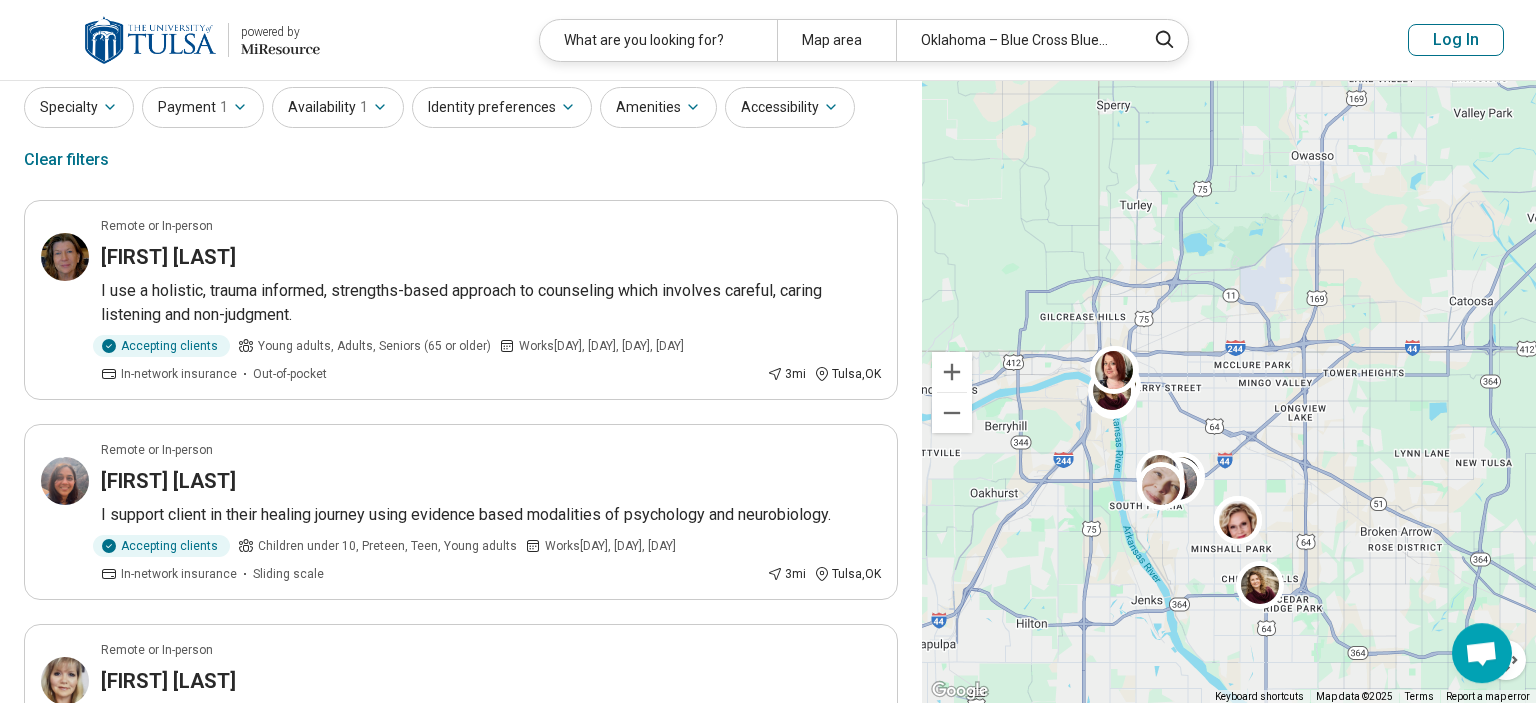 scroll, scrollTop: 159, scrollLeft: 0, axis: vertical 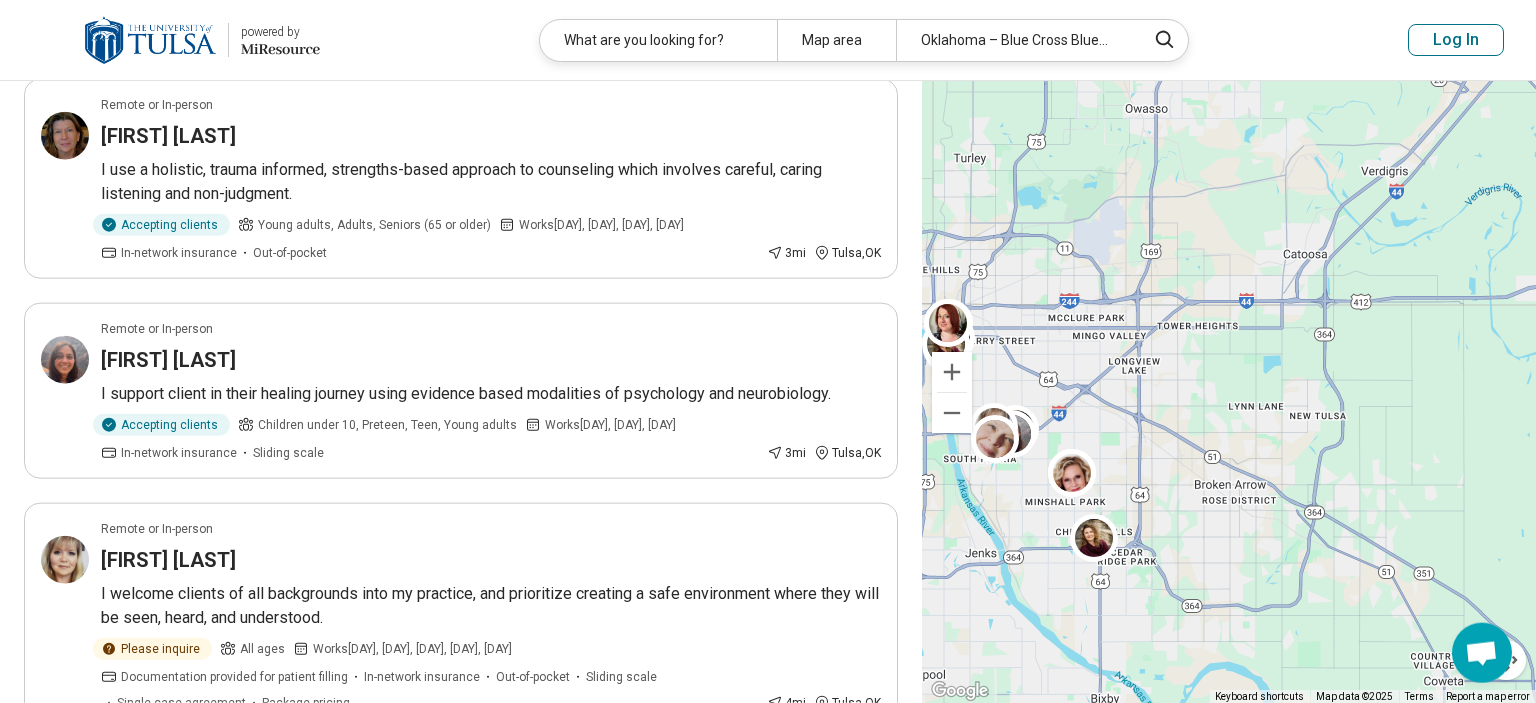 drag, startPoint x: 1347, startPoint y: 412, endPoint x: 1178, endPoint y: 363, distance: 175.96022 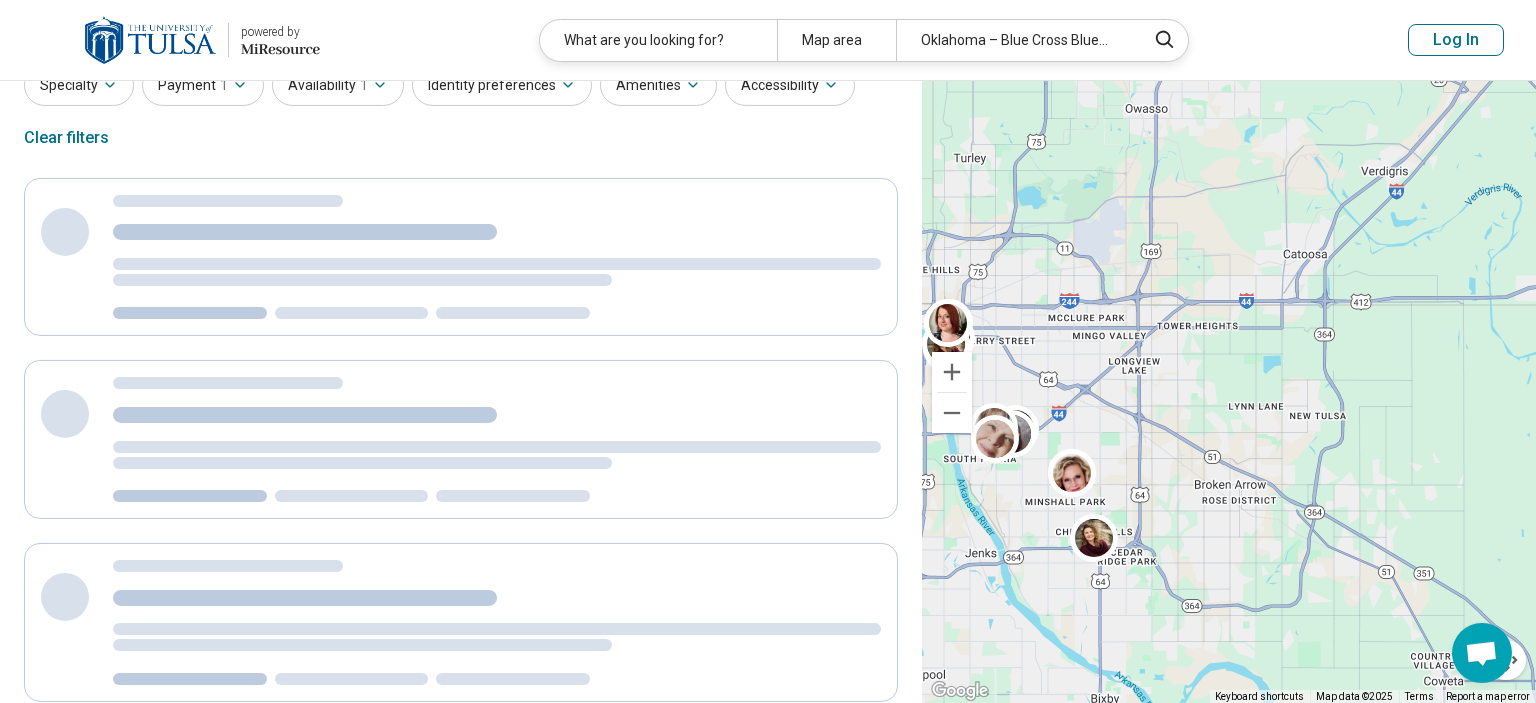 scroll, scrollTop: 0, scrollLeft: 0, axis: both 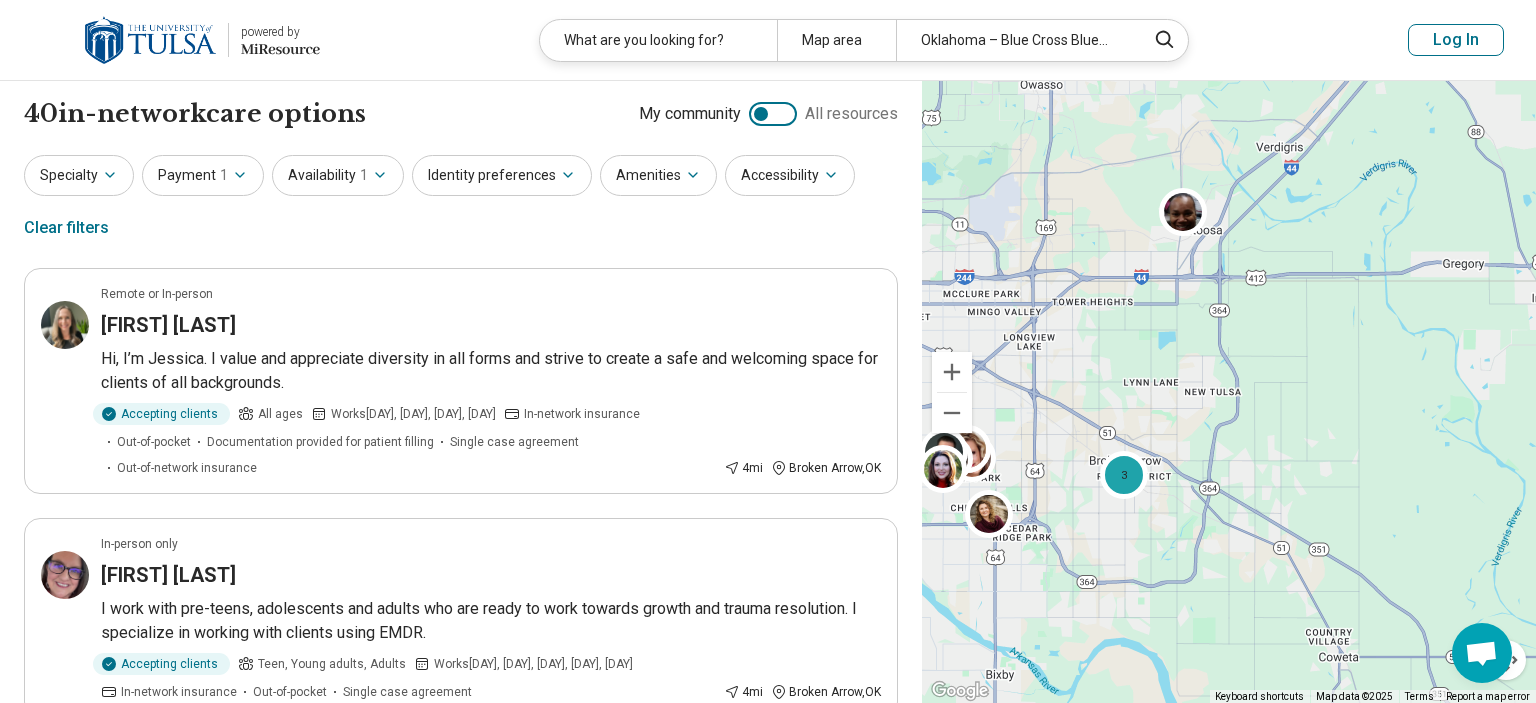 drag, startPoint x: 1370, startPoint y: 370, endPoint x: 1262, endPoint y: 346, distance: 110.63454 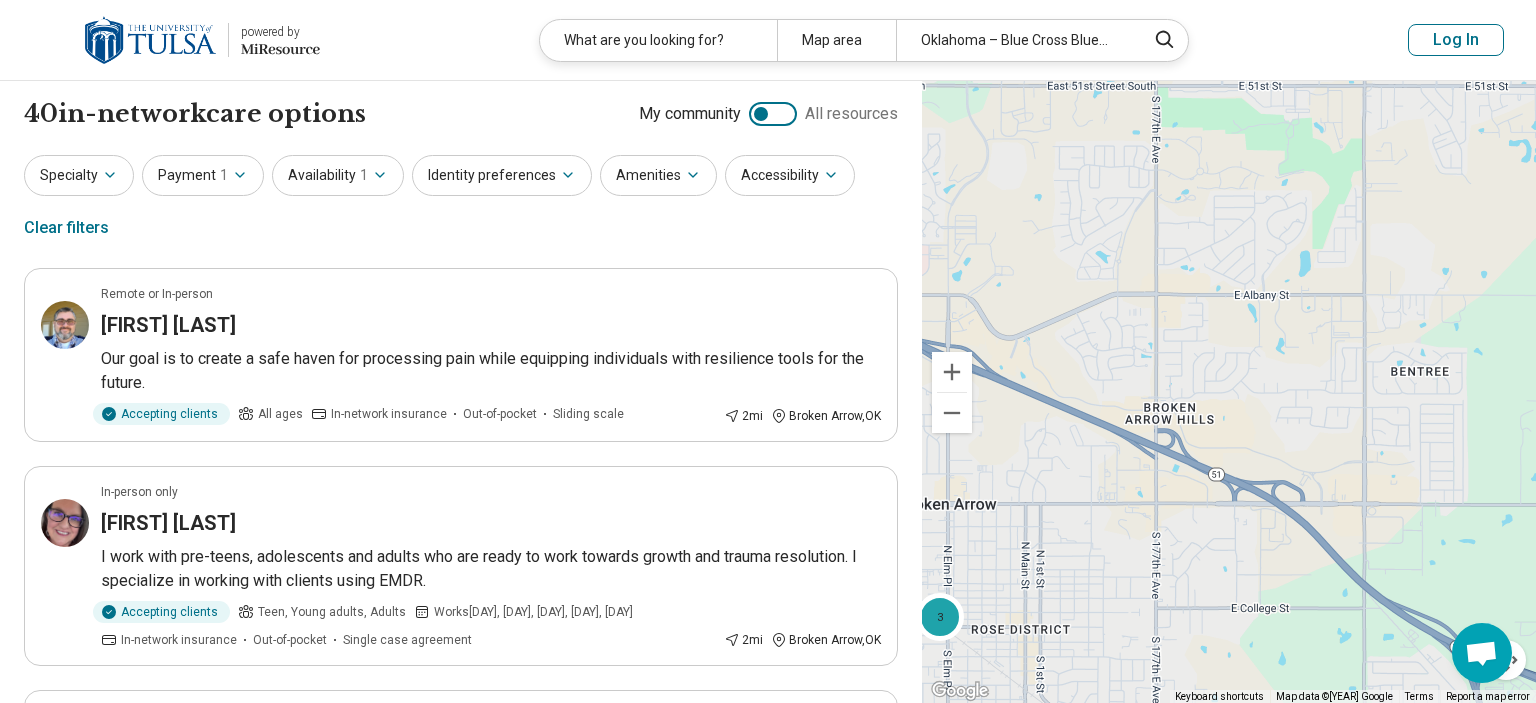 drag, startPoint x: 1124, startPoint y: 443, endPoint x: 1360, endPoint y: 527, distance: 250.5035 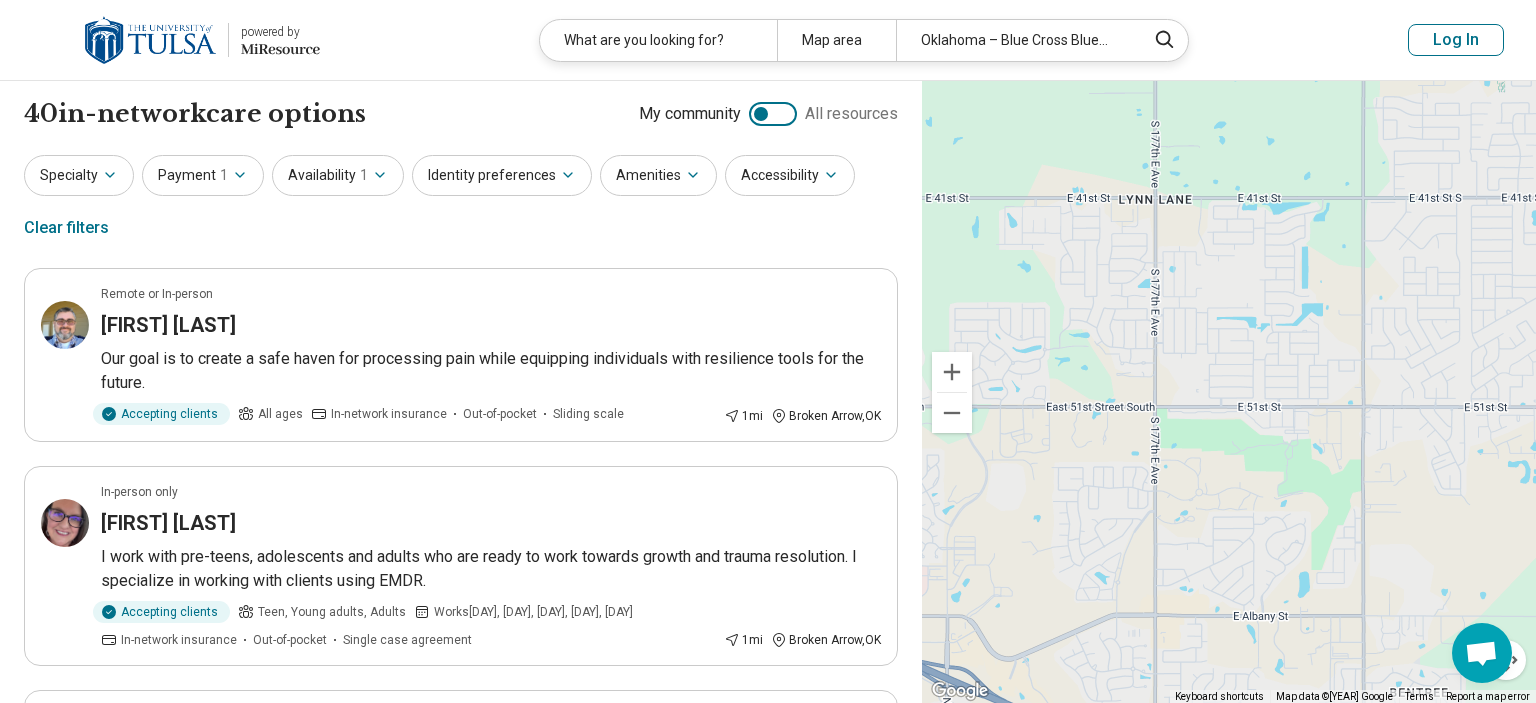 drag, startPoint x: 1318, startPoint y: 333, endPoint x: 1314, endPoint y: 642, distance: 309.02588 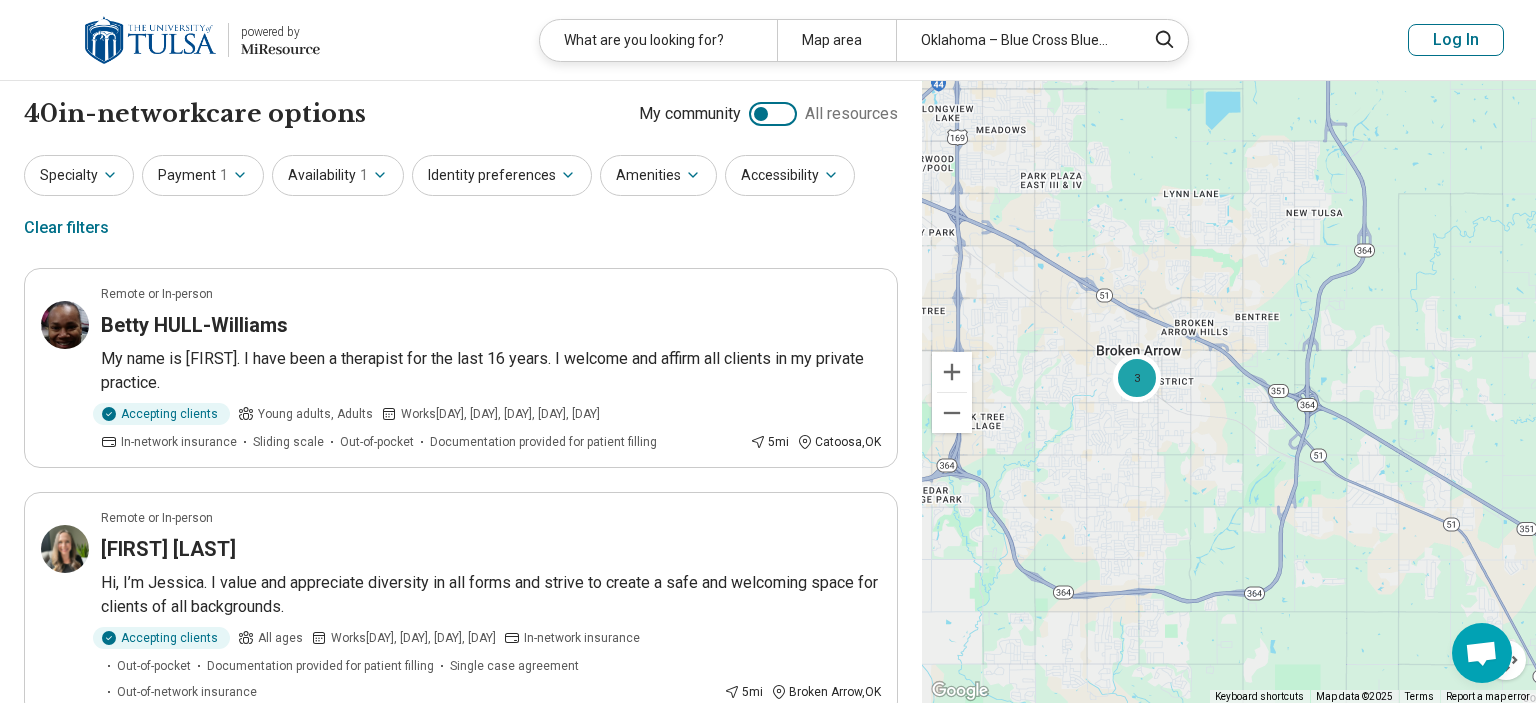 drag, startPoint x: 1244, startPoint y: 500, endPoint x: 1138, endPoint y: 168, distance: 348.5111 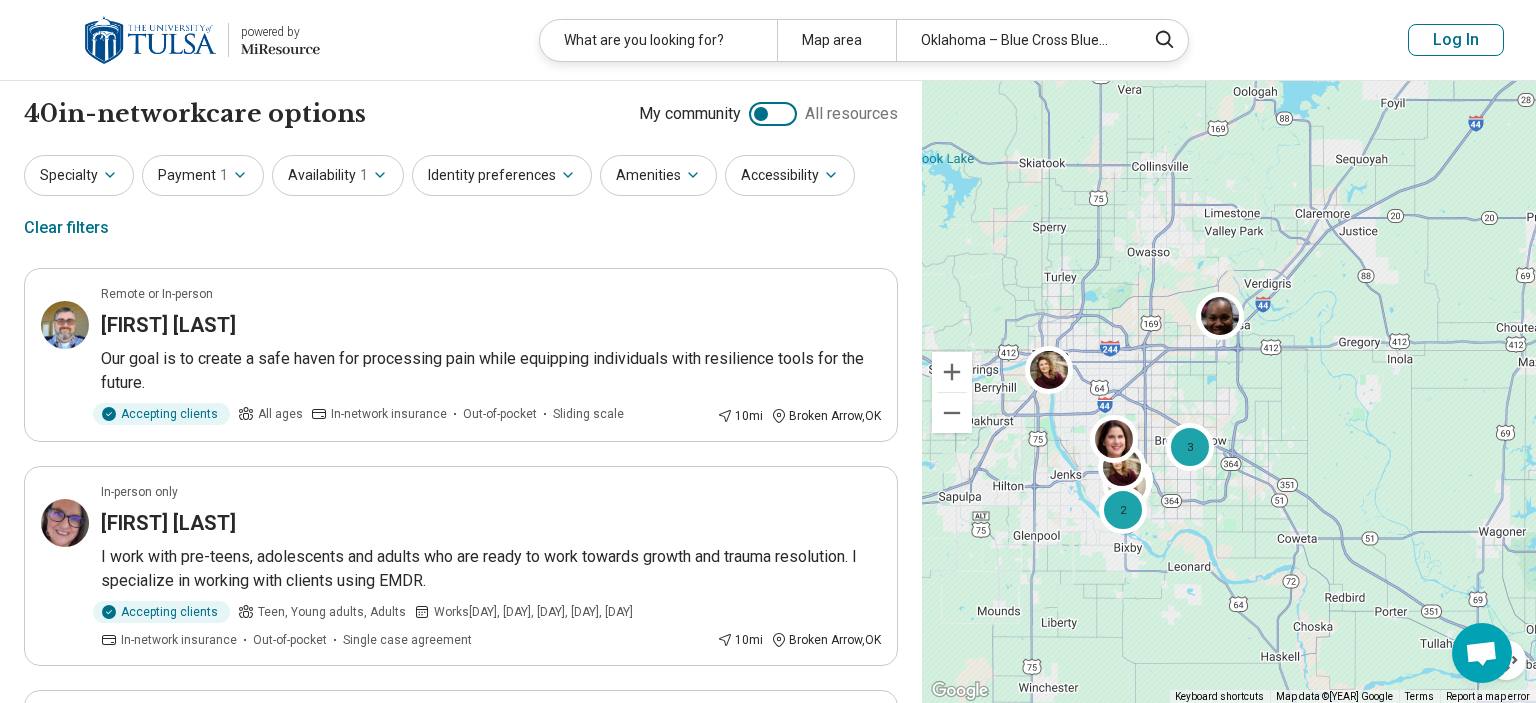 drag, startPoint x: 982, startPoint y: 360, endPoint x: 1065, endPoint y: 464, distance: 133.06013 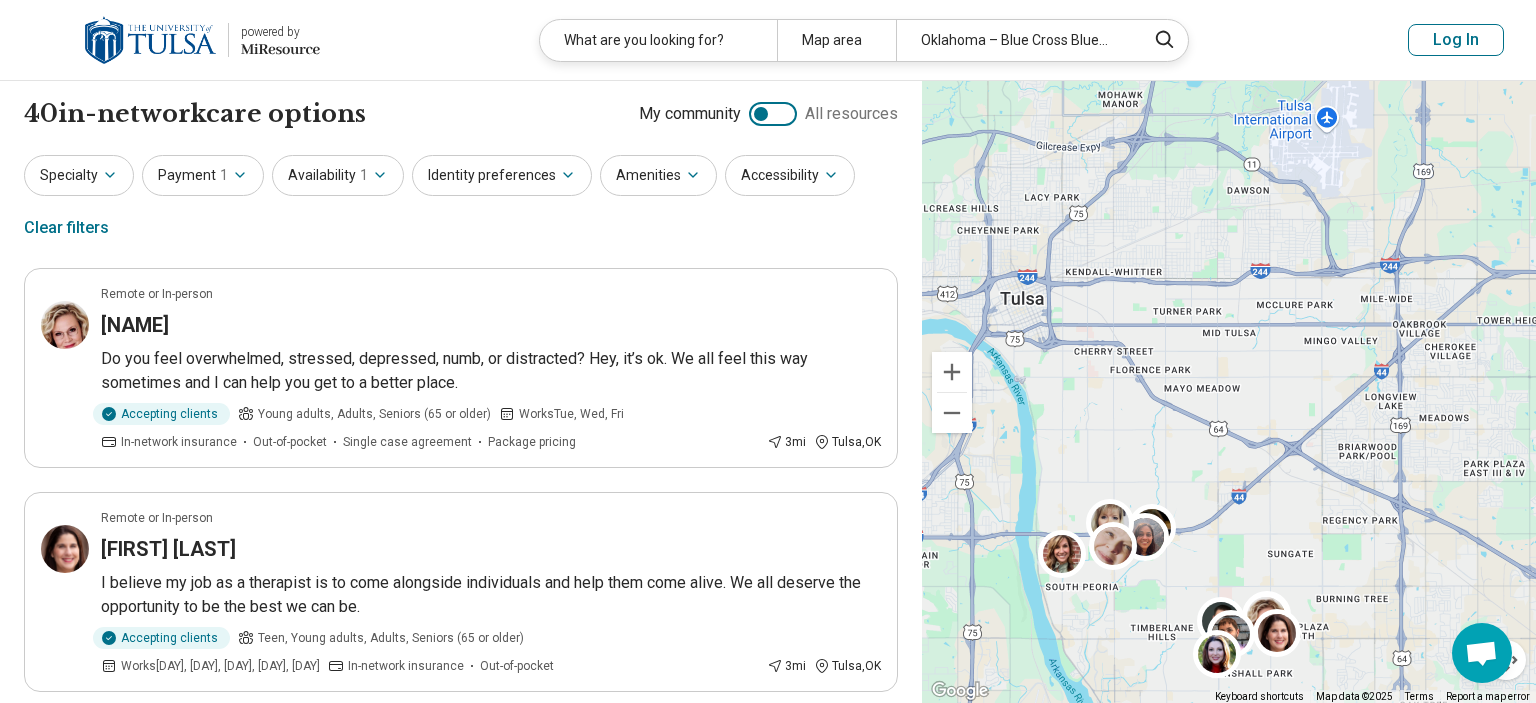 drag, startPoint x: 1035, startPoint y: 392, endPoint x: 1144, endPoint y: 453, distance: 124.90797 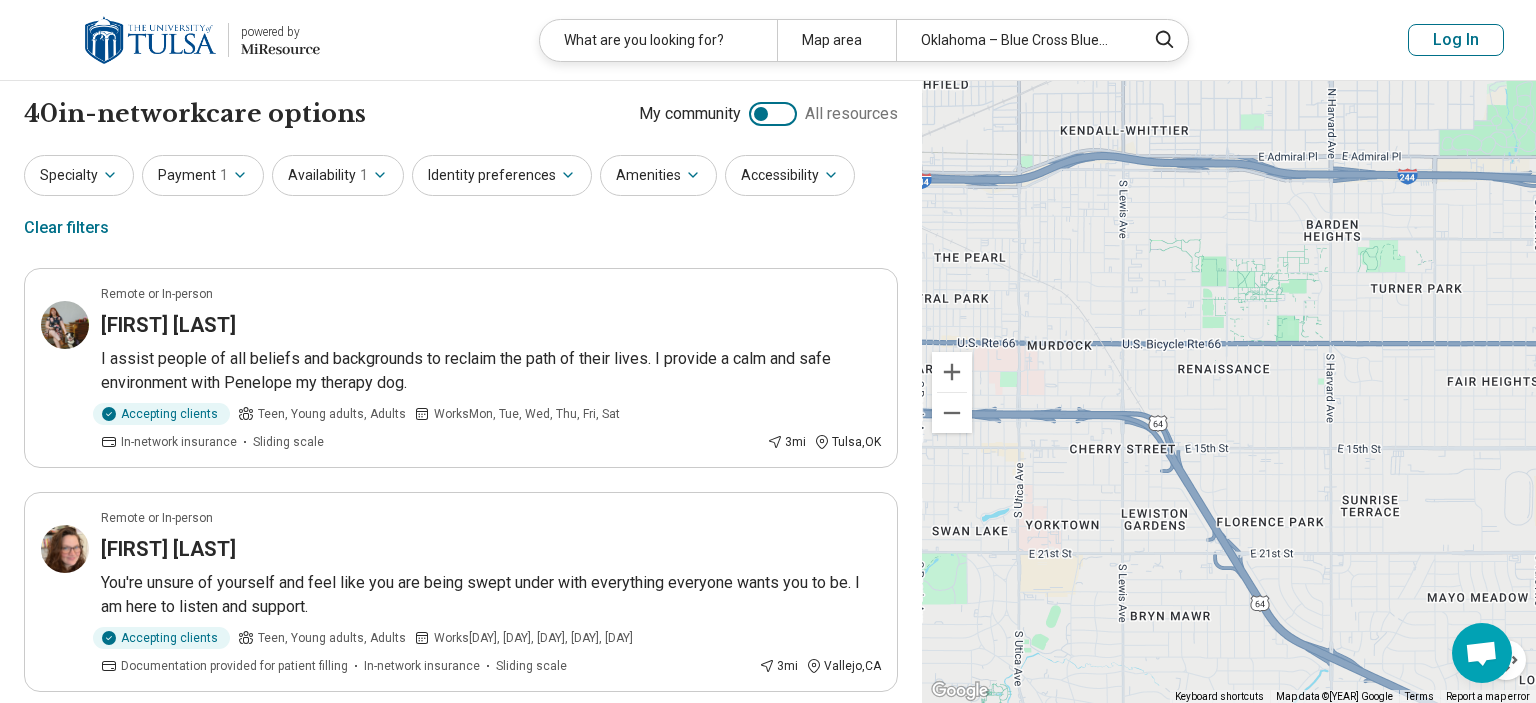drag, startPoint x: 1198, startPoint y: 319, endPoint x: 1421, endPoint y: 353, distance: 225.57704 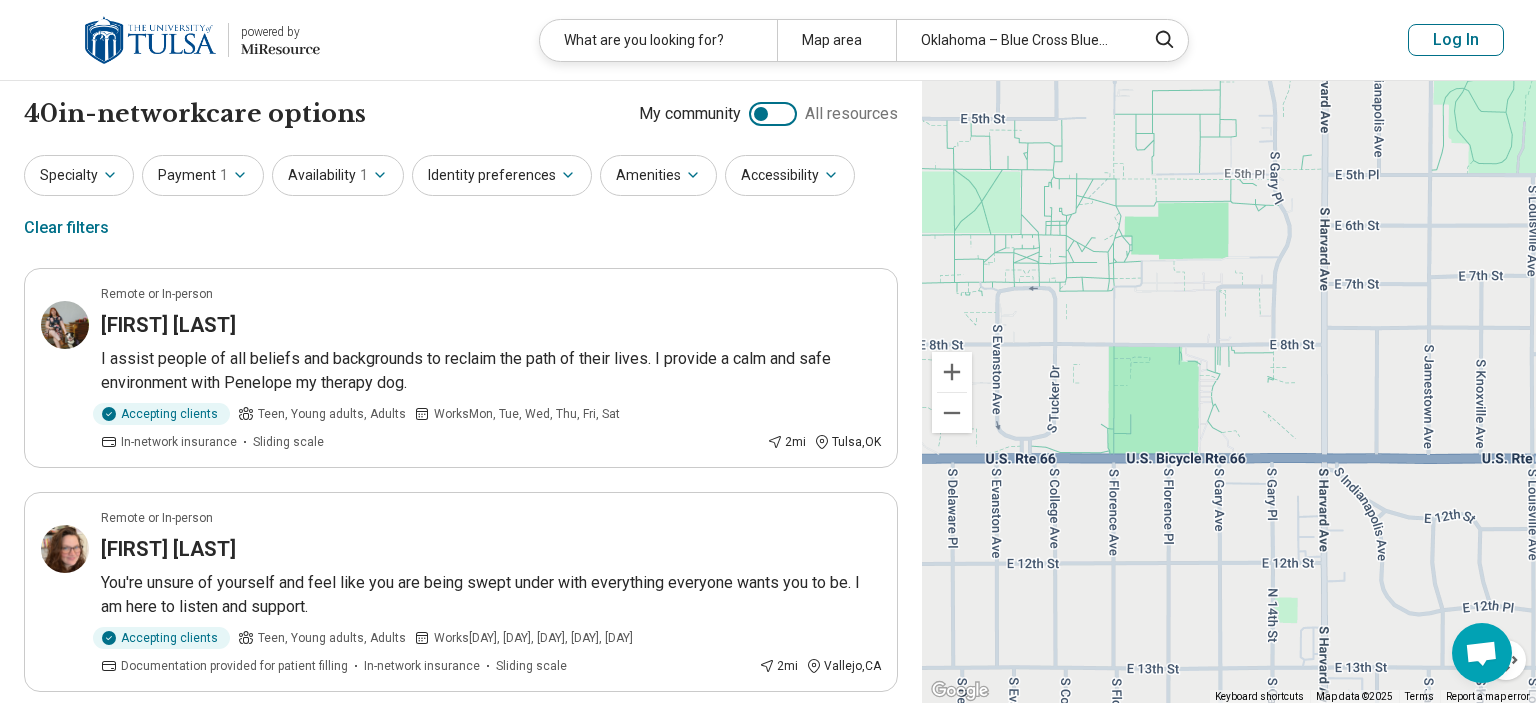 drag, startPoint x: 1258, startPoint y: 387, endPoint x: 1167, endPoint y: 385, distance: 91.02197 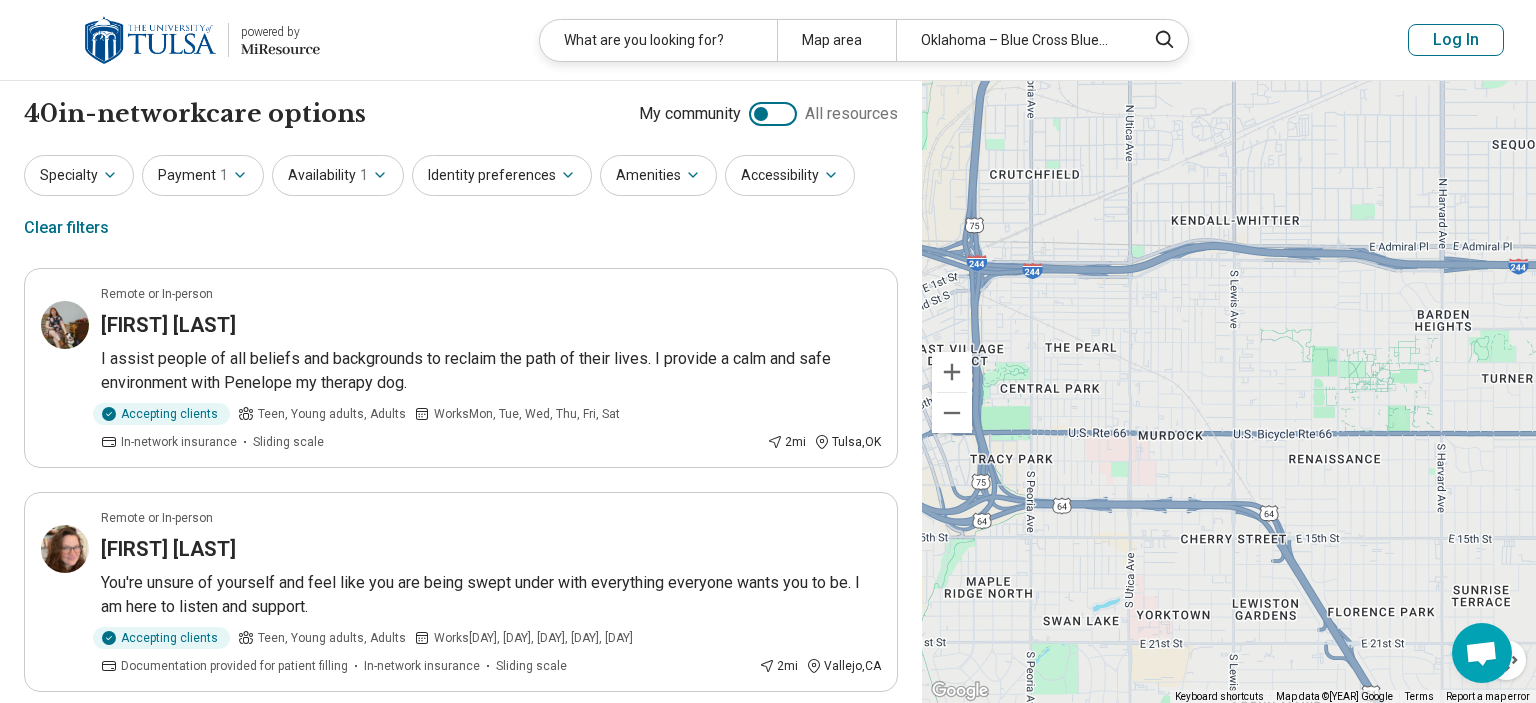 drag, startPoint x: 1328, startPoint y: 409, endPoint x: 1270, endPoint y: 415, distance: 58.30952 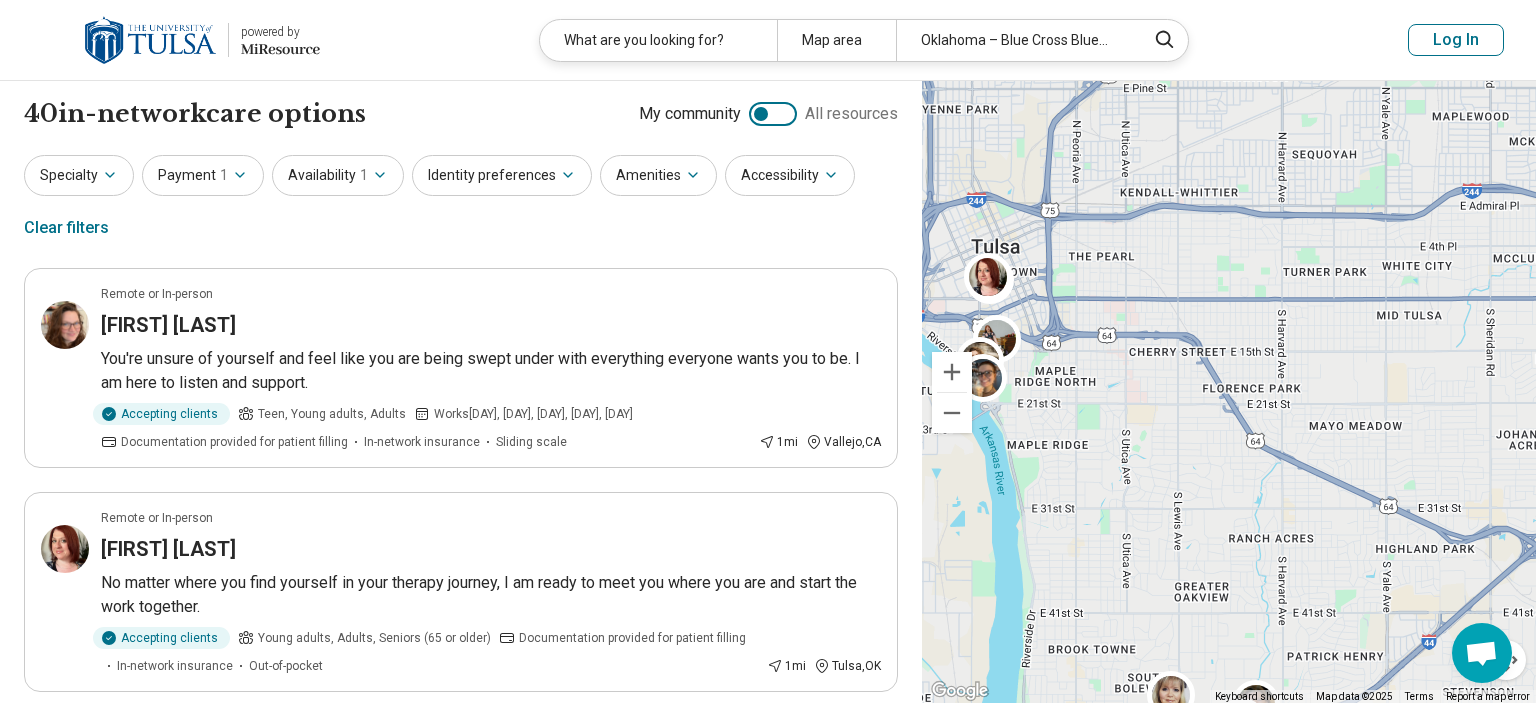drag, startPoint x: 1355, startPoint y: 452, endPoint x: 1238, endPoint y: 310, distance: 183.99185 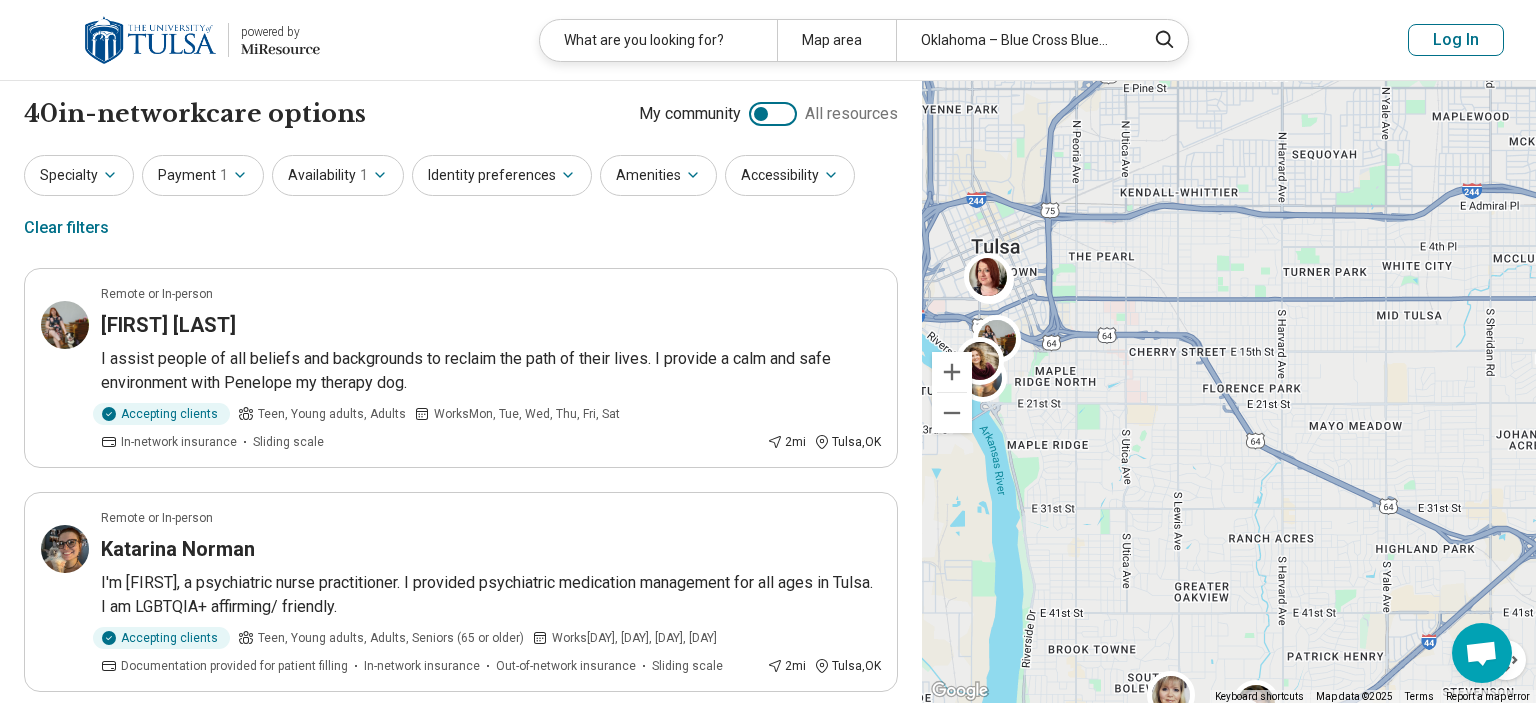 click at bounding box center [773, 114] 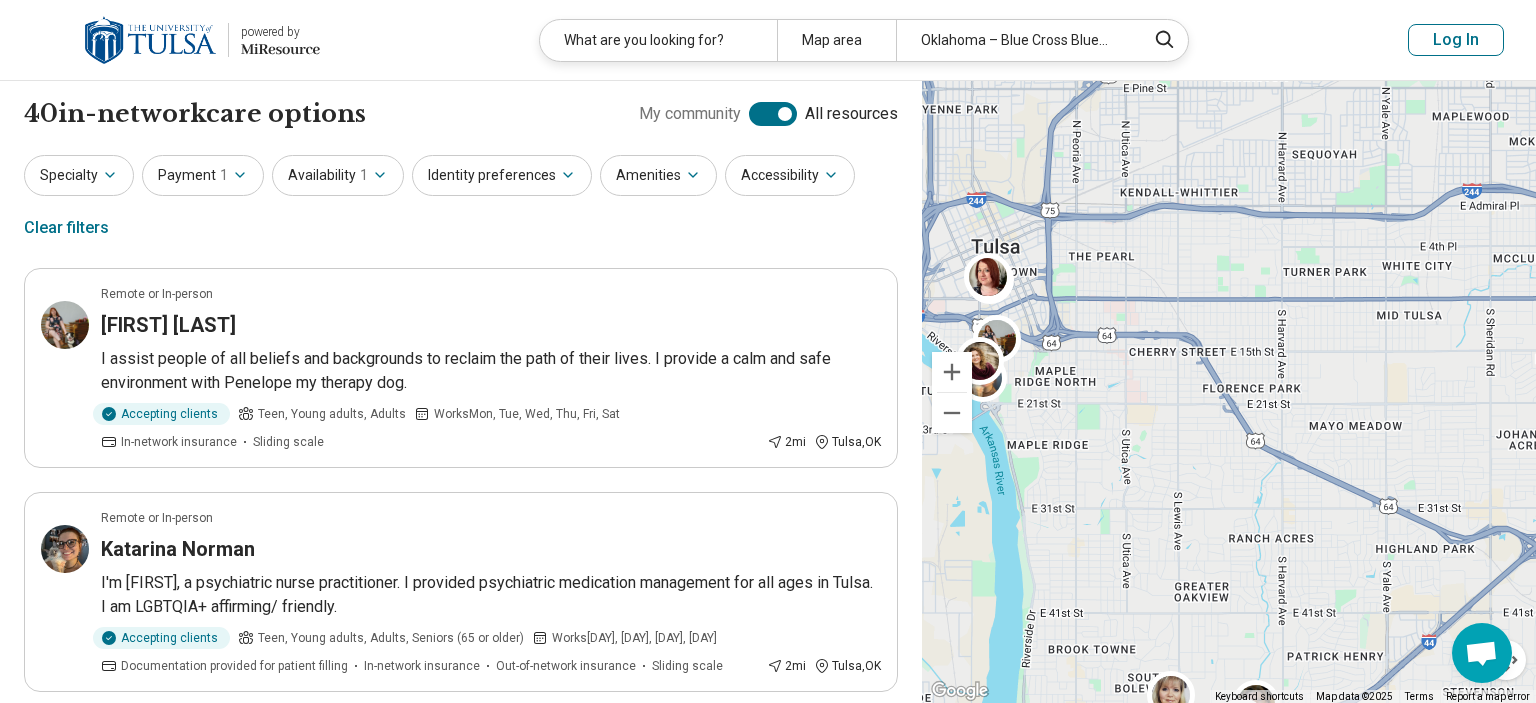 scroll, scrollTop: 11, scrollLeft: 6, axis: both 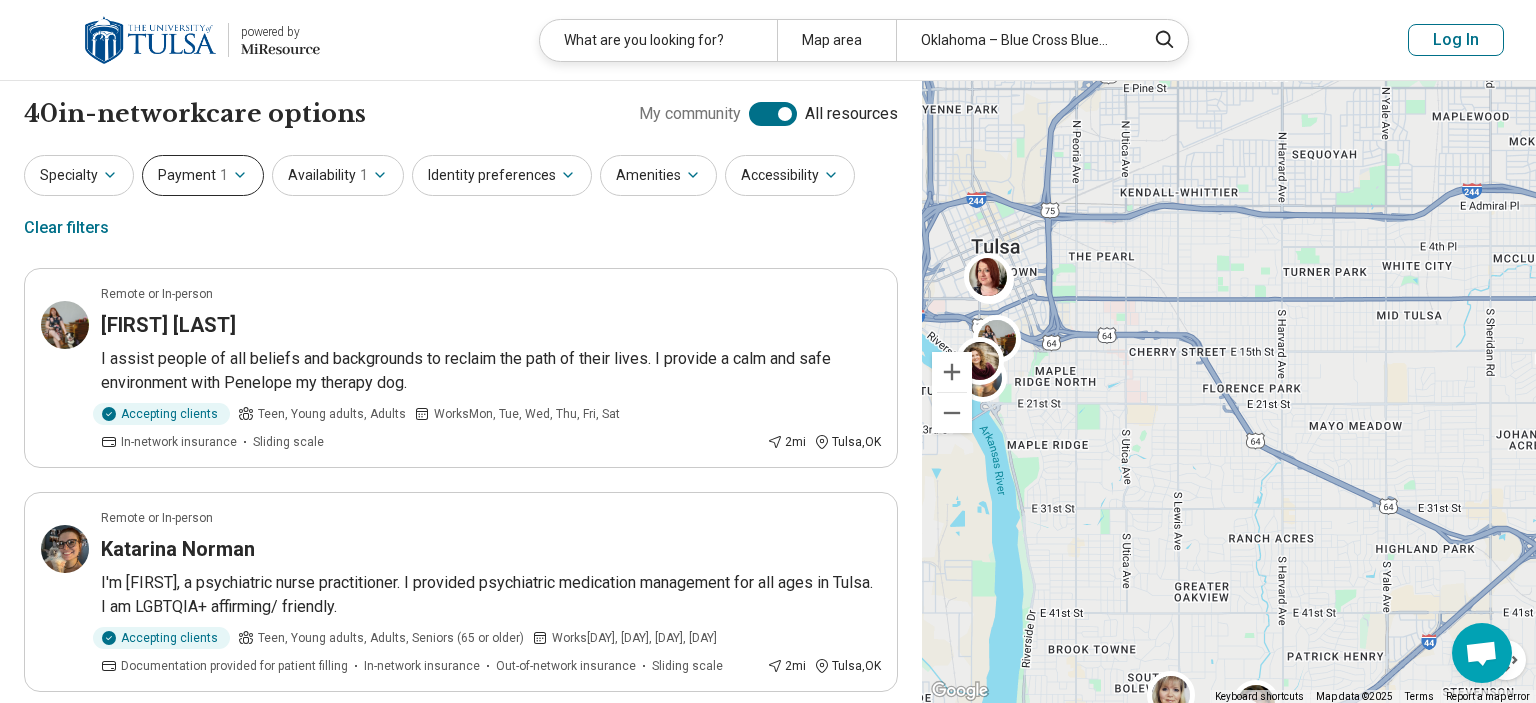 click 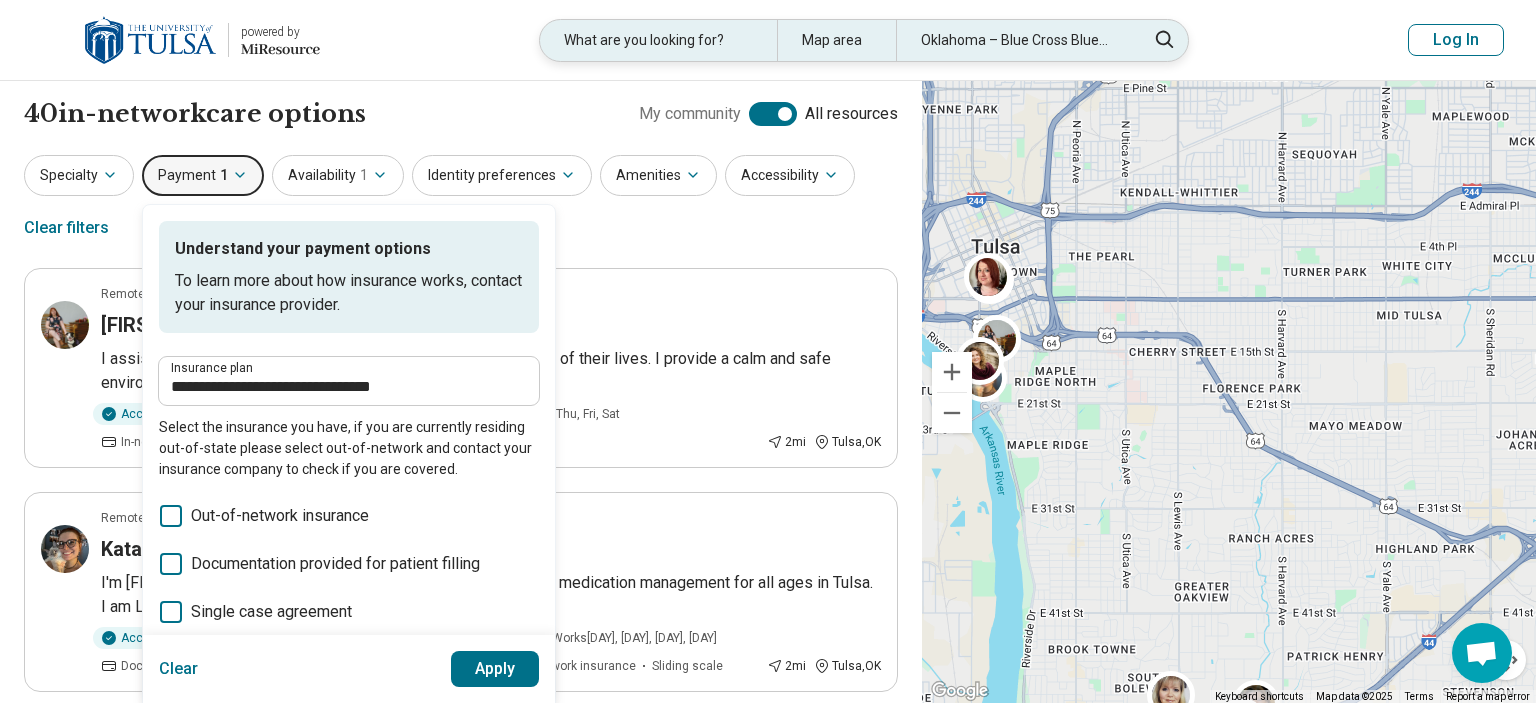 click on "Oklahoma – Blue Cross Blue Shield" at bounding box center [1014, 40] 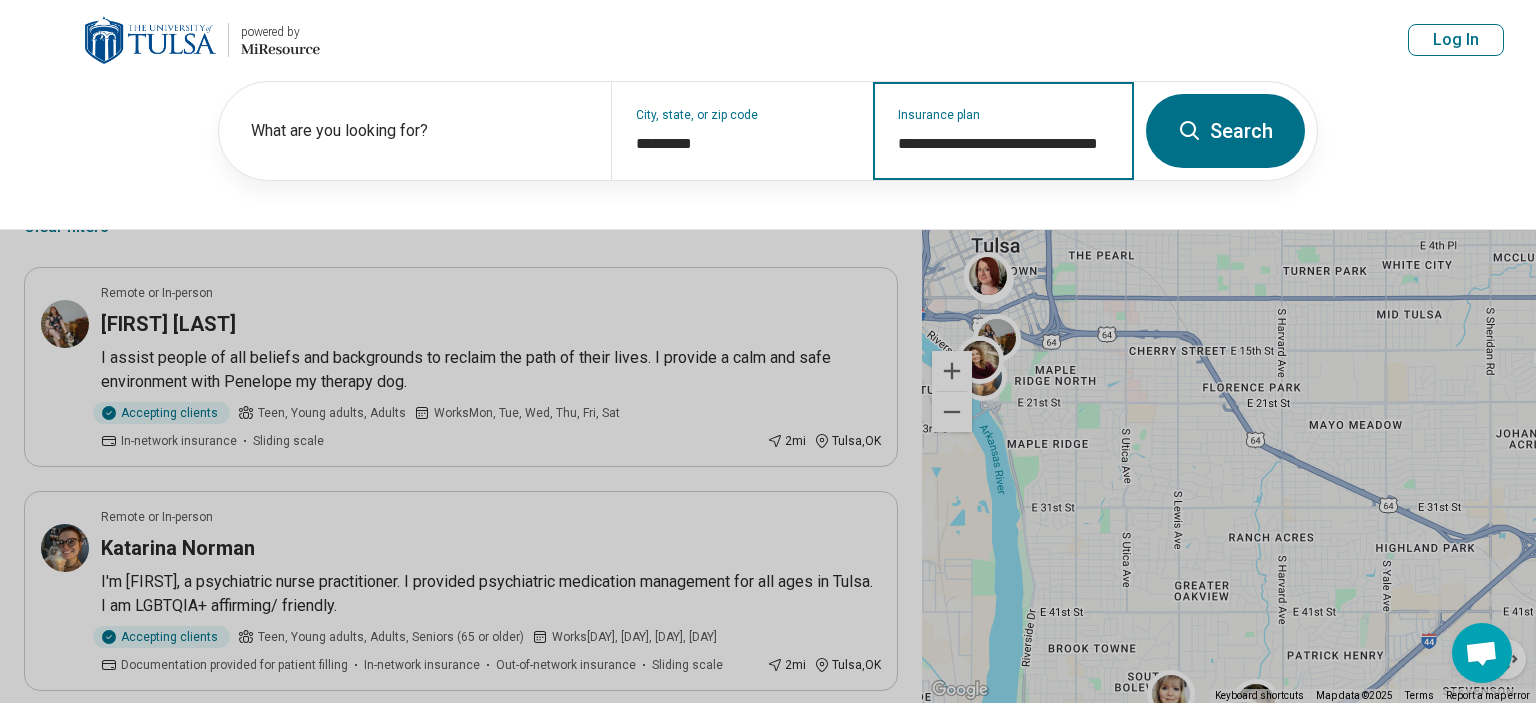 click on "**********" at bounding box center [1004, 144] 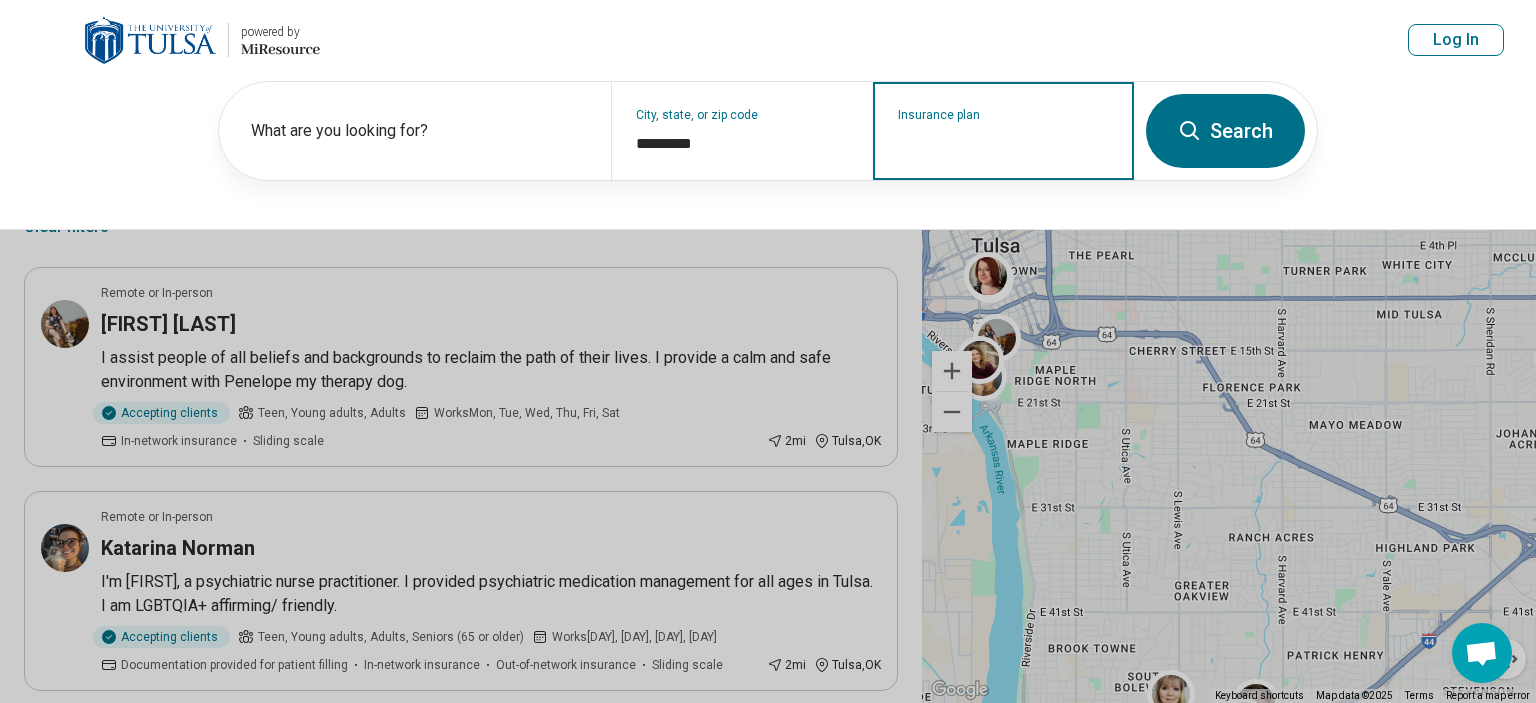 scroll, scrollTop: 0, scrollLeft: 0, axis: both 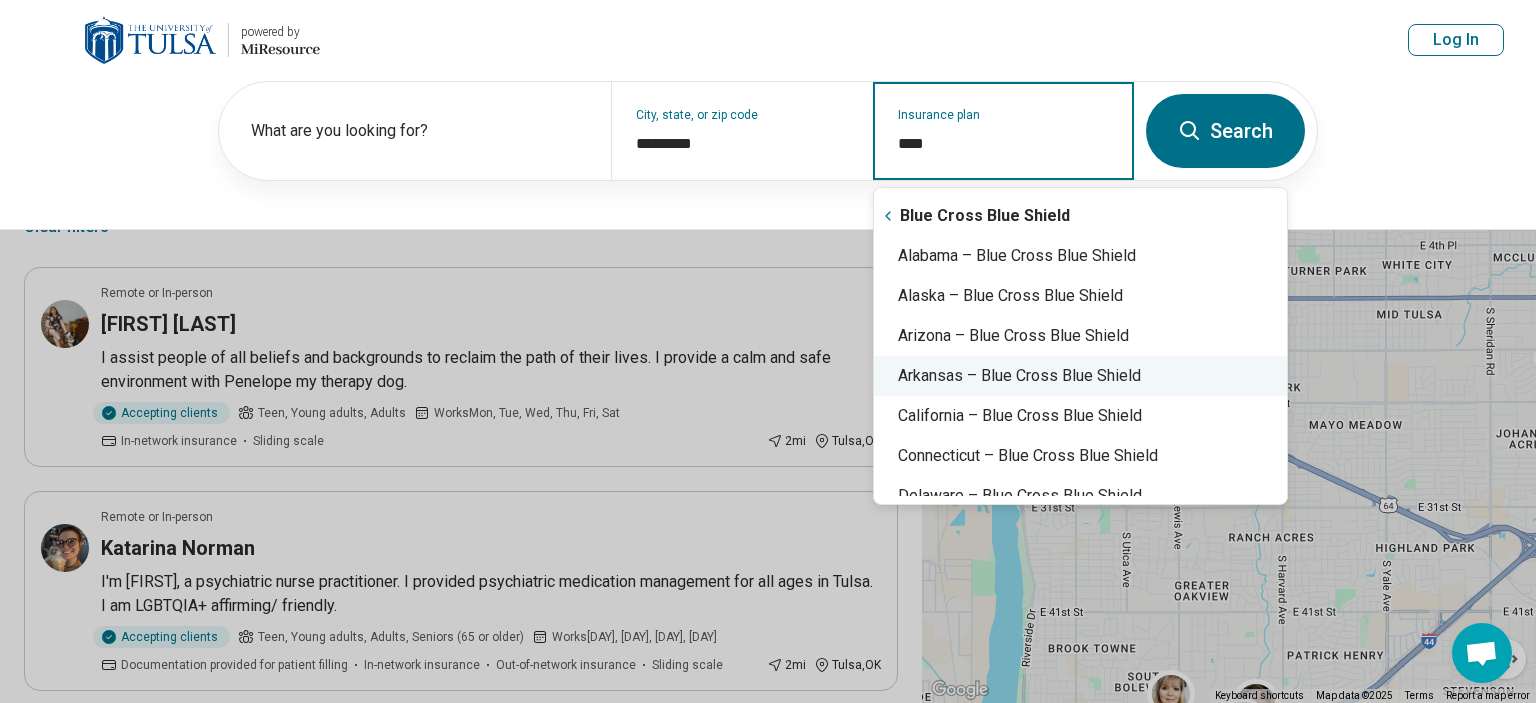click on "Arkansas – Blue Cross Blue Shield" at bounding box center [1080, 376] 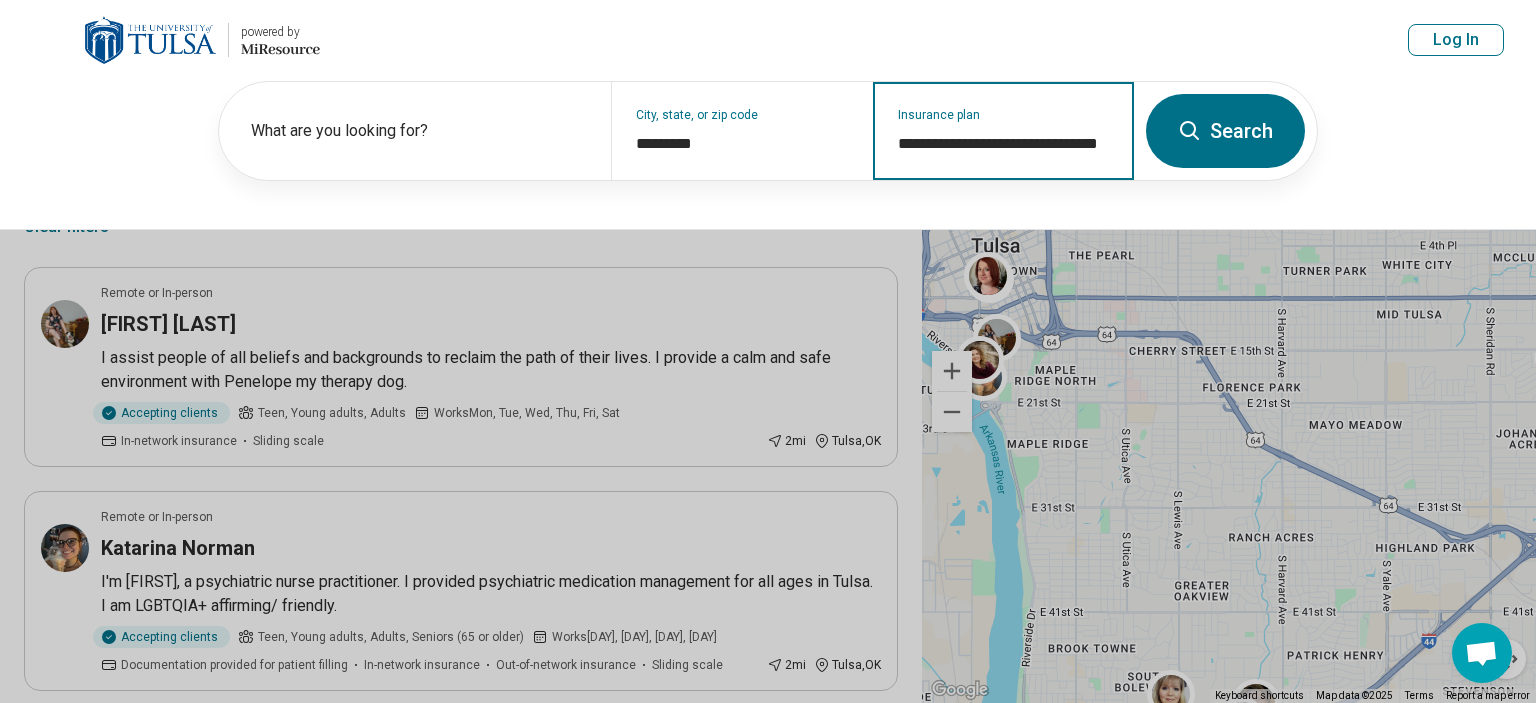 type on "**********" 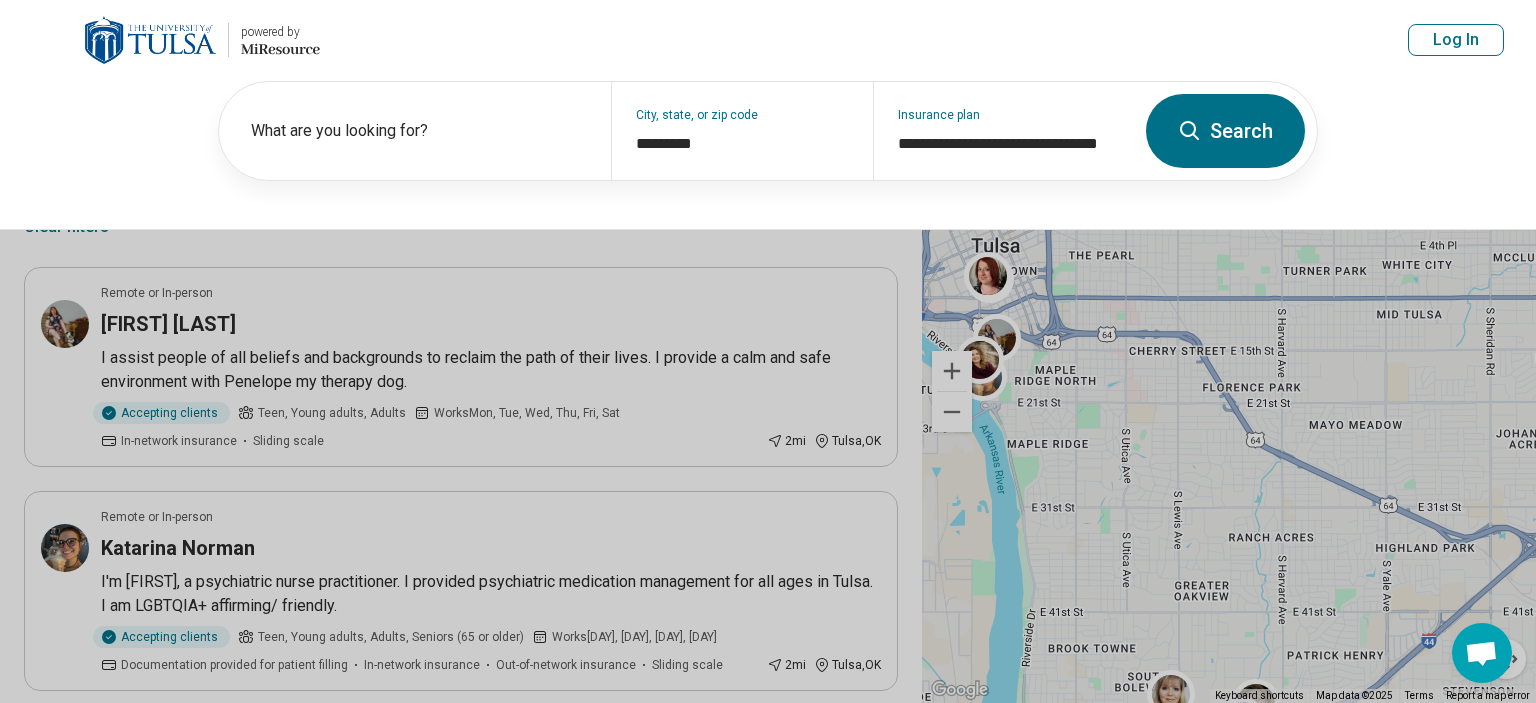 click on "Search" at bounding box center [1225, 131] 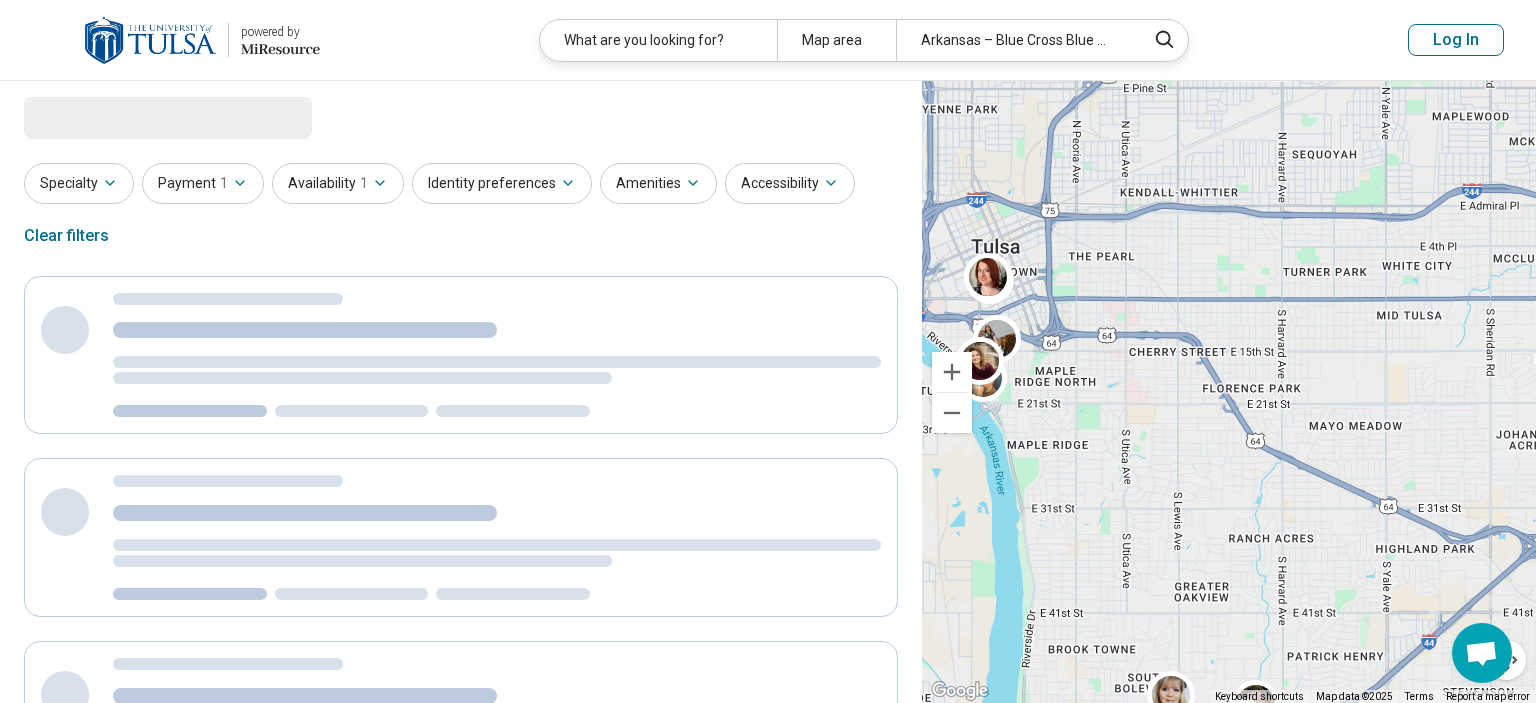 scroll, scrollTop: 11, scrollLeft: 6, axis: both 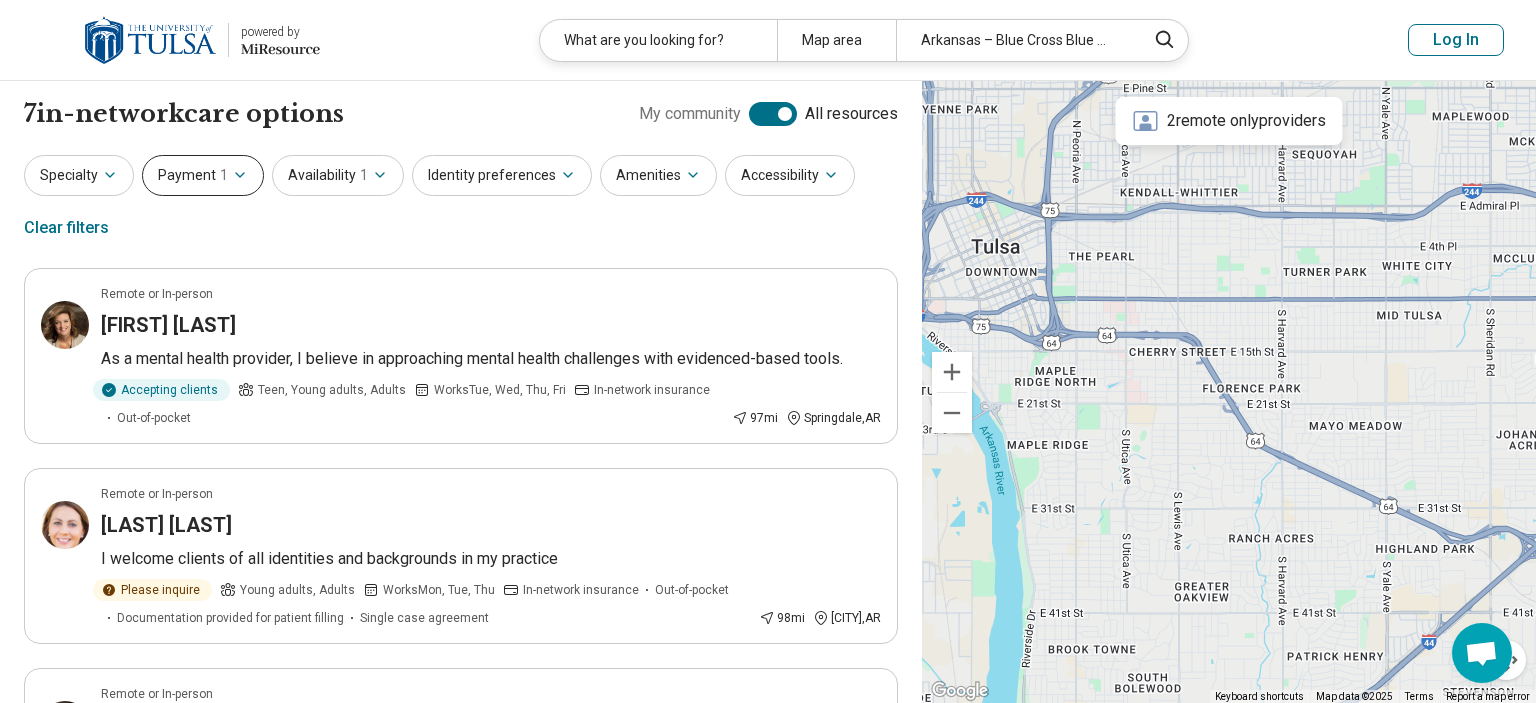 click on "1" at bounding box center [224, 175] 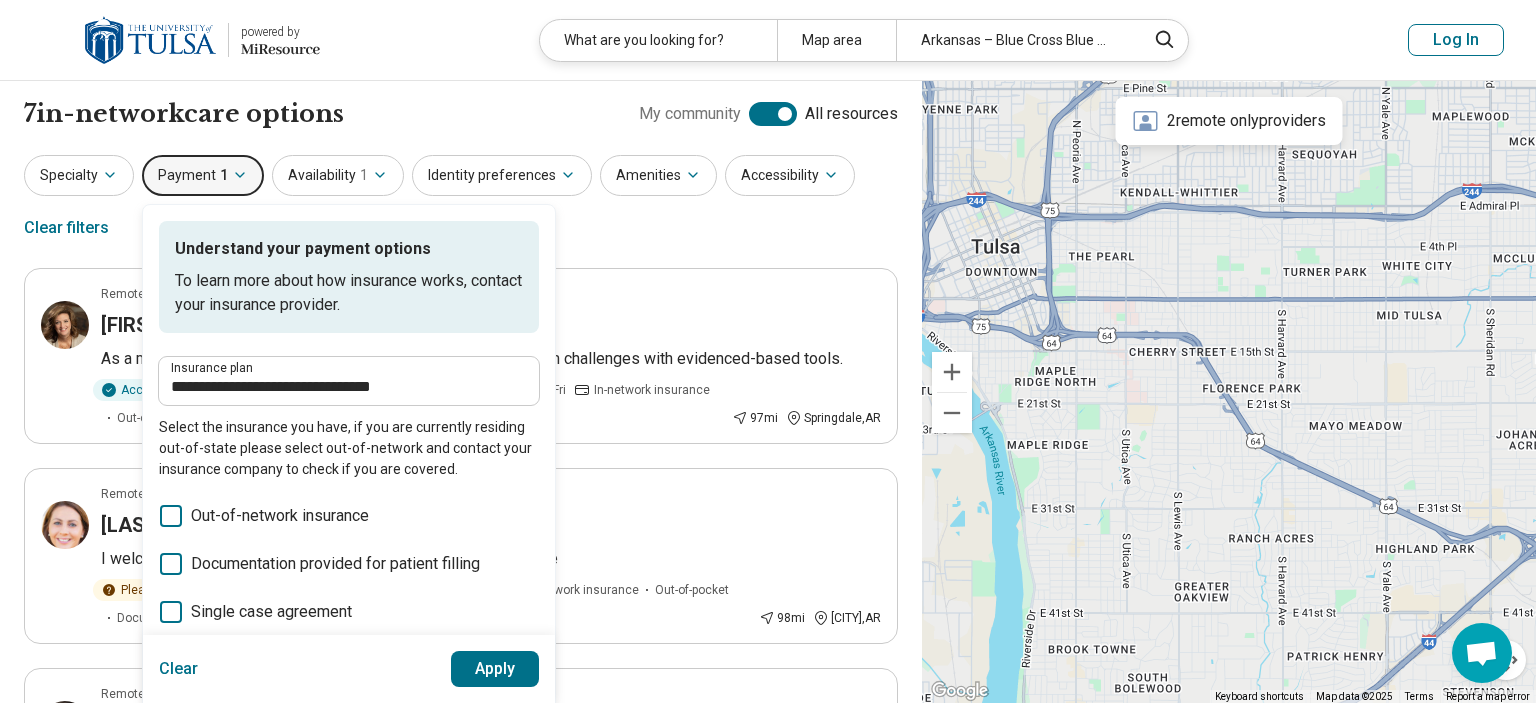 click 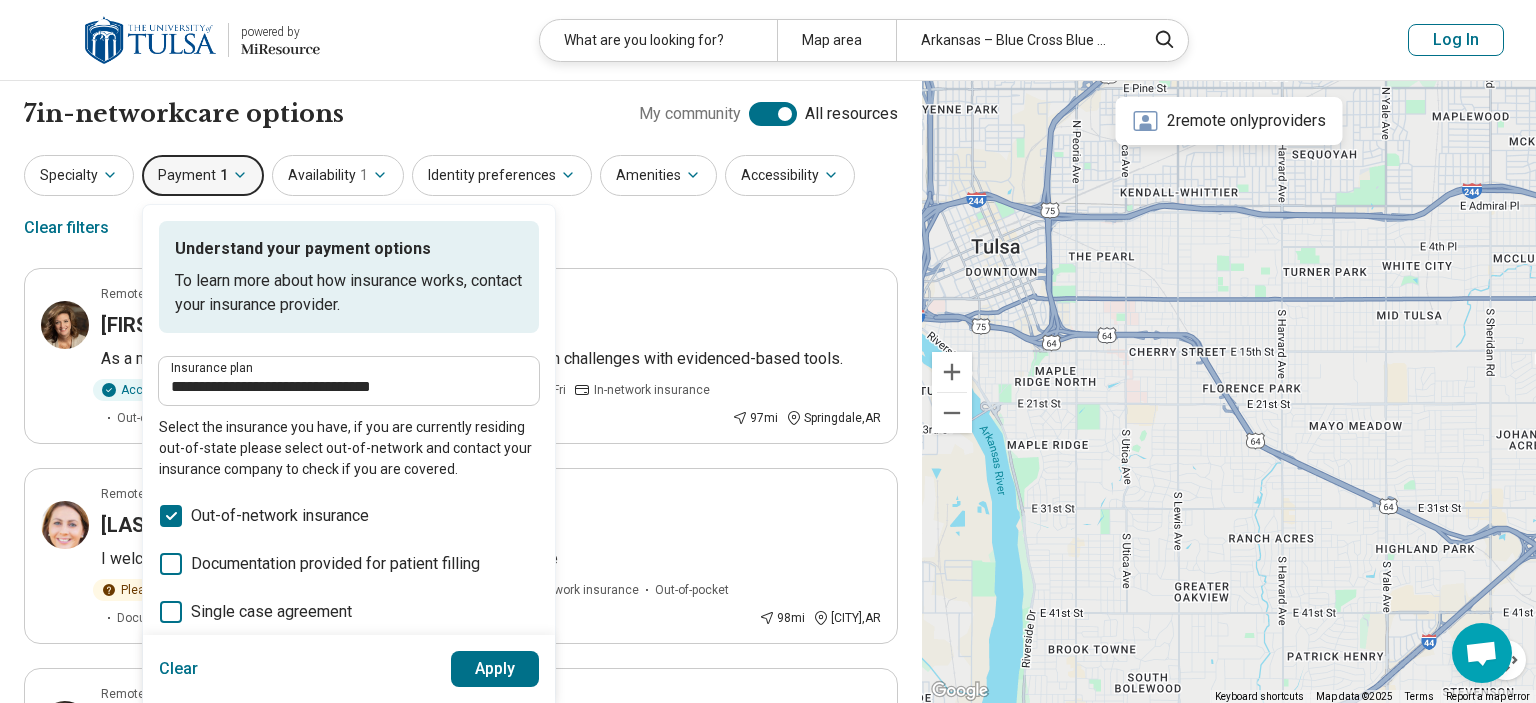 scroll, scrollTop: 11, scrollLeft: 6, axis: both 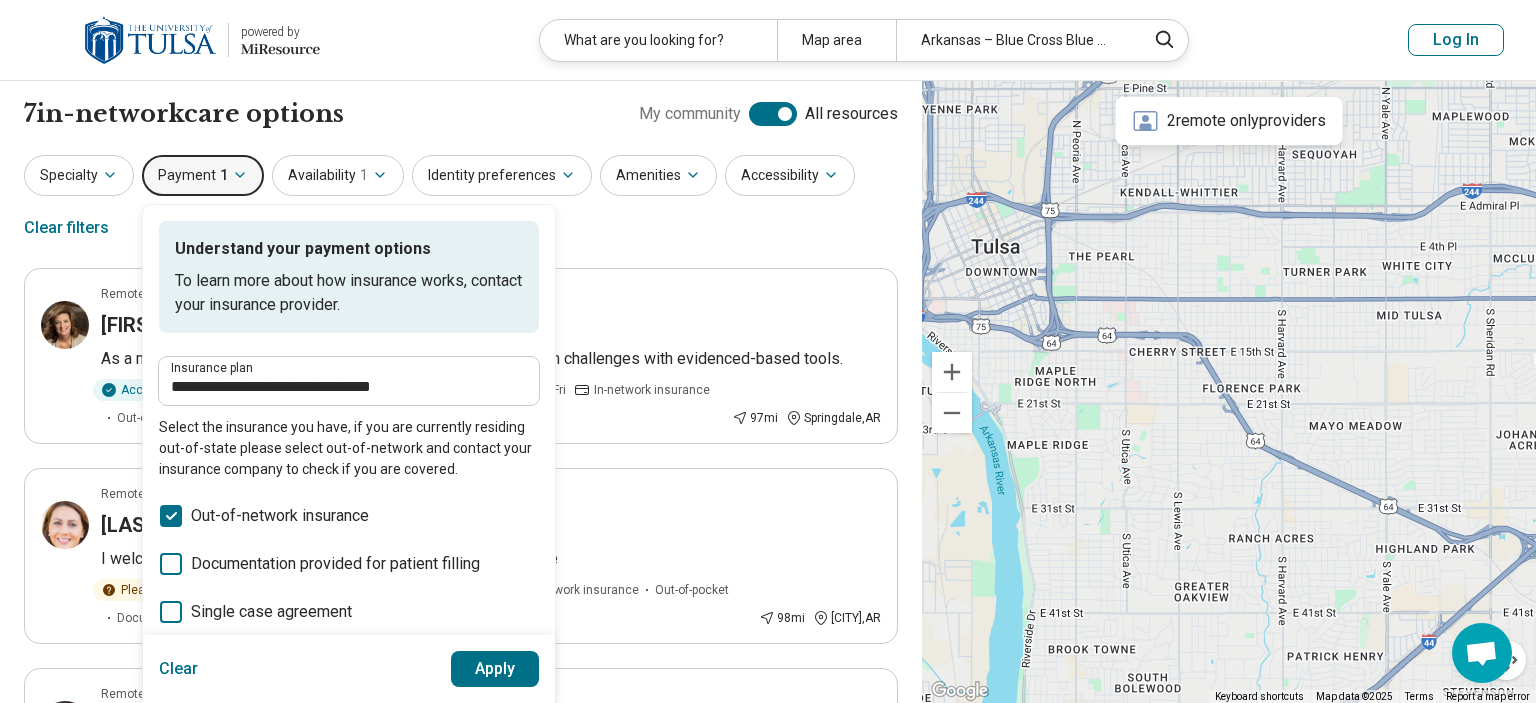 click on "Apply" at bounding box center (495, 669) 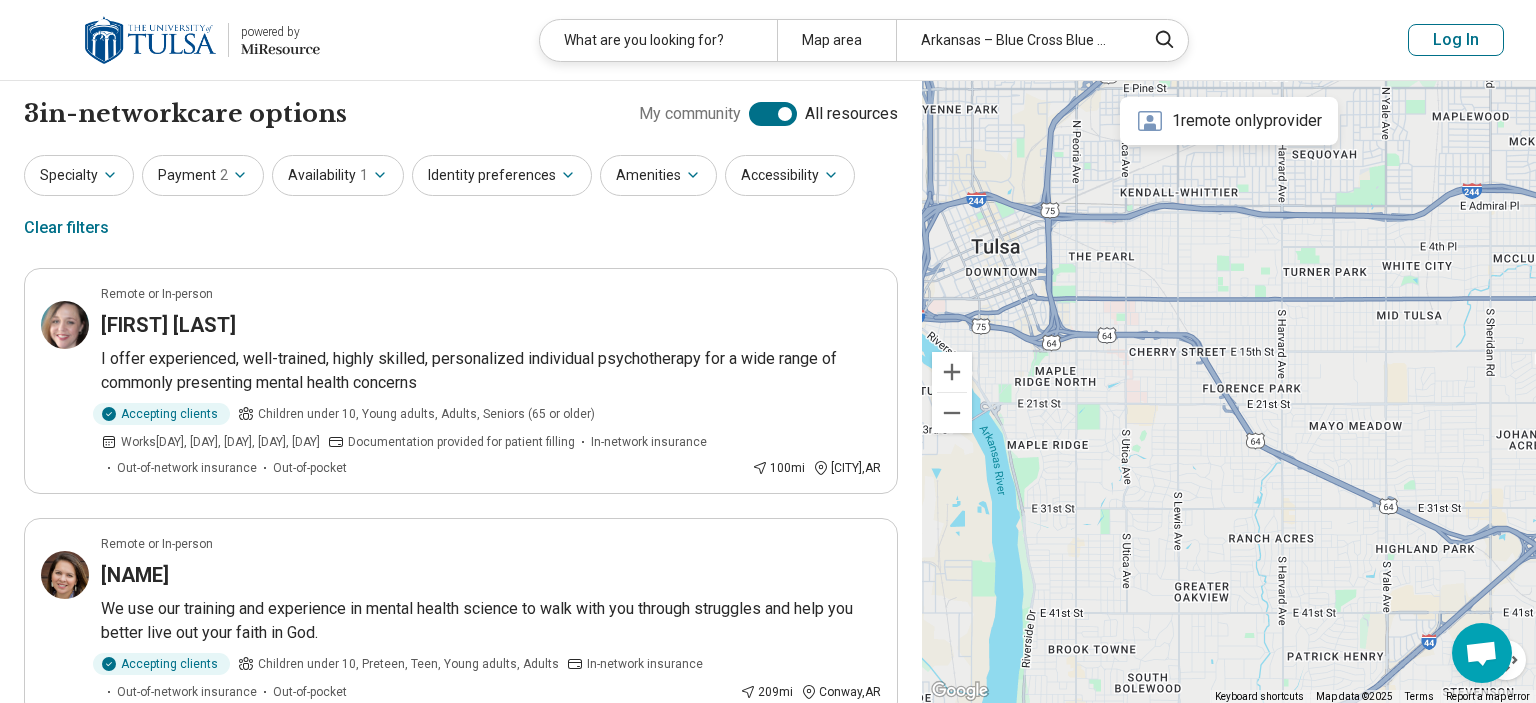 scroll, scrollTop: 11, scrollLeft: 6, axis: both 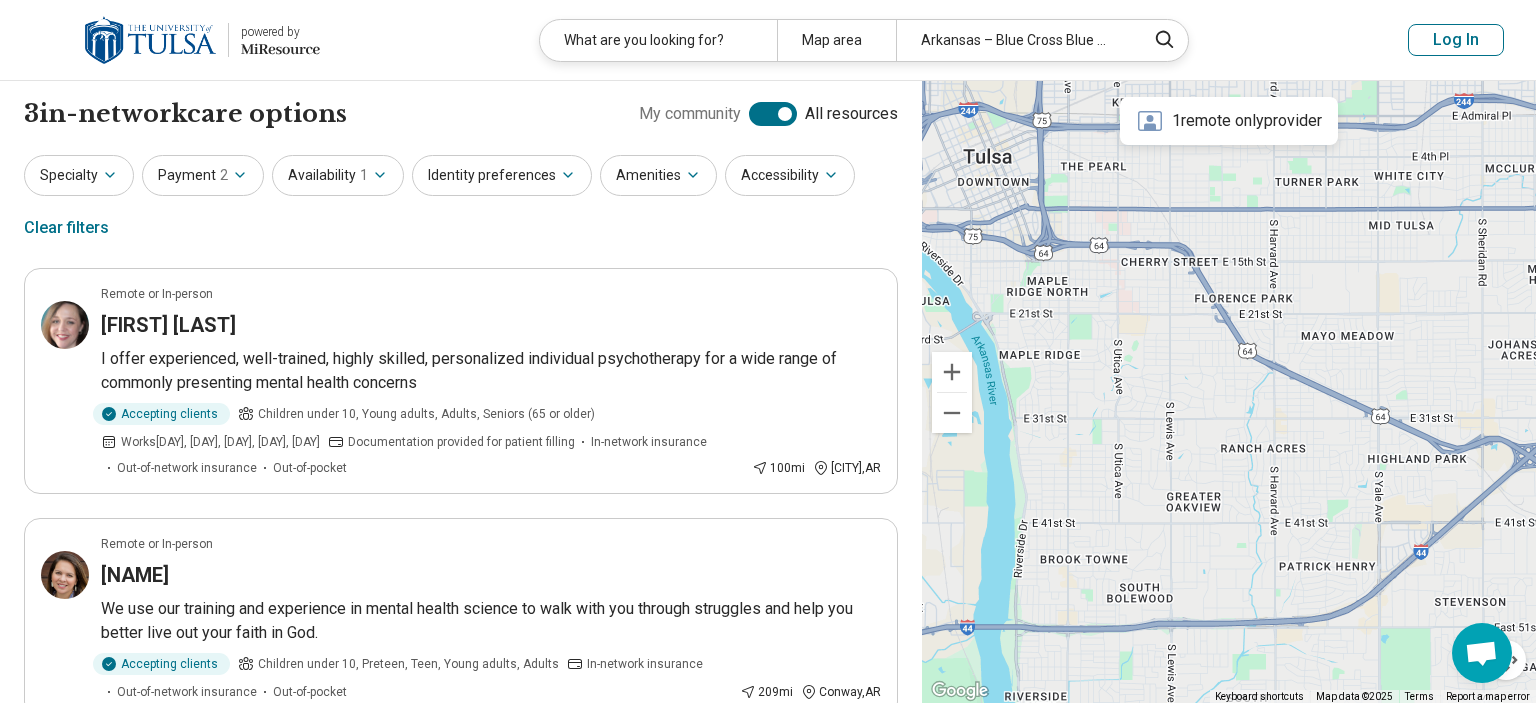 drag, startPoint x: 1054, startPoint y: 568, endPoint x: 1047, endPoint y: 480, distance: 88.27797 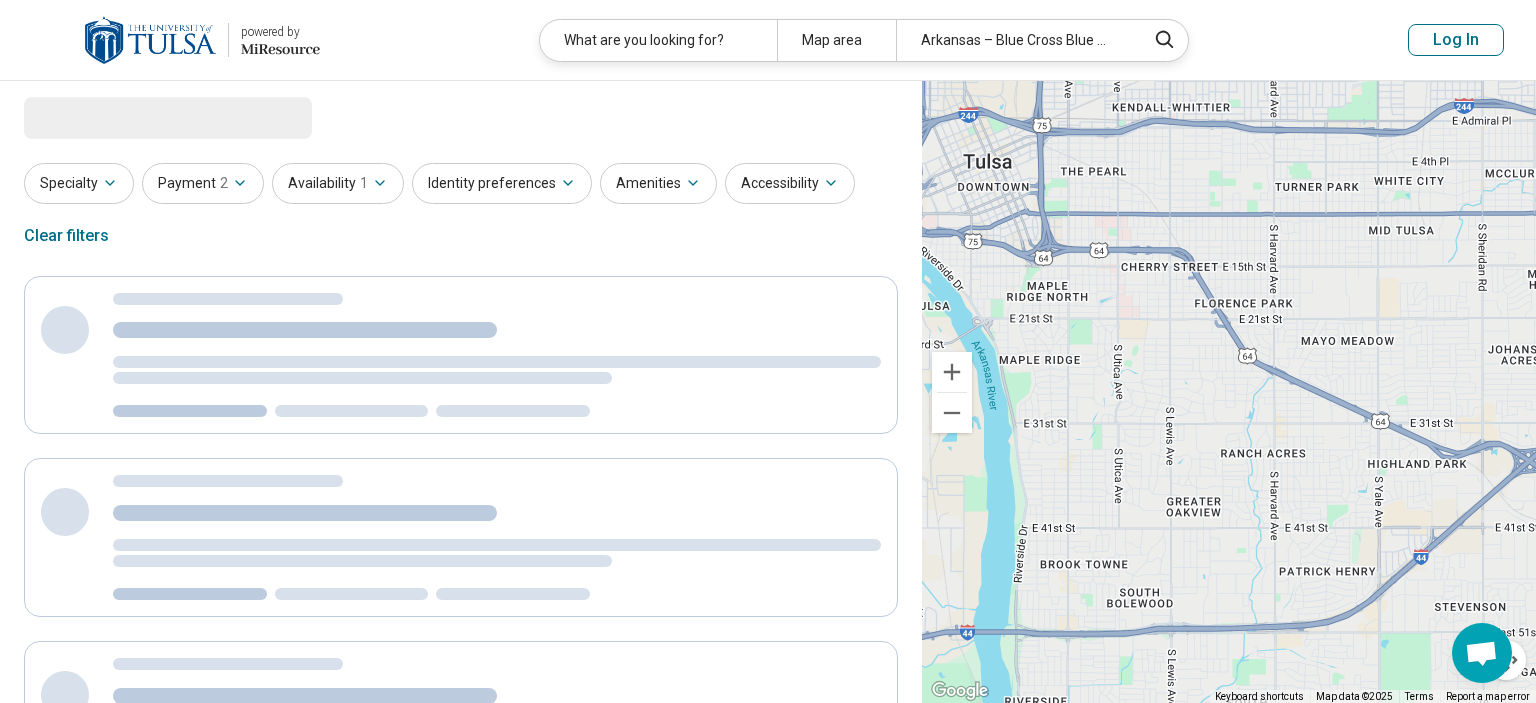scroll, scrollTop: 11, scrollLeft: 6, axis: both 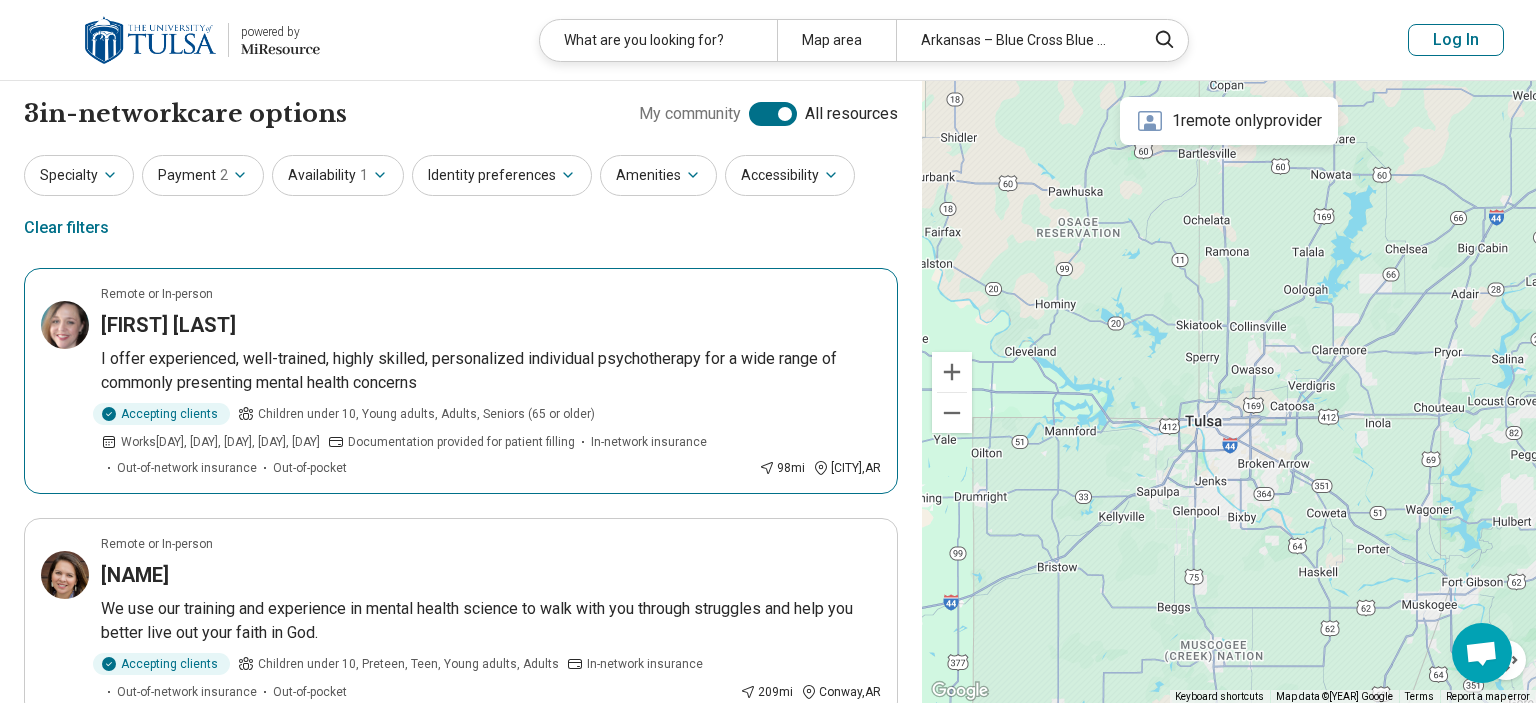 click on "[FIRST] [LAST]" at bounding box center (168, 325) 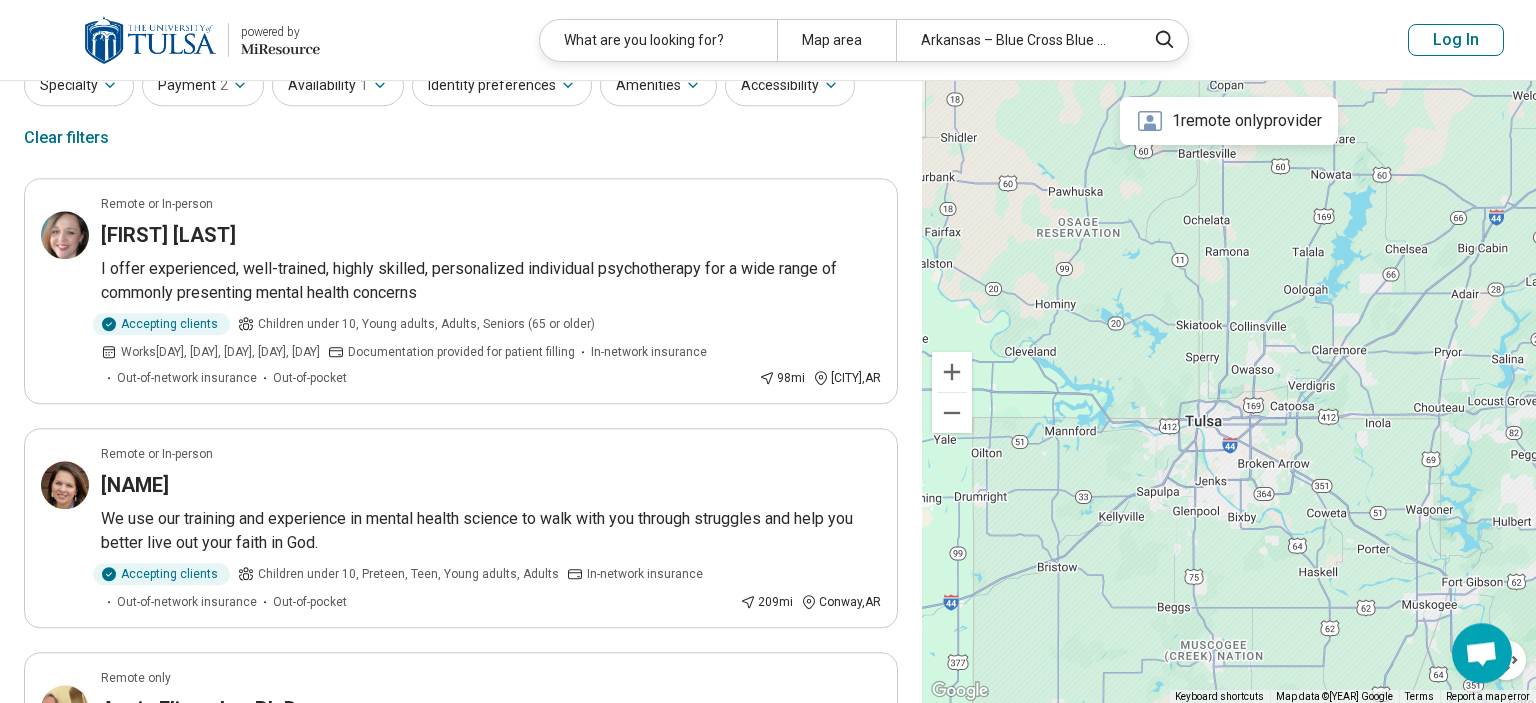 scroll, scrollTop: 0, scrollLeft: 0, axis: both 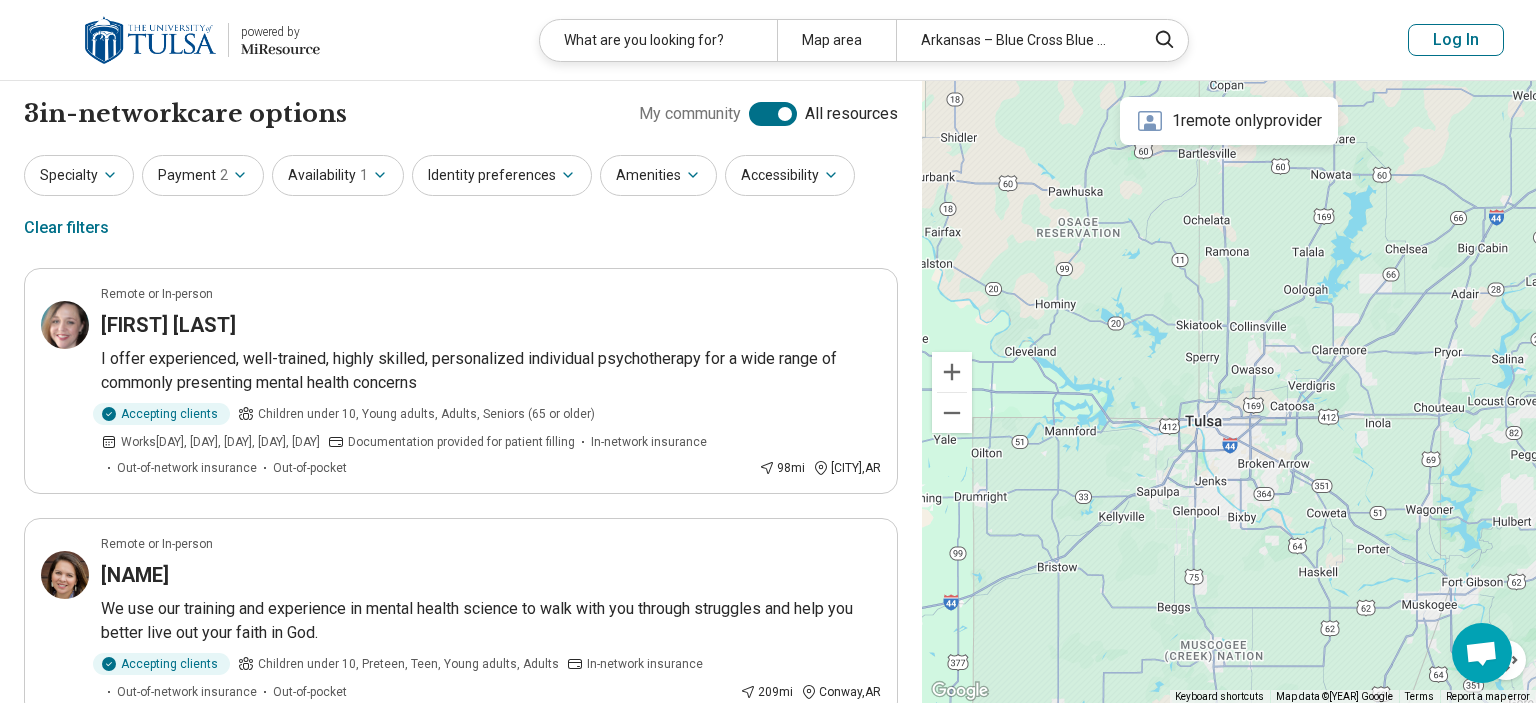 click at bounding box center (150, 40) 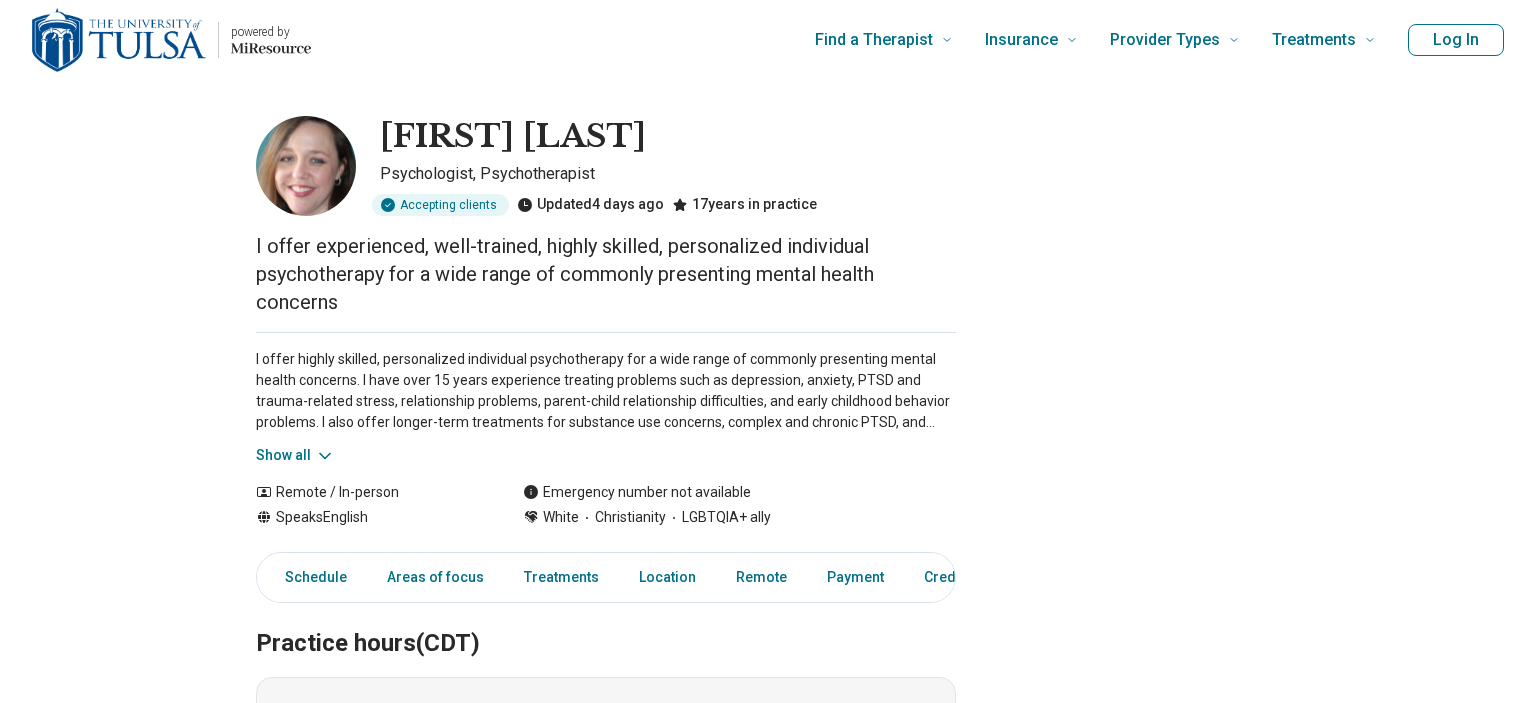 scroll, scrollTop: 0, scrollLeft: 0, axis: both 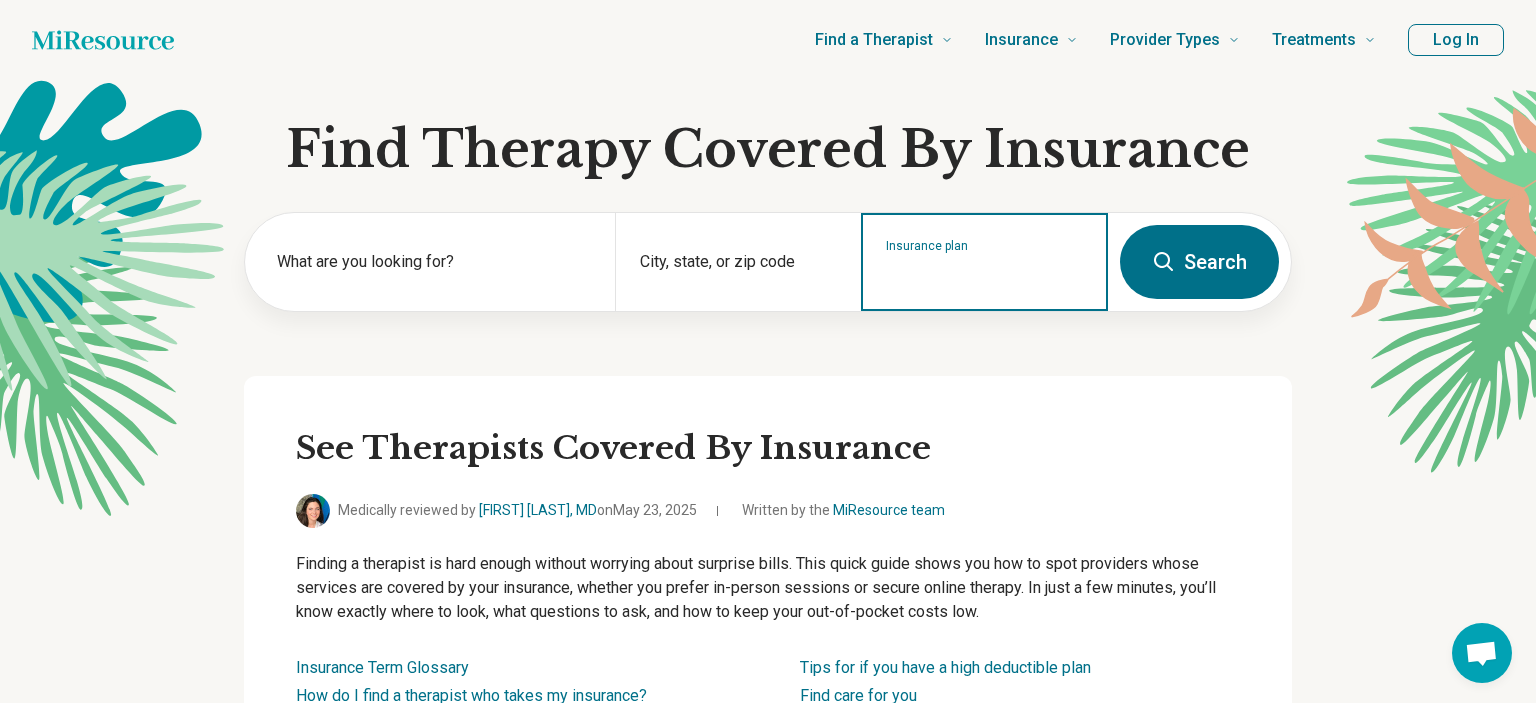 click on "Insurance plan" at bounding box center (985, 275) 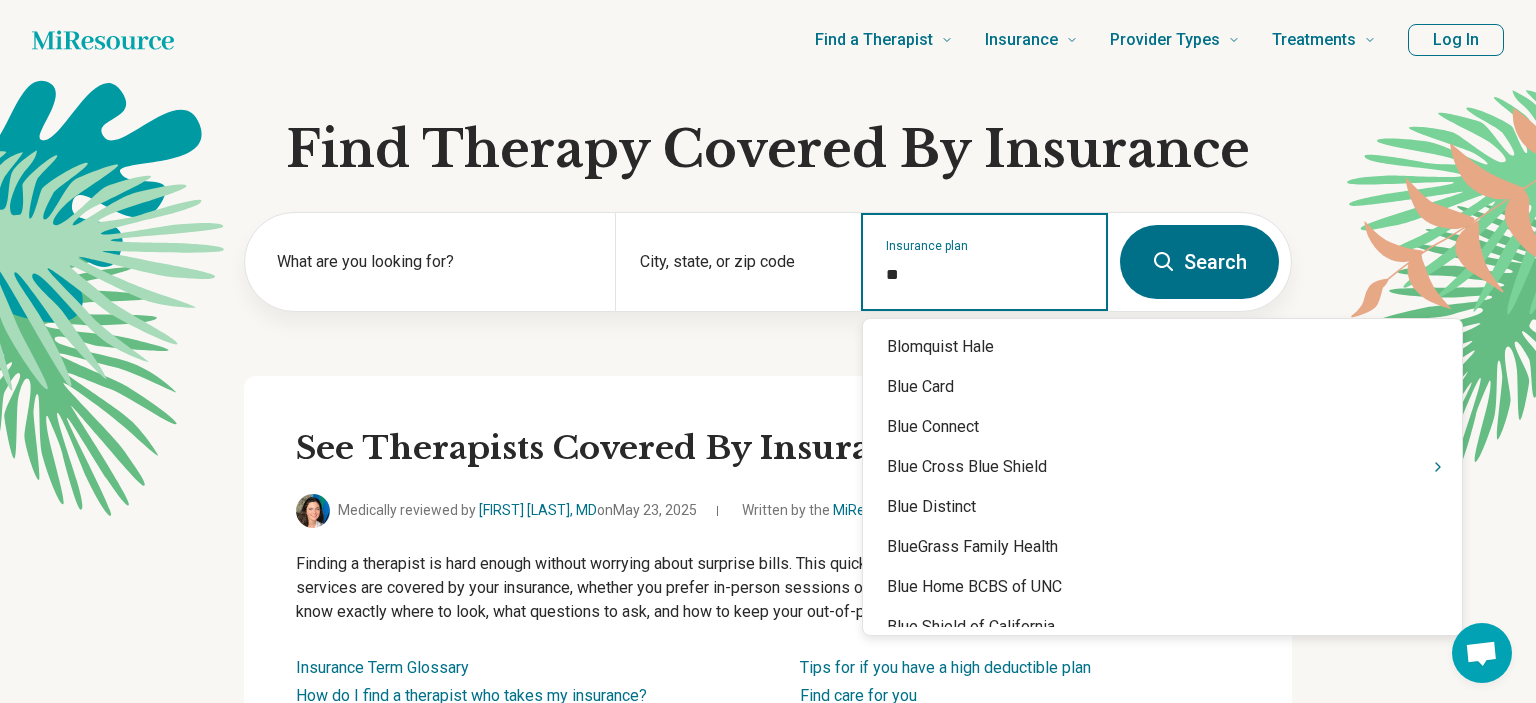type on "***" 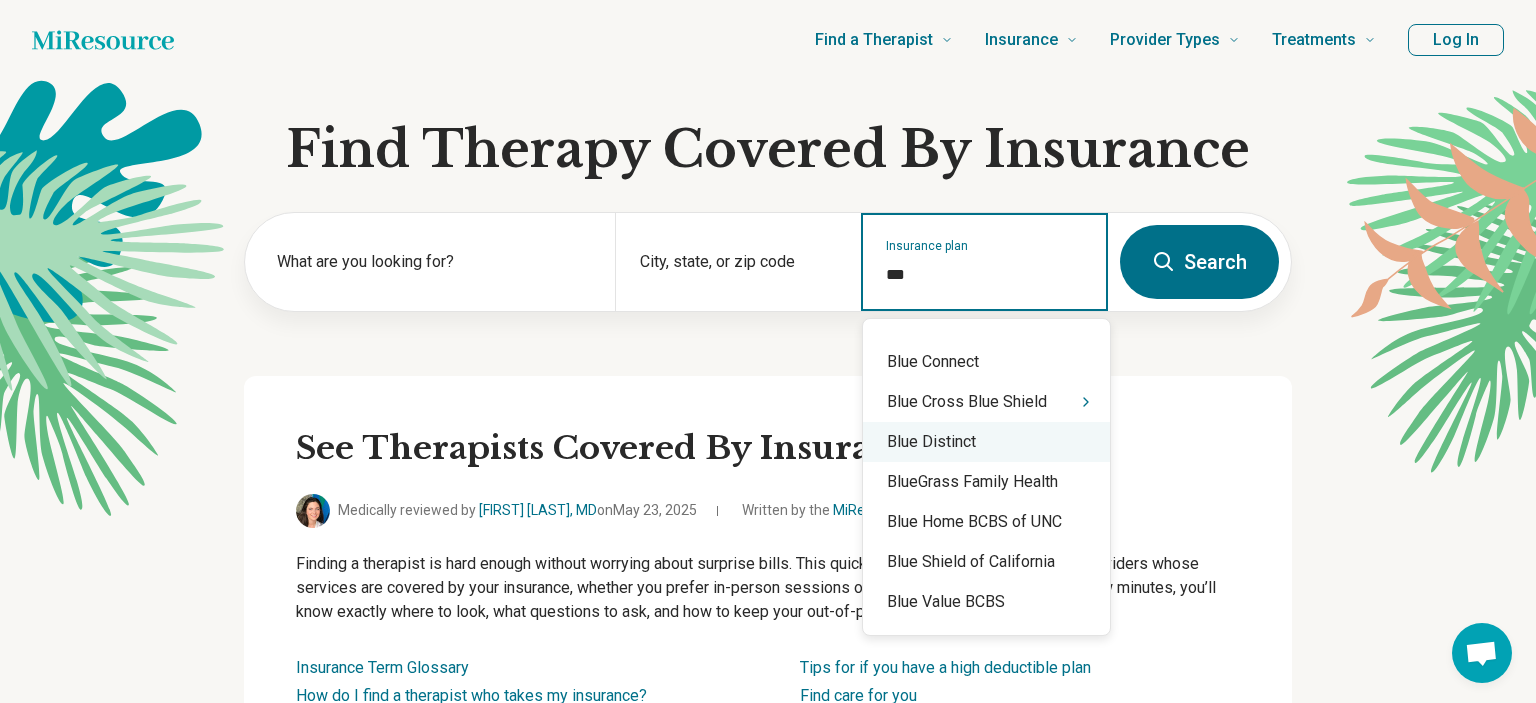 scroll, scrollTop: 0, scrollLeft: 0, axis: both 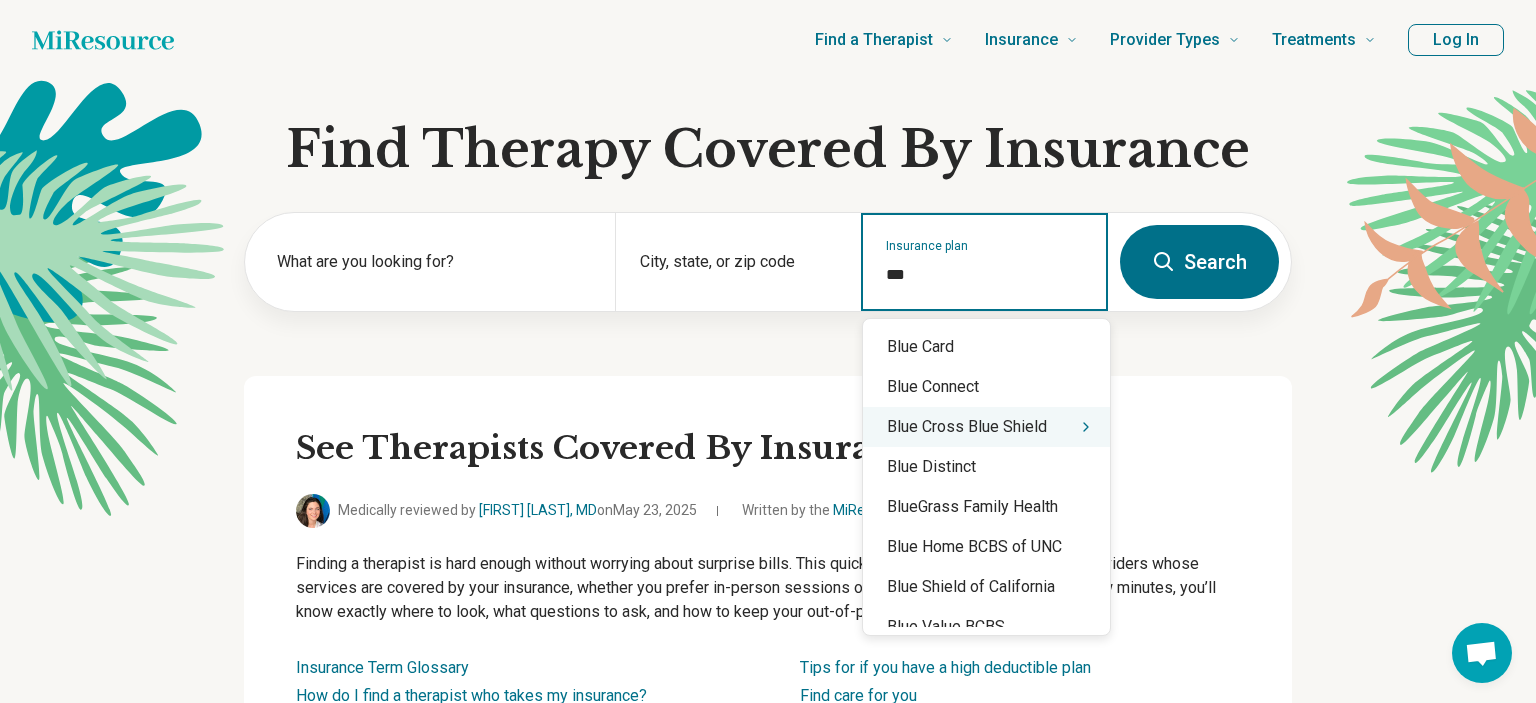 click on "[BRAND]" at bounding box center (986, 427) 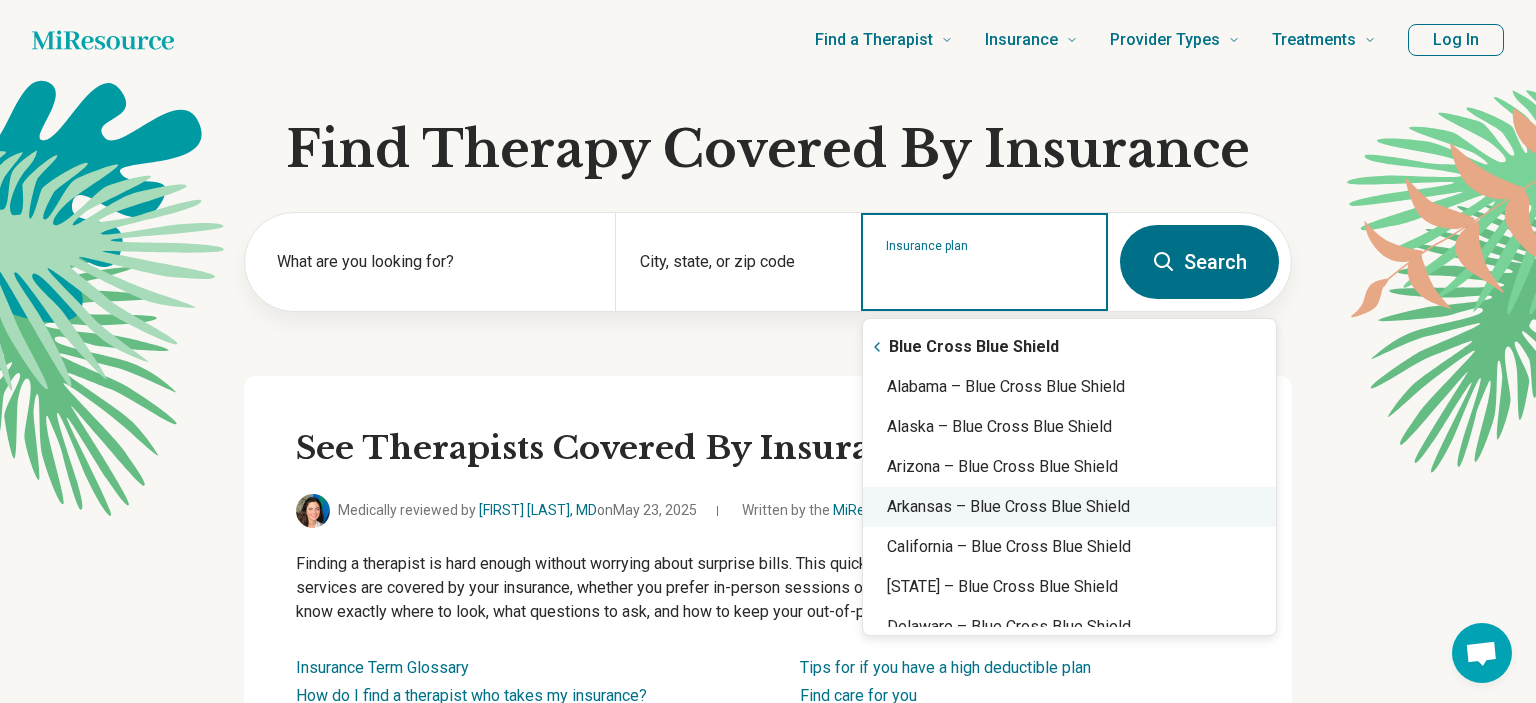 click on "Arkansas – Blue Cross Blue Shield" at bounding box center (1069, 507) 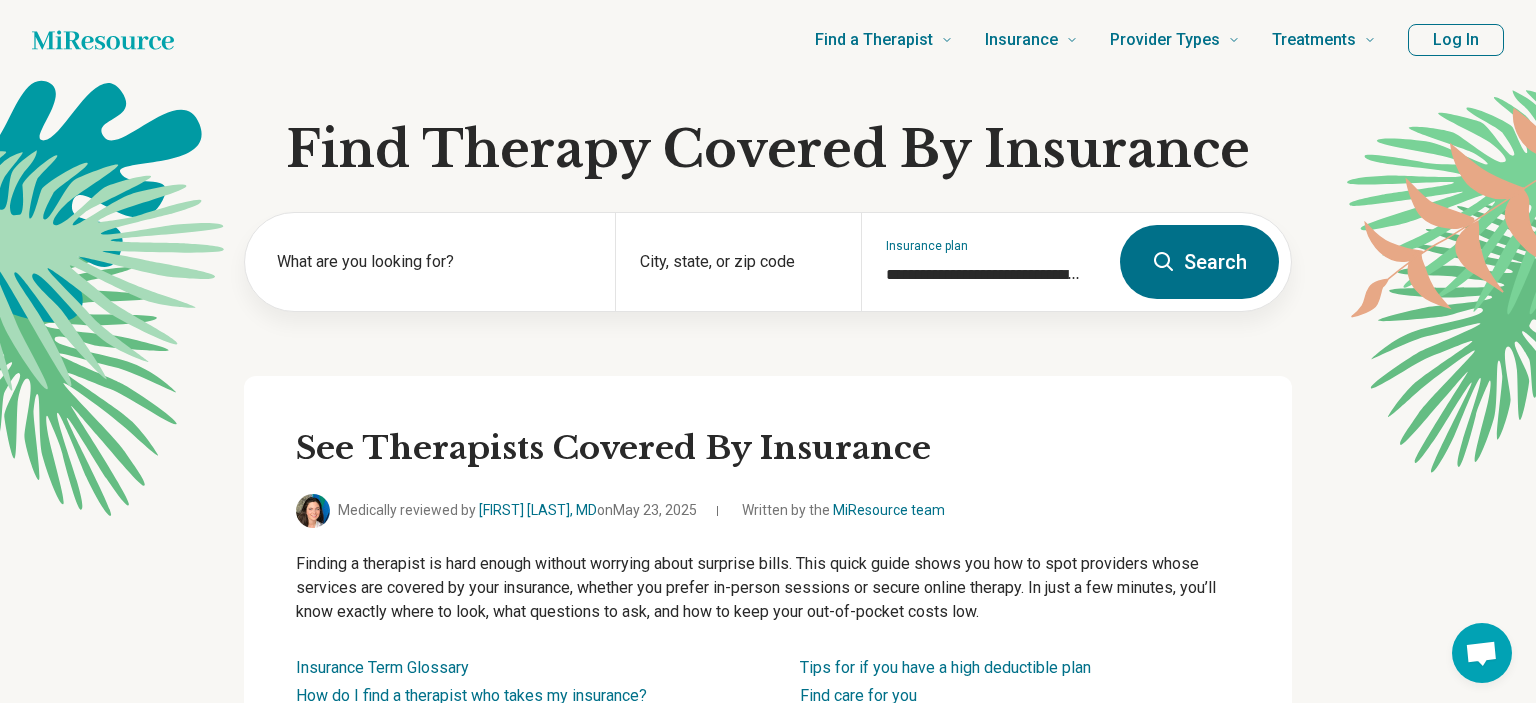 click on "Search" at bounding box center (1199, 262) 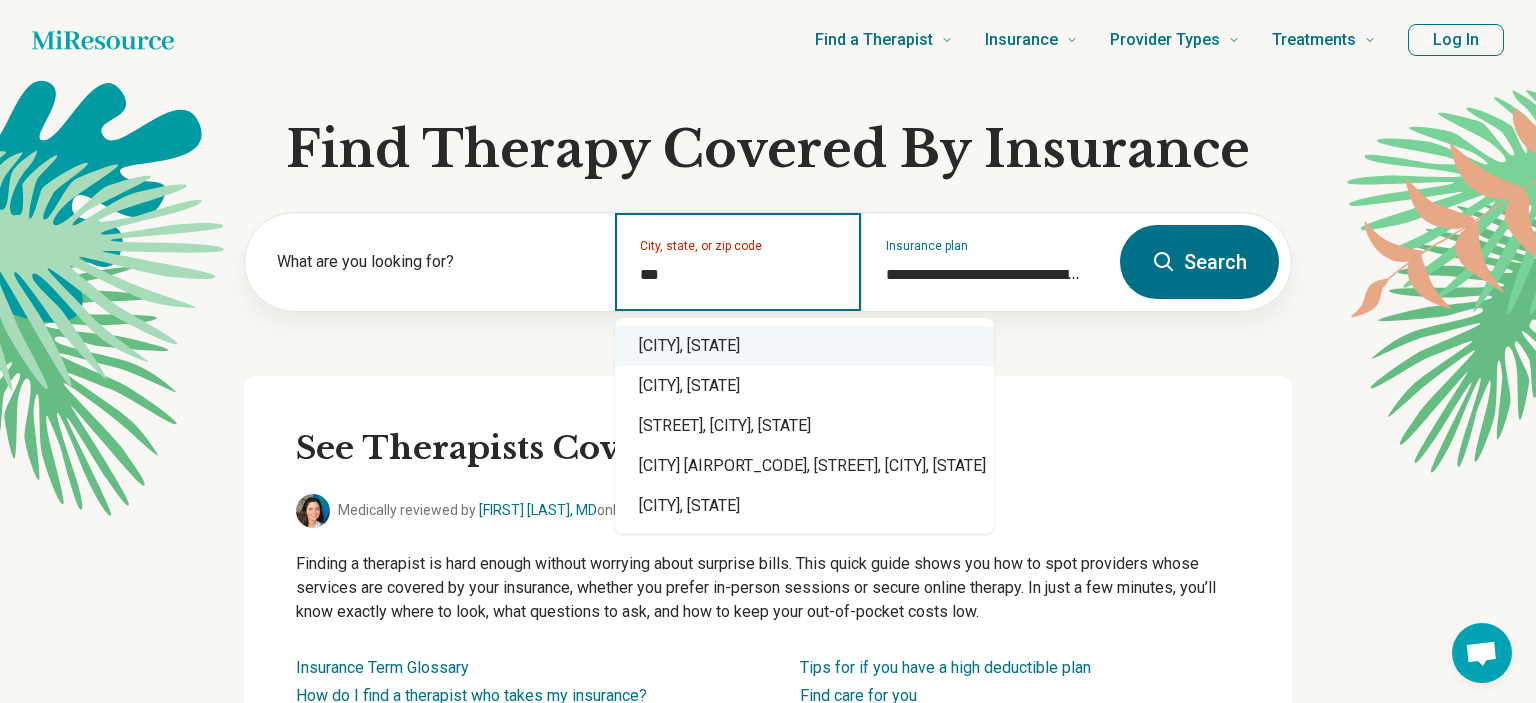 click on "[CITY], [STATE]" at bounding box center [804, 346] 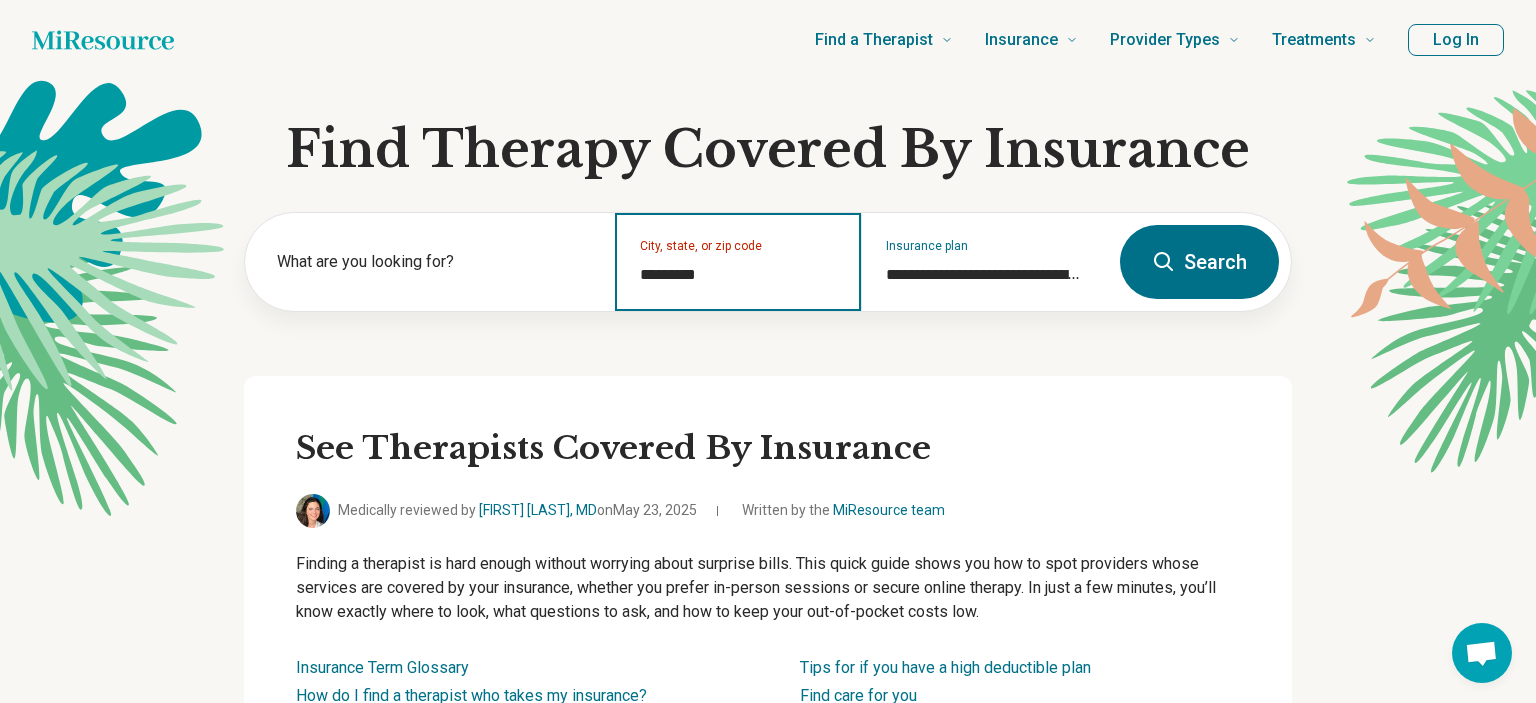 type on "*********" 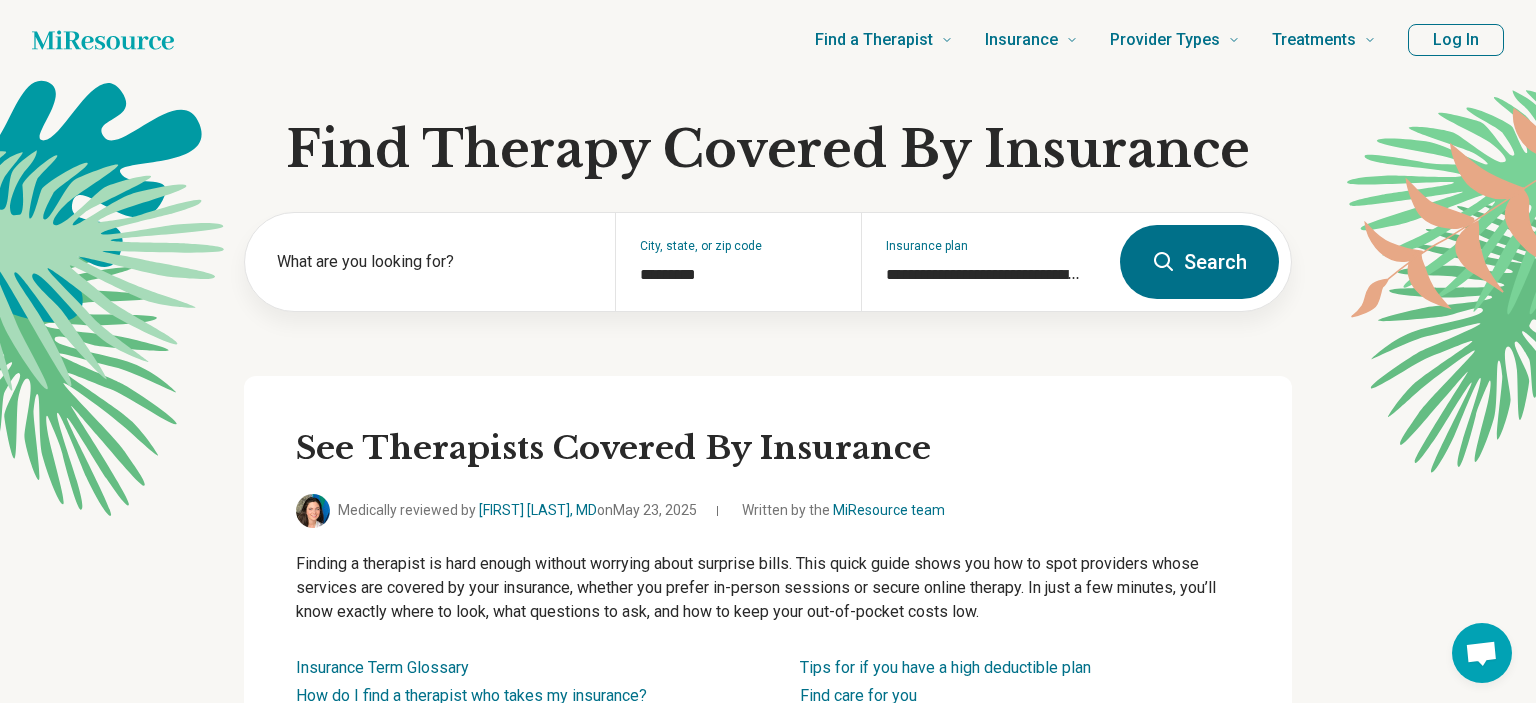 click on "Search" at bounding box center (1199, 262) 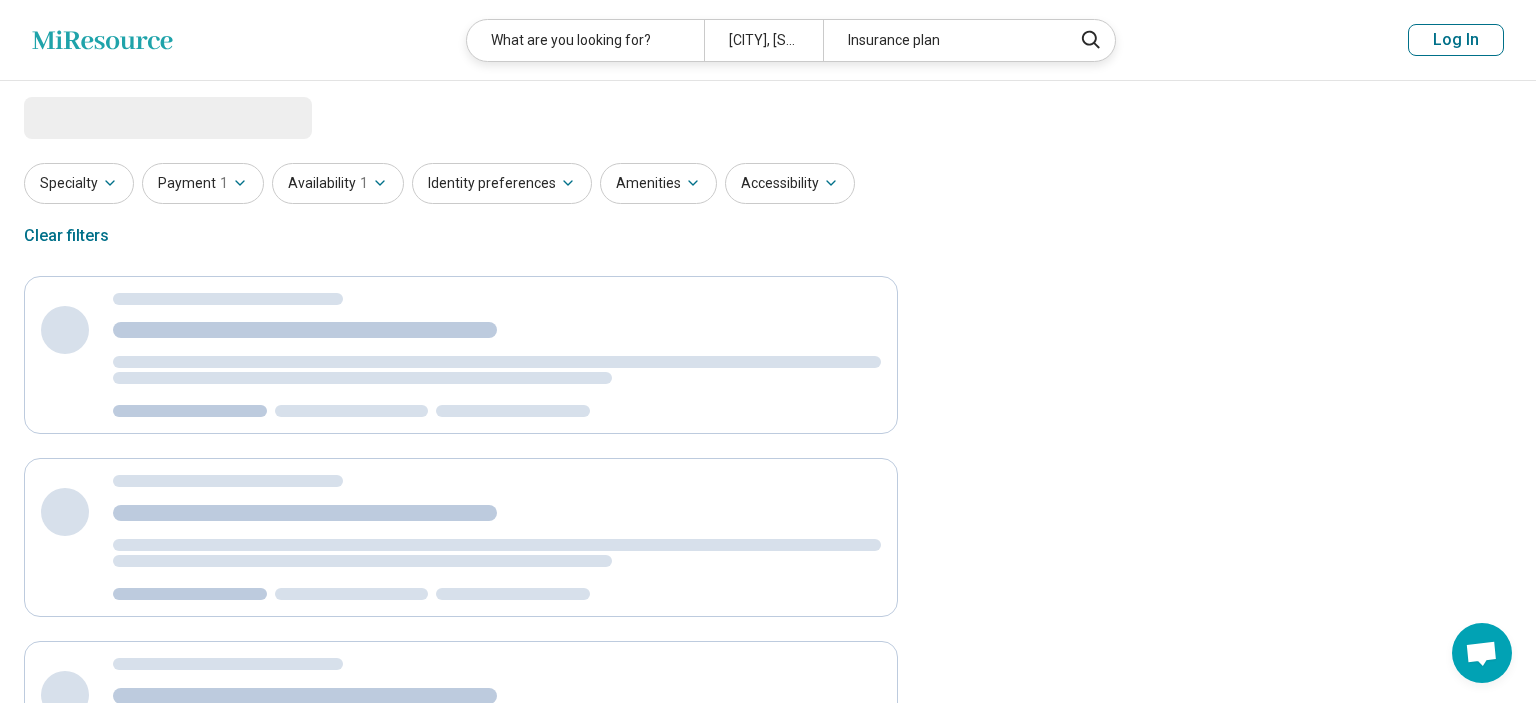 select on "***" 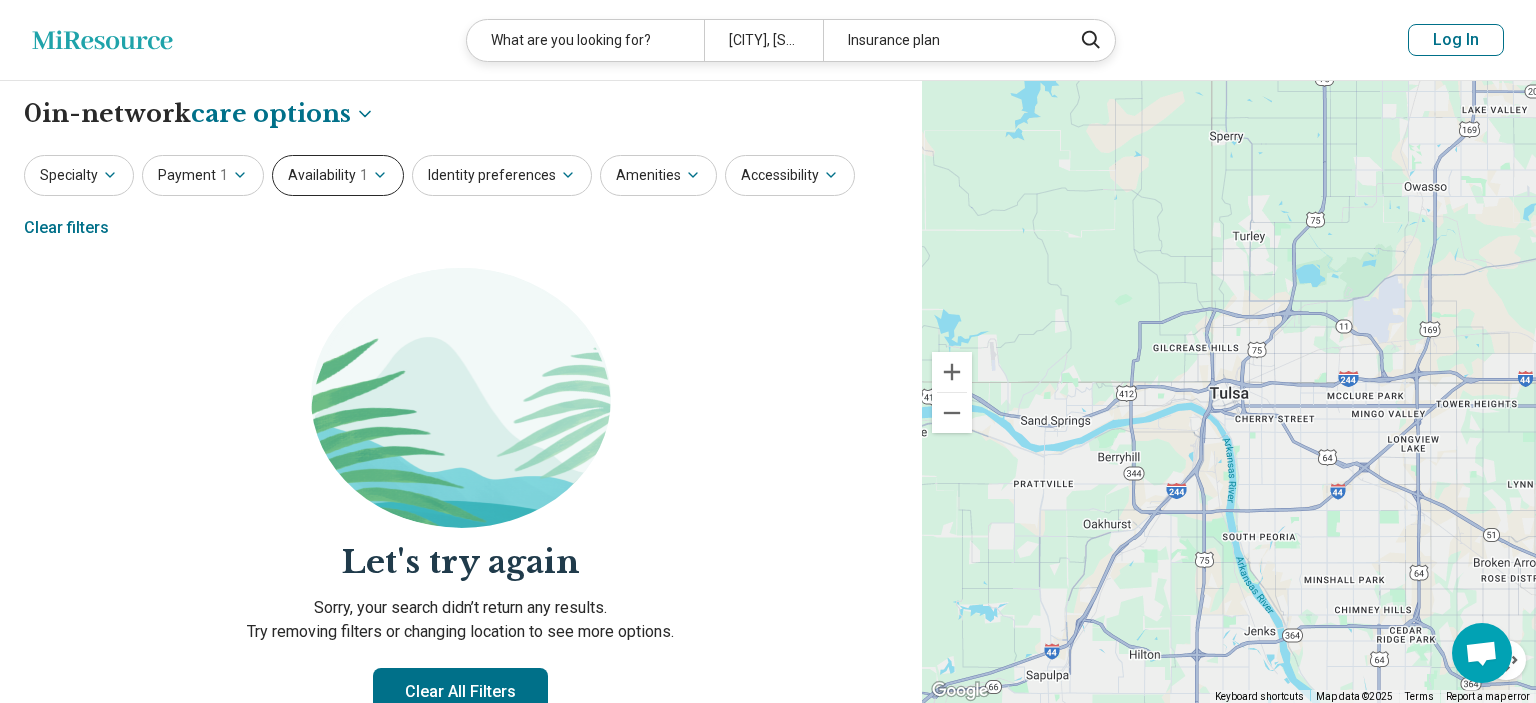 click on "Availability 1" at bounding box center (338, 175) 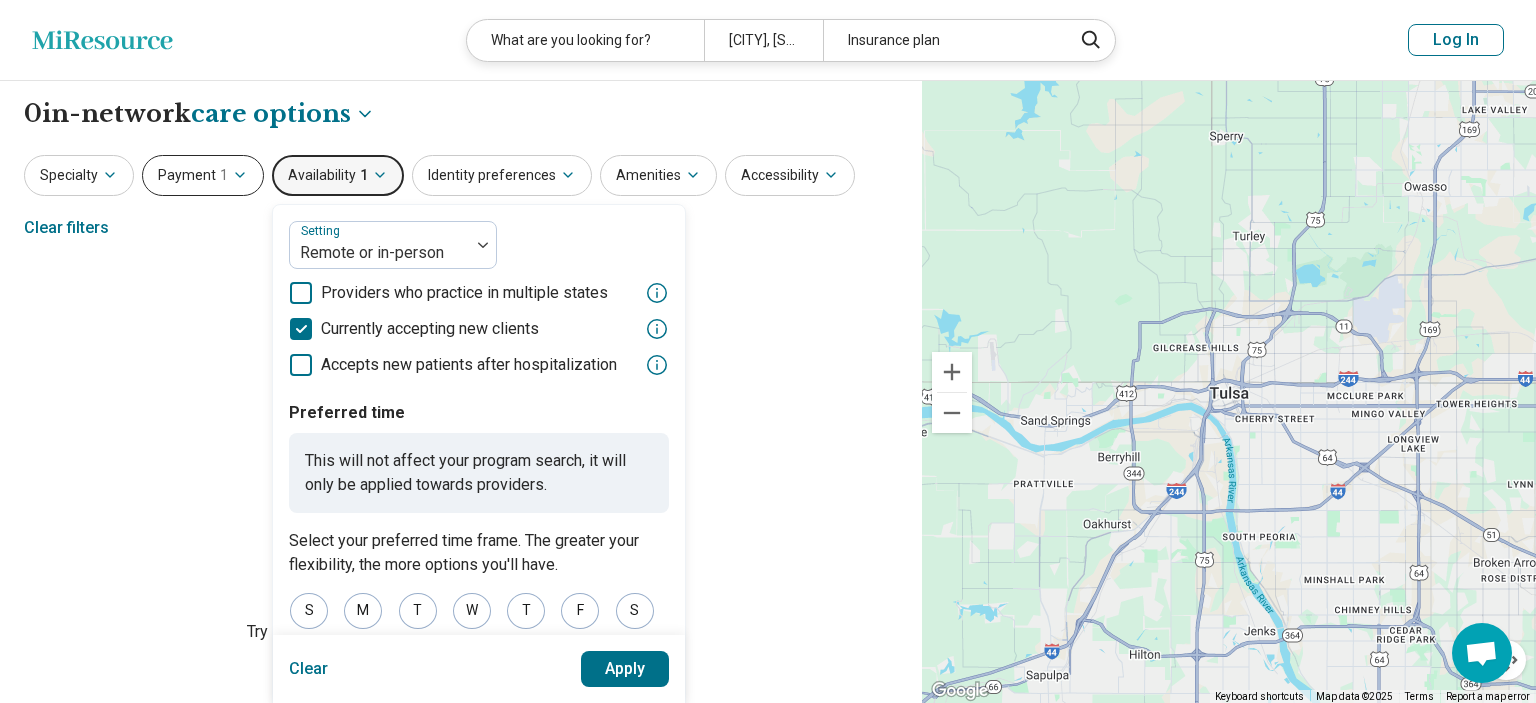 click on "Payment 1" at bounding box center [203, 175] 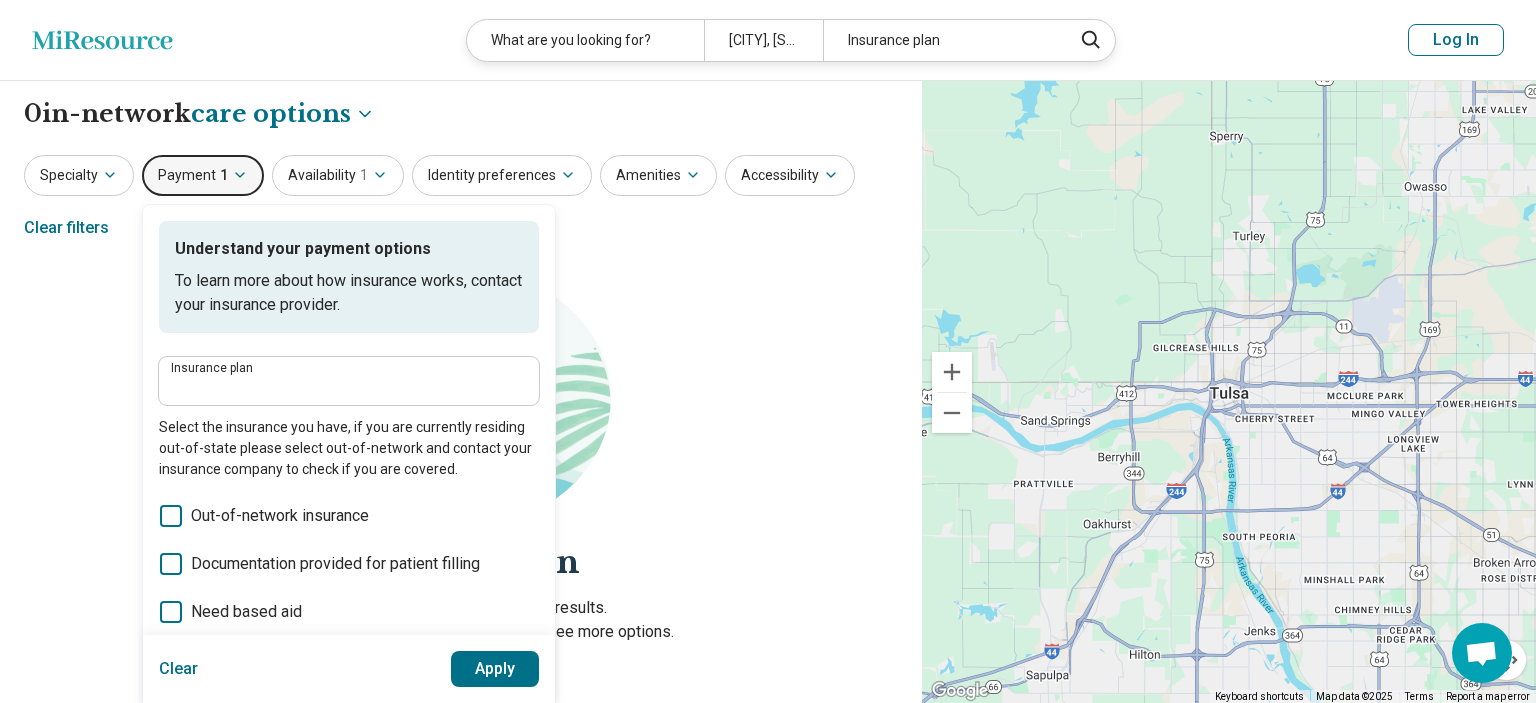 click 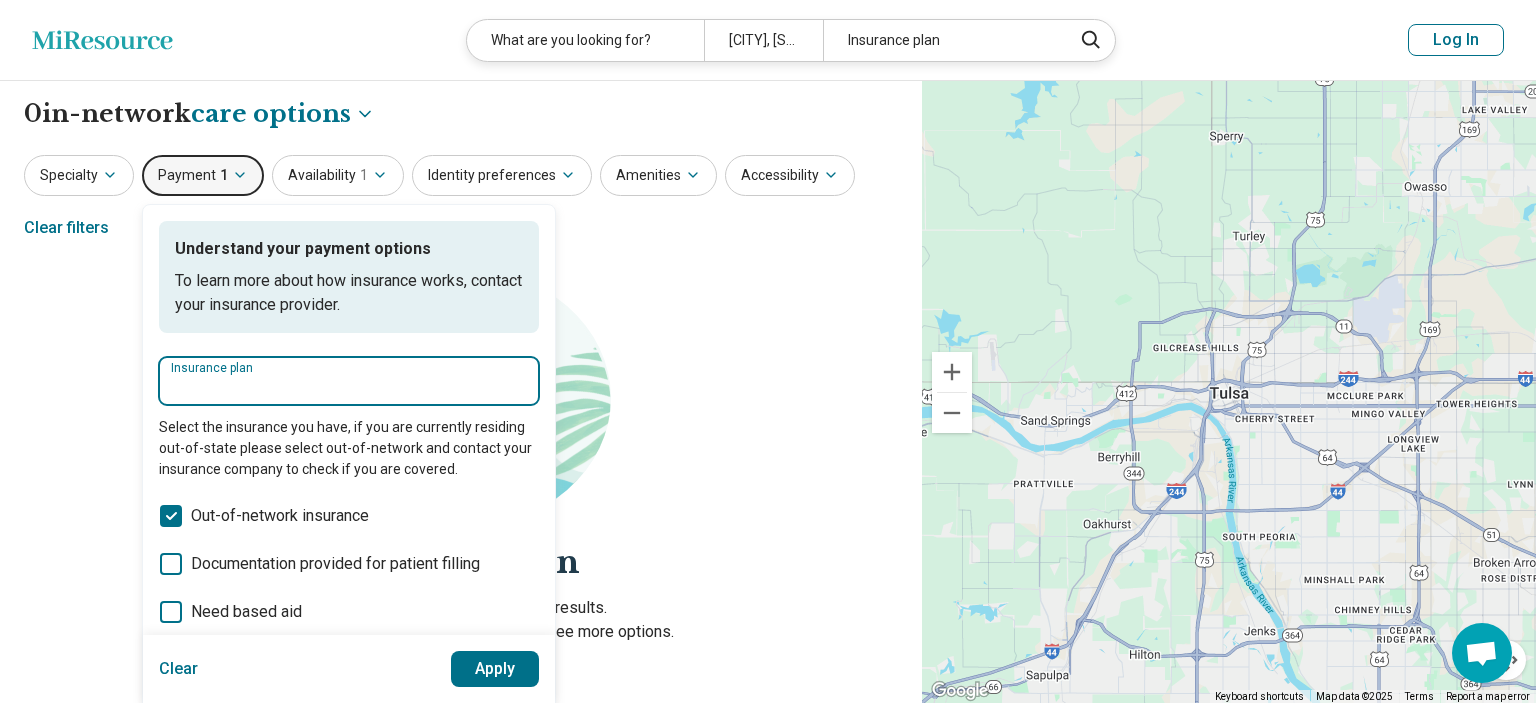 click on "Insurance plan" at bounding box center (349, 387) 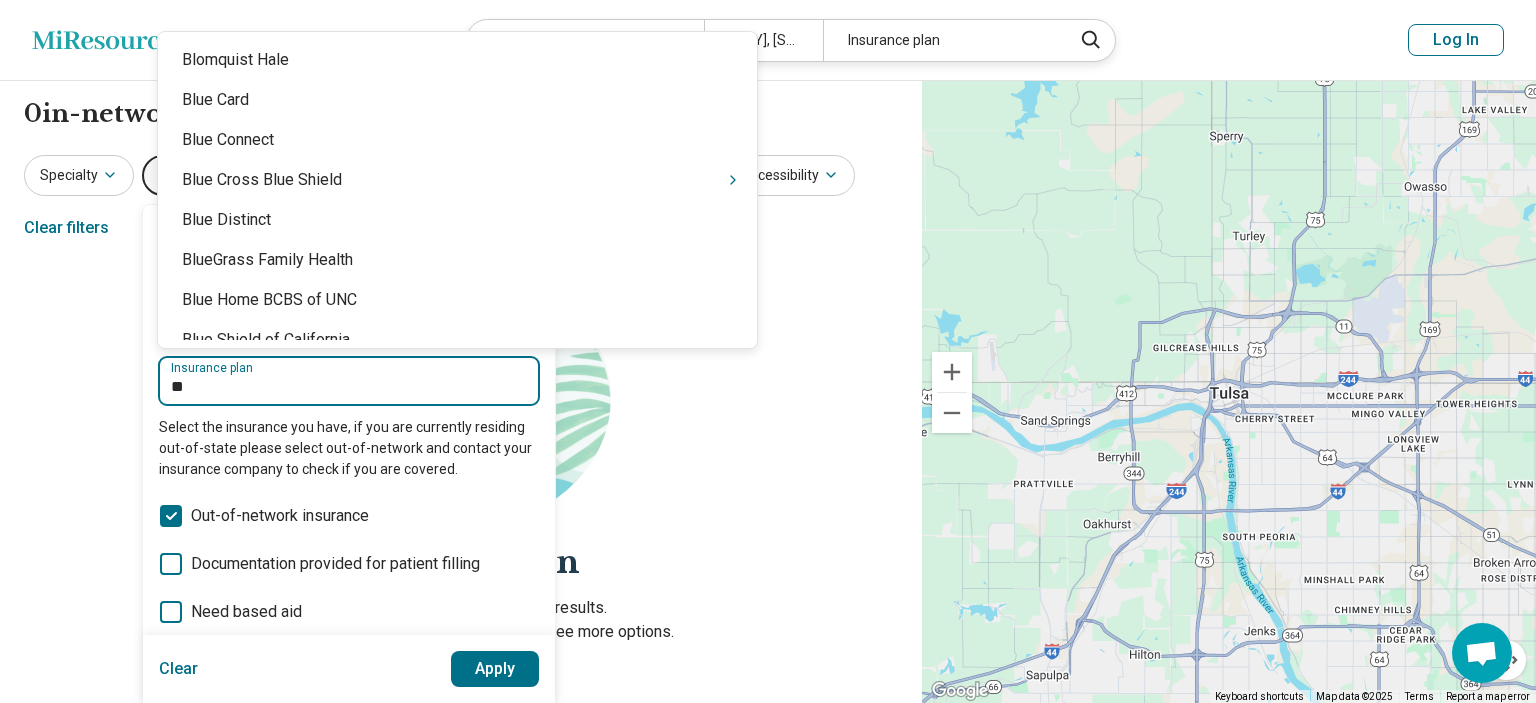 type on "***" 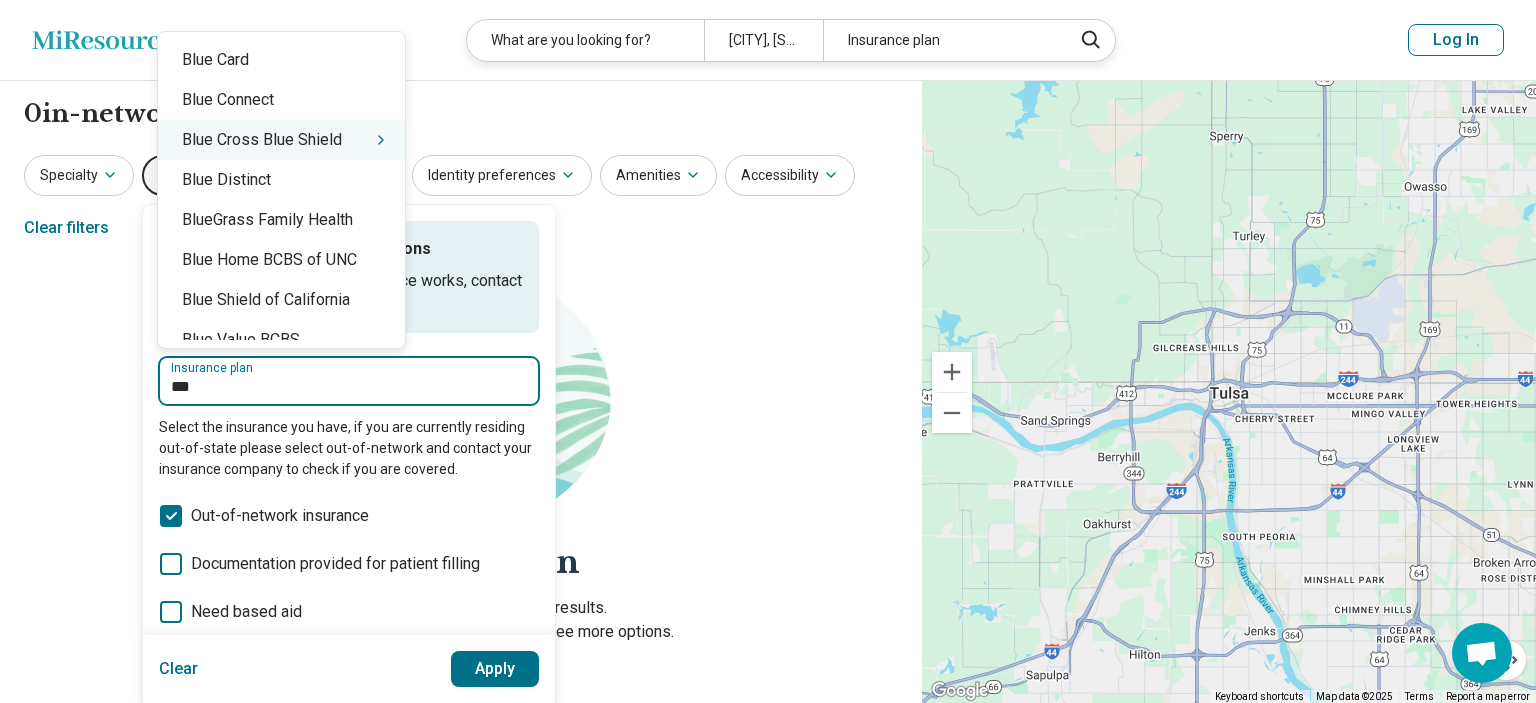 click on "[BRAND]" at bounding box center (281, 140) 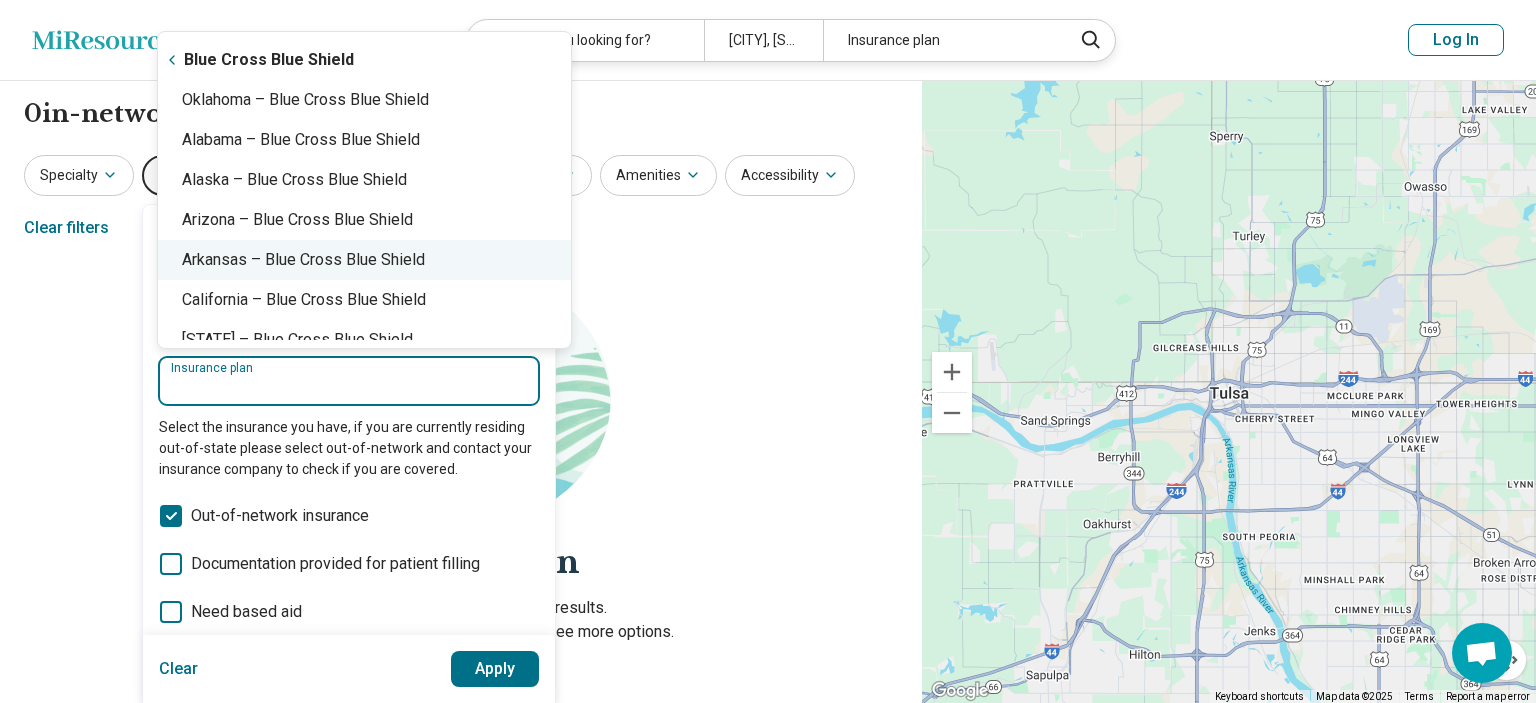 click on "Arkansas – Blue Cross Blue Shield" at bounding box center (364, 260) 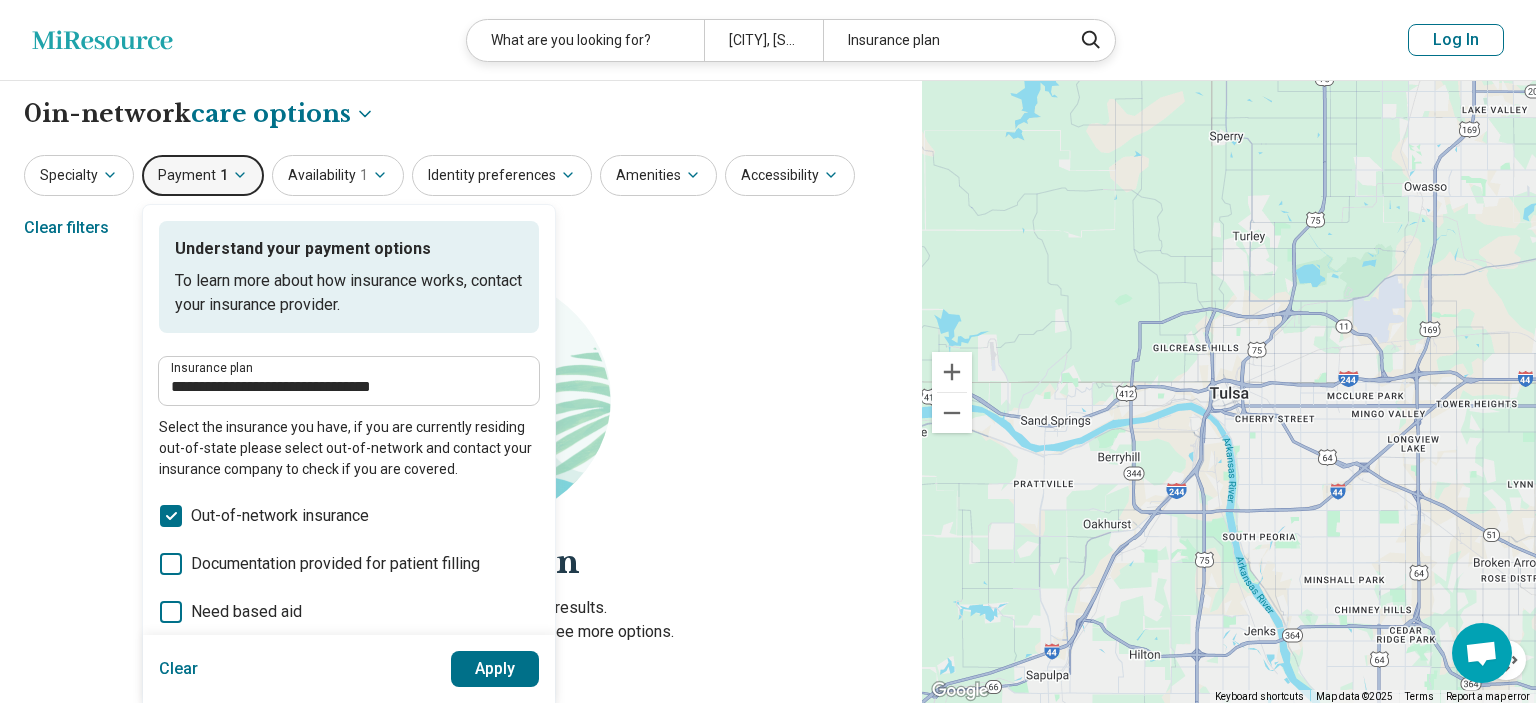 click on "Apply" at bounding box center (495, 669) 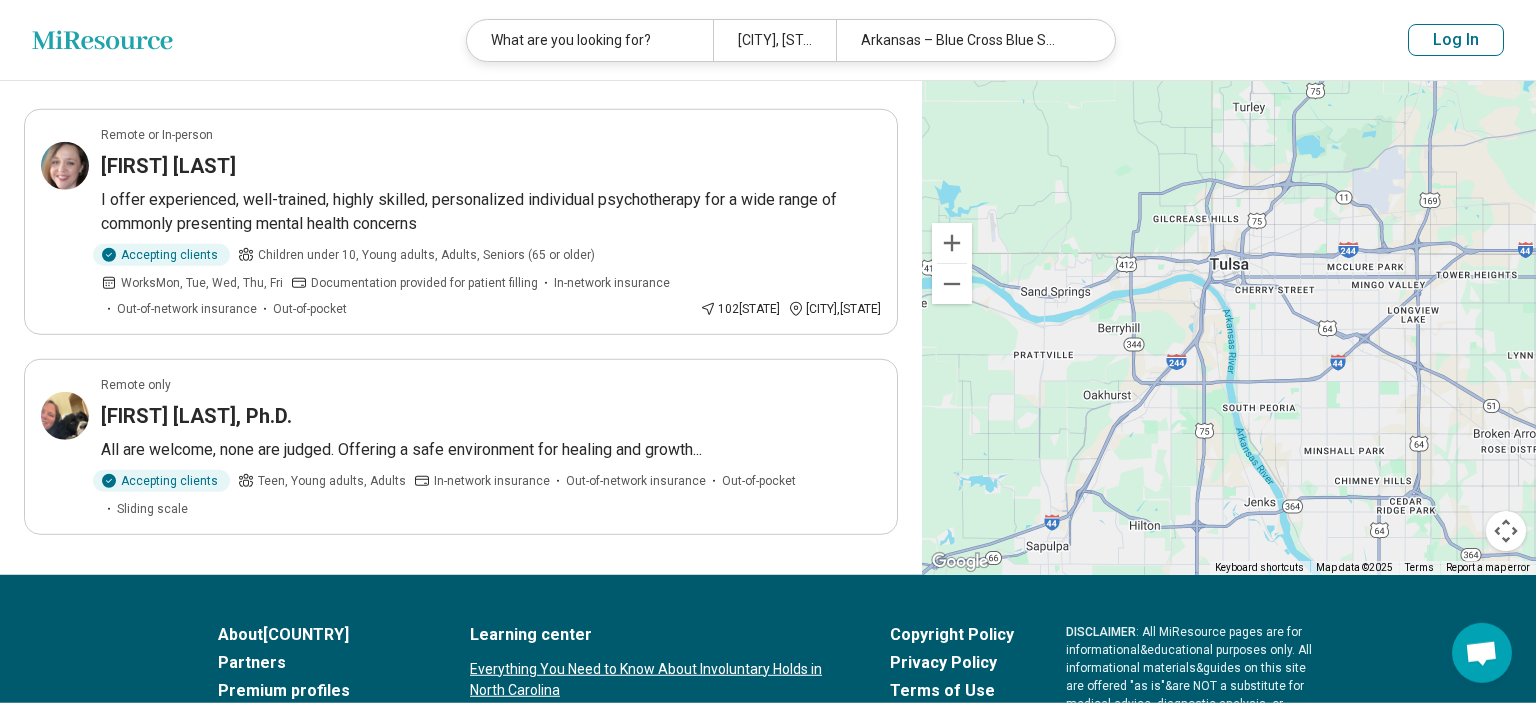 scroll, scrollTop: 161, scrollLeft: 0, axis: vertical 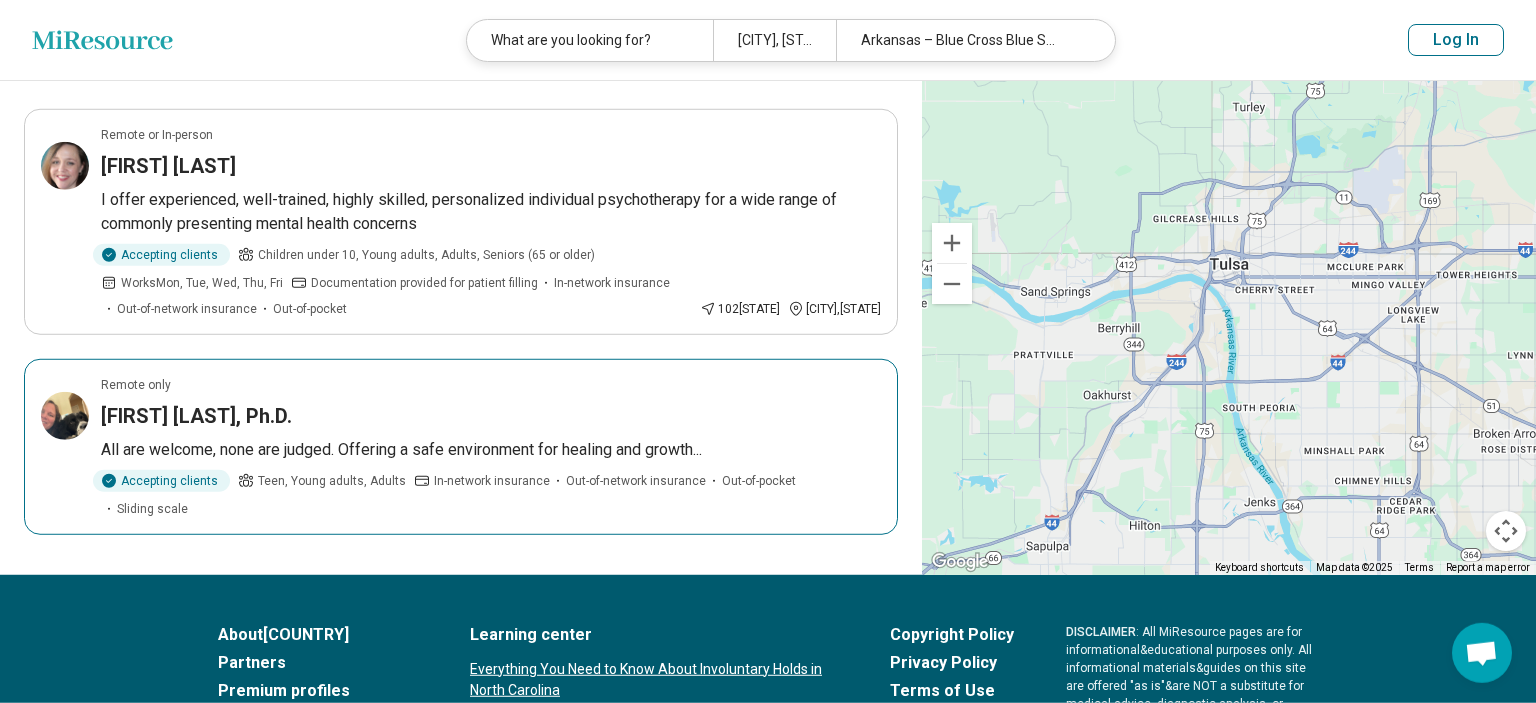click at bounding box center [65, 416] 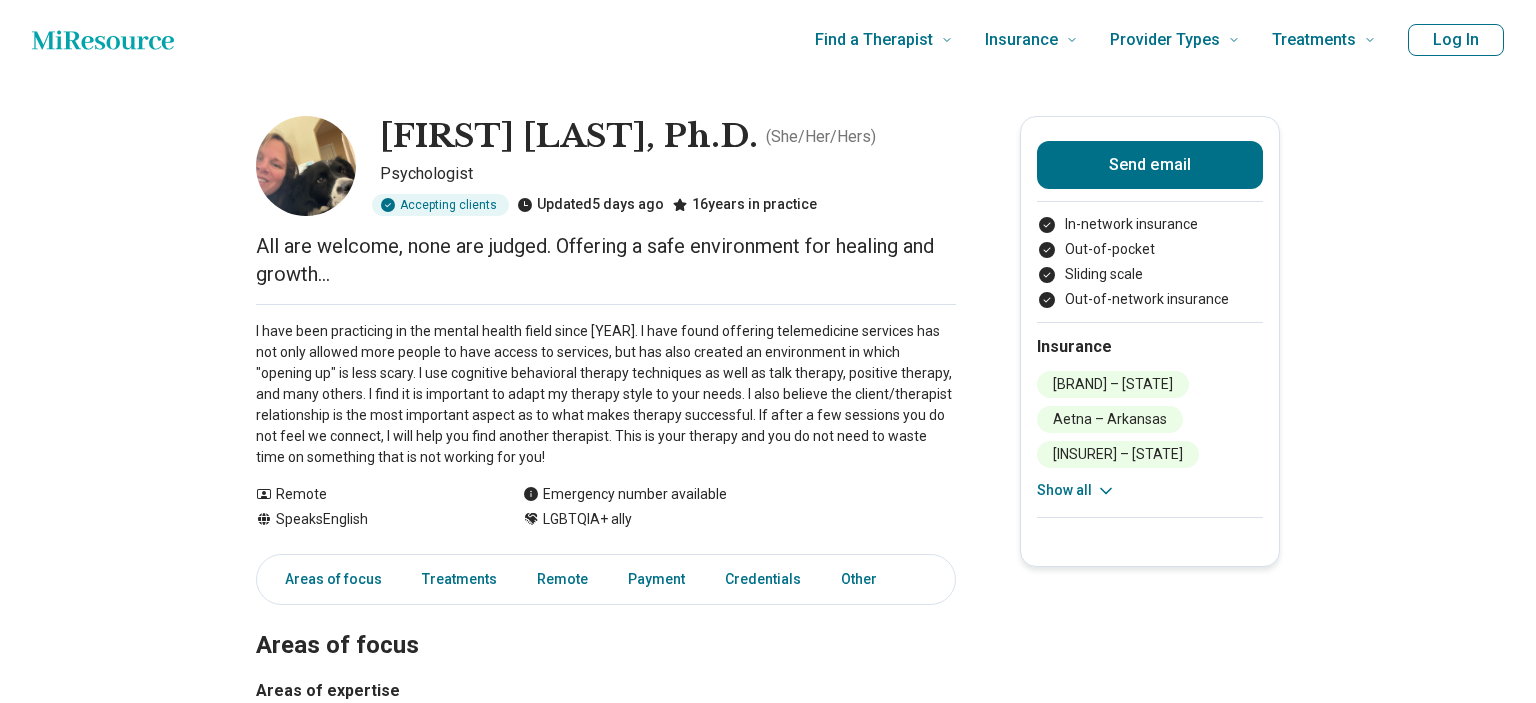 scroll, scrollTop: 0, scrollLeft: 0, axis: both 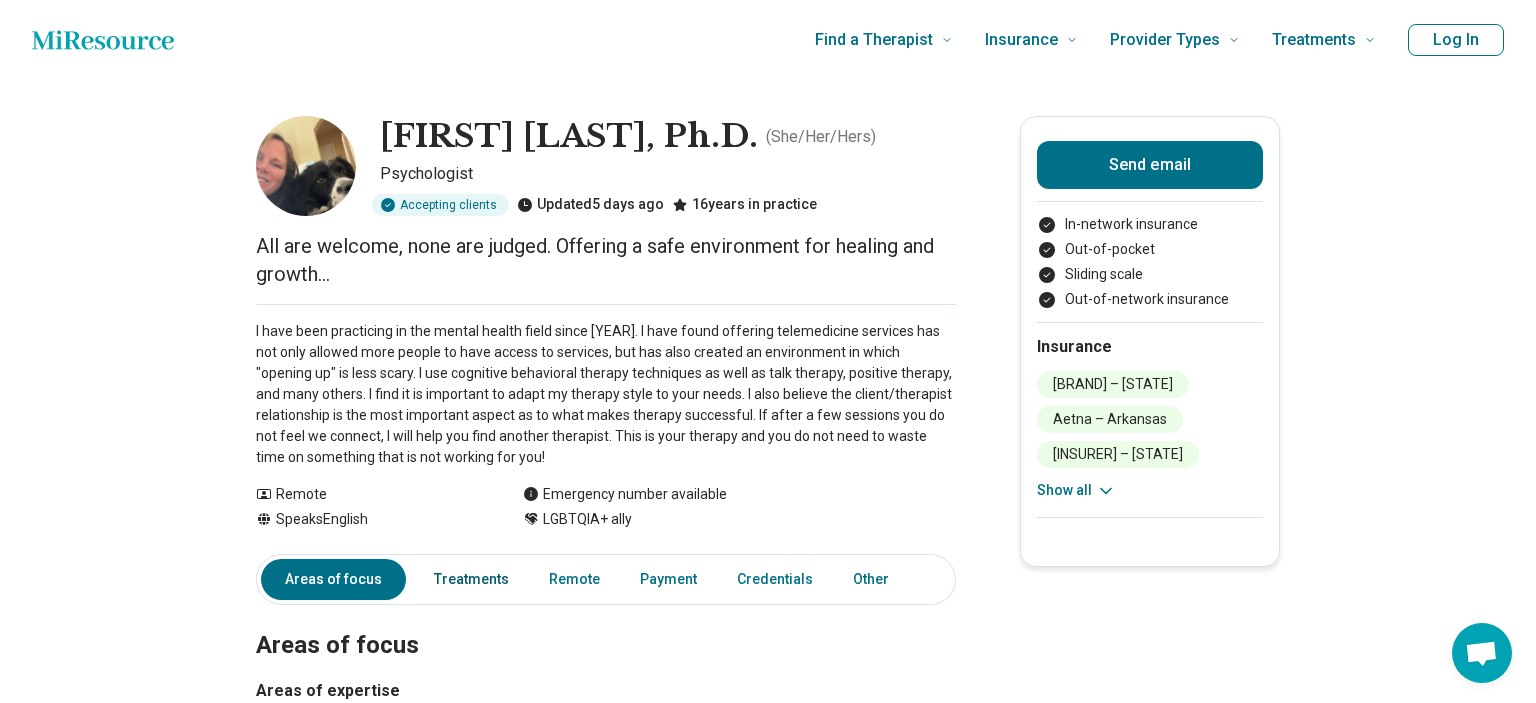 click on "Treatments" at bounding box center (471, 579) 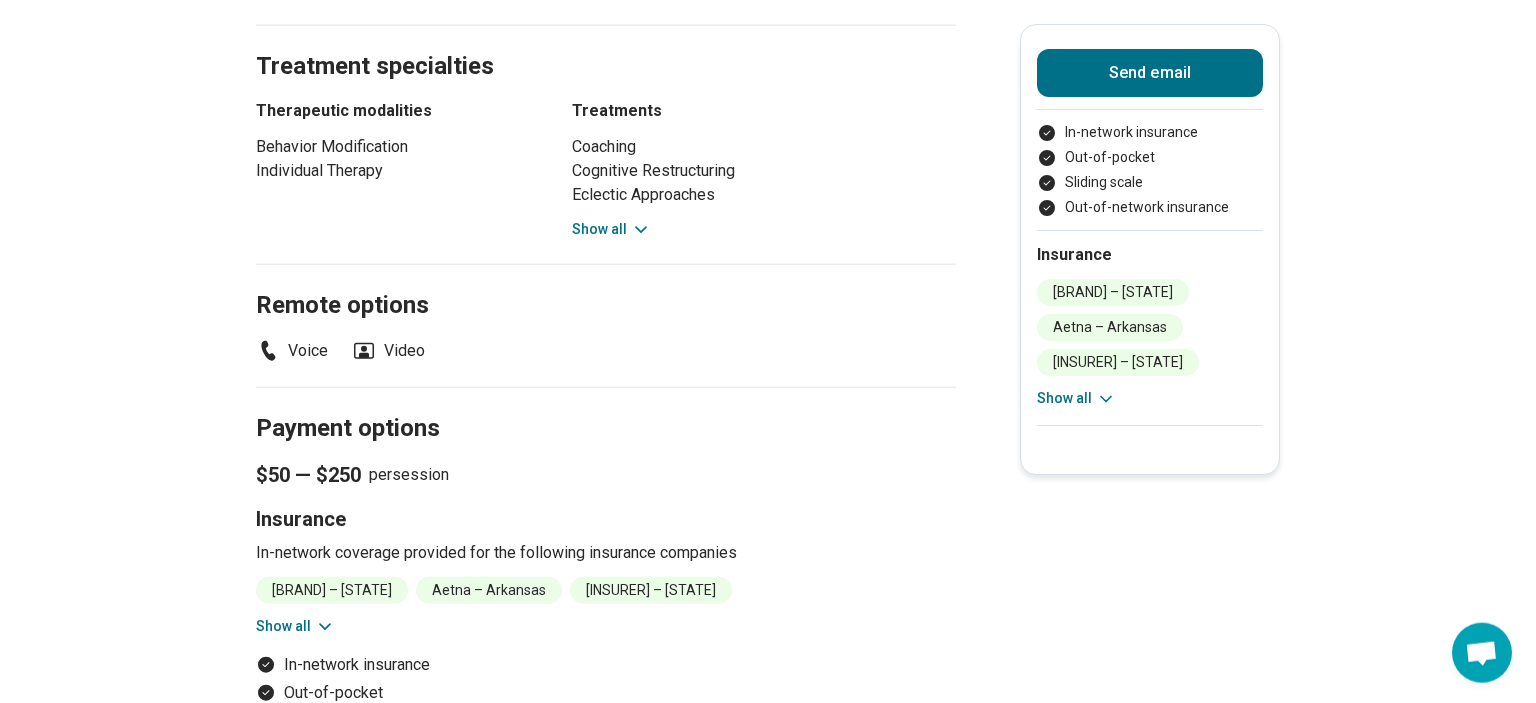 scroll, scrollTop: 932, scrollLeft: 0, axis: vertical 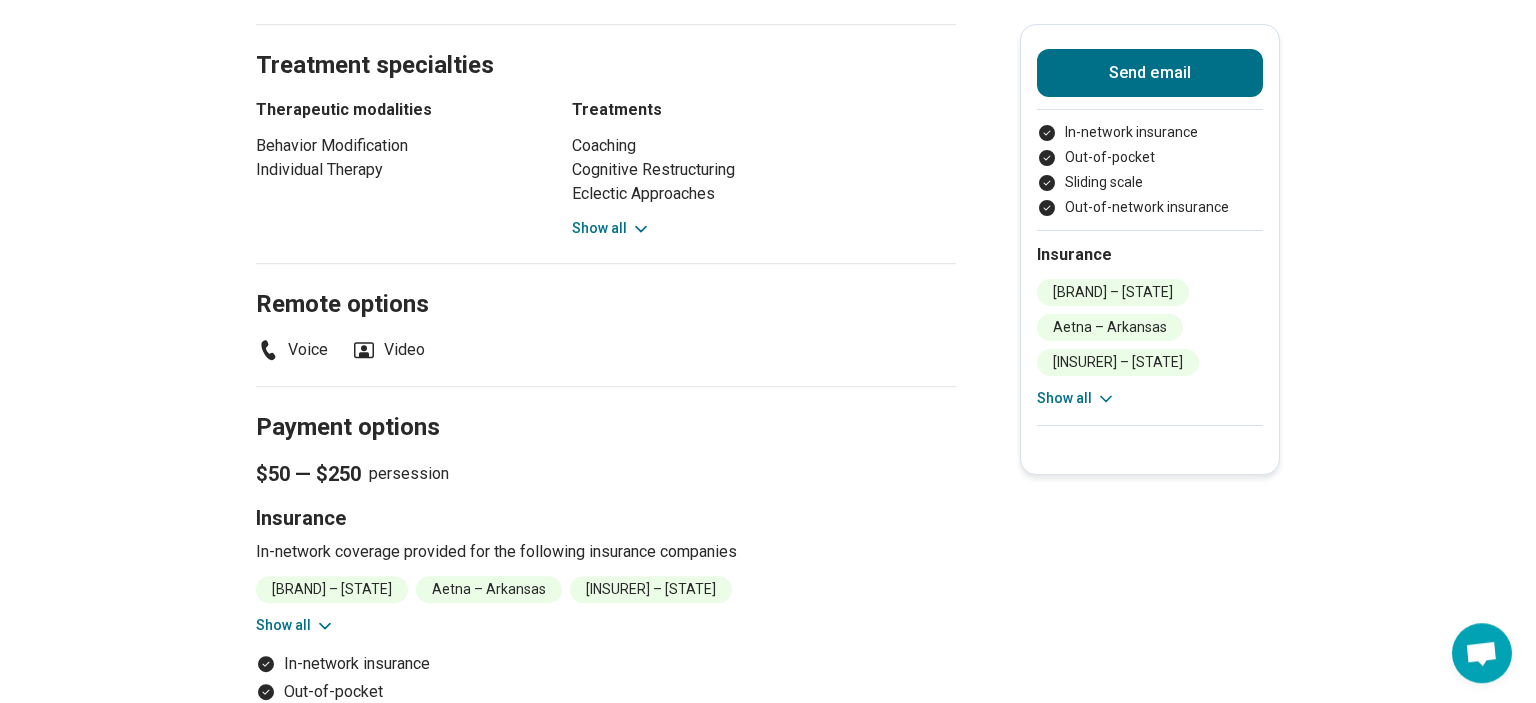click on "Show all" at bounding box center (611, 228) 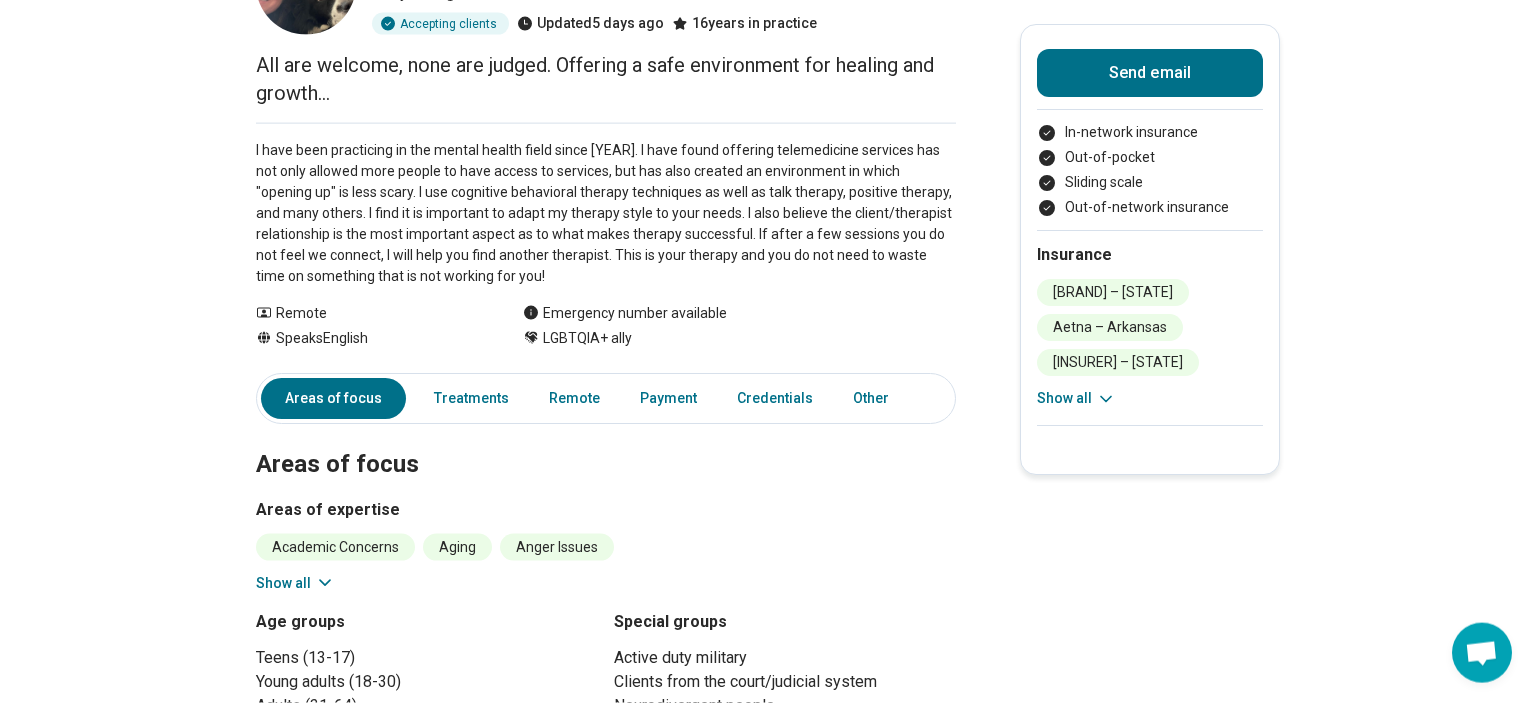 scroll, scrollTop: 0, scrollLeft: 0, axis: both 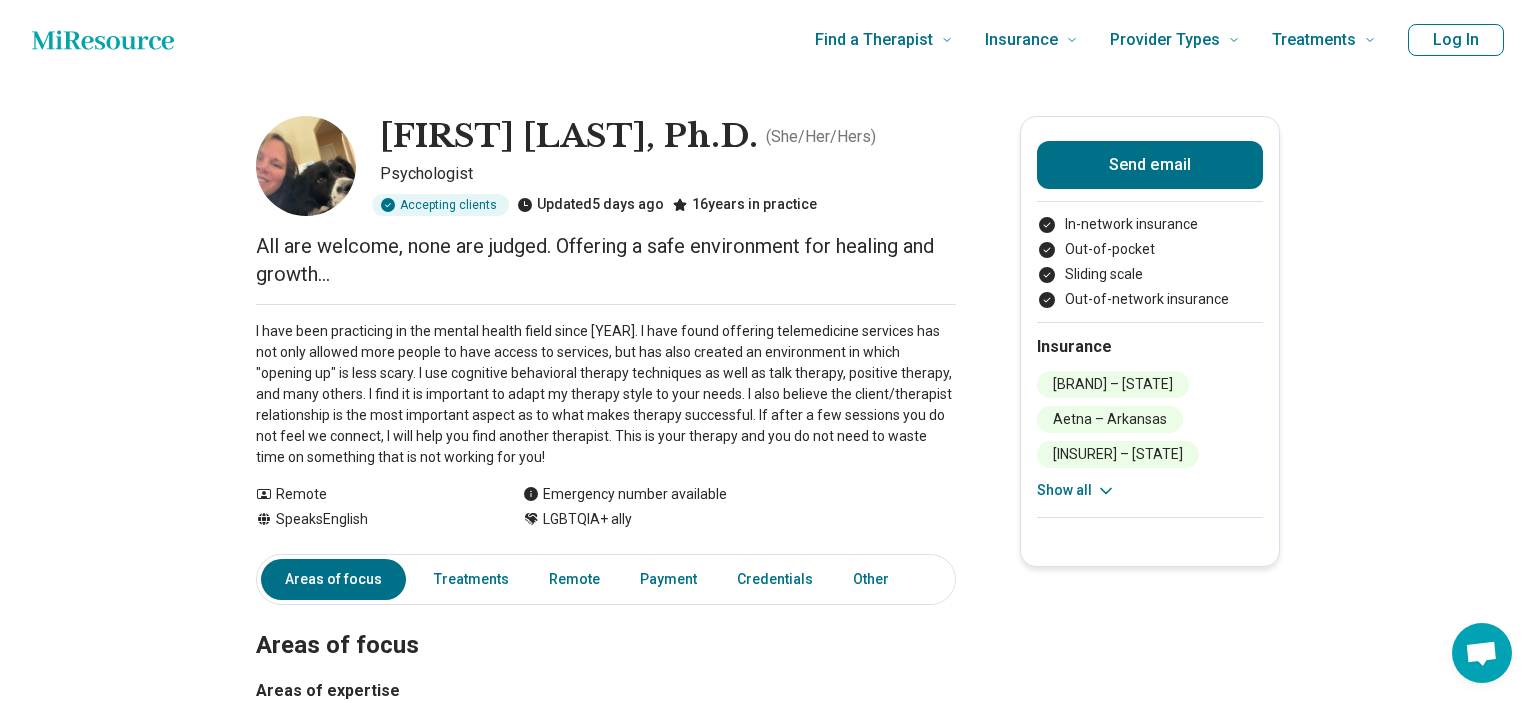 click on "[FIRST] [LAST] is a Psychologist in undefined, undefined and has been in practice for [YEARS] years. Offering a safe environment for healing and growth... I have been practicing in the mental health field since [YEAR]. I have found offering telemedicine services has not only allowed more people to have access to services, but has also created an environment in which "opening up" is less scary. I use cognitive behavioral therapy techniques as well as talk therapy, positive therapy, and many others. I find it is important to adapt my therapy style to your needs. I also believe the client/therapist relationship is the most important aspect as to what makes therapy successful. If after a few sessions you do not feel we connect, I will help you find another therapist. This is your therapy and you do not need to waste time on something that is not working for you! Show all Remote Speaks English Emergency number available LGBTQIA+ ally Send email Out-of-pocket Other" at bounding box center (768, 1382) 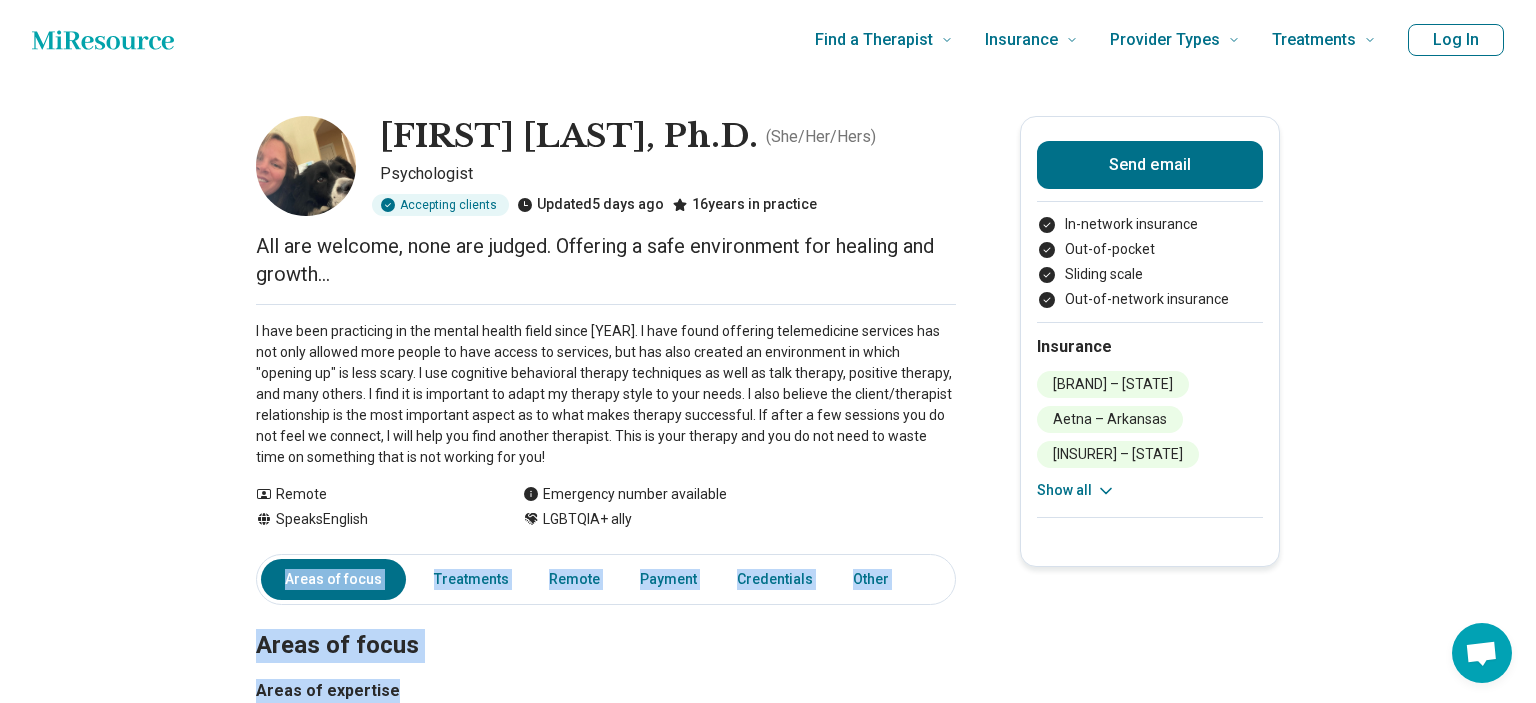 drag, startPoint x: 385, startPoint y: 128, endPoint x: 450, endPoint y: 701, distance: 576.6749 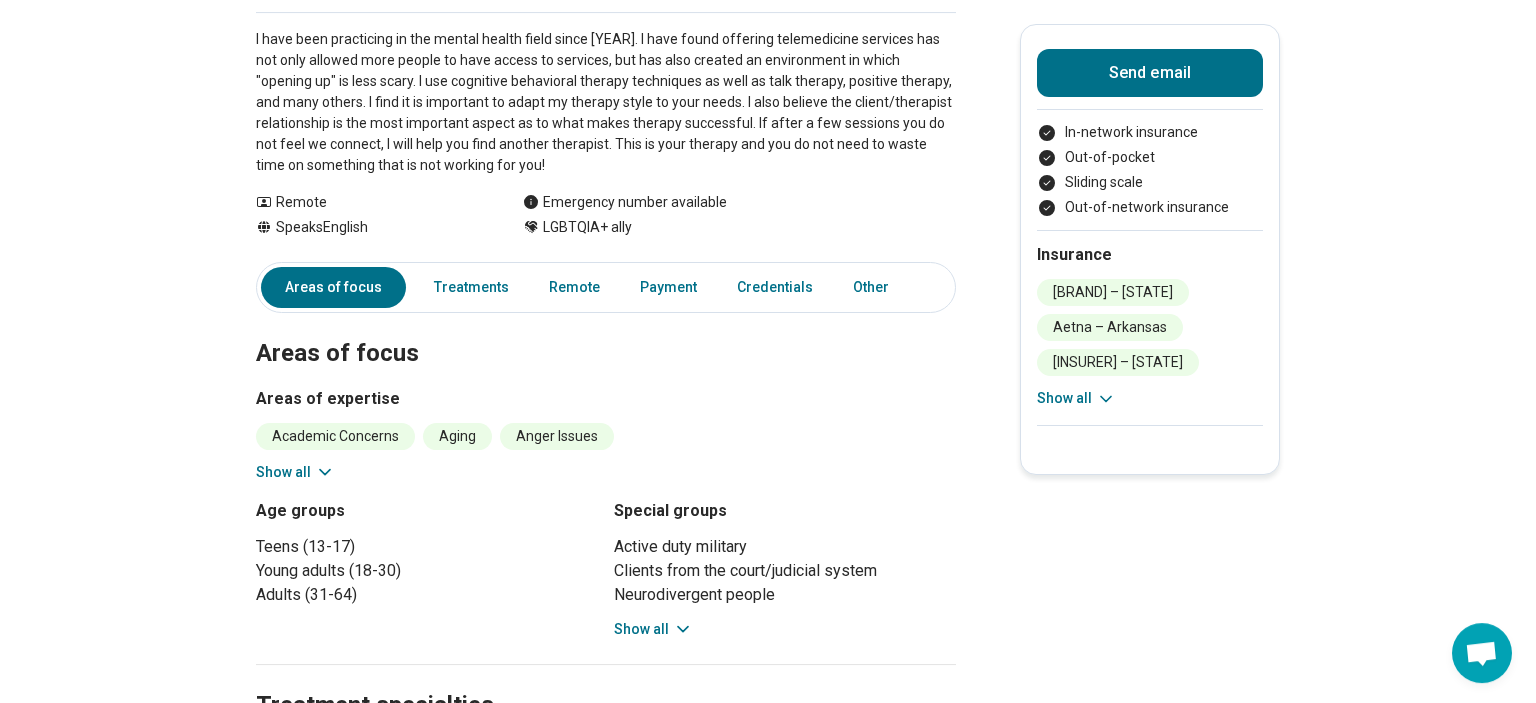 scroll, scrollTop: 0, scrollLeft: 0, axis: both 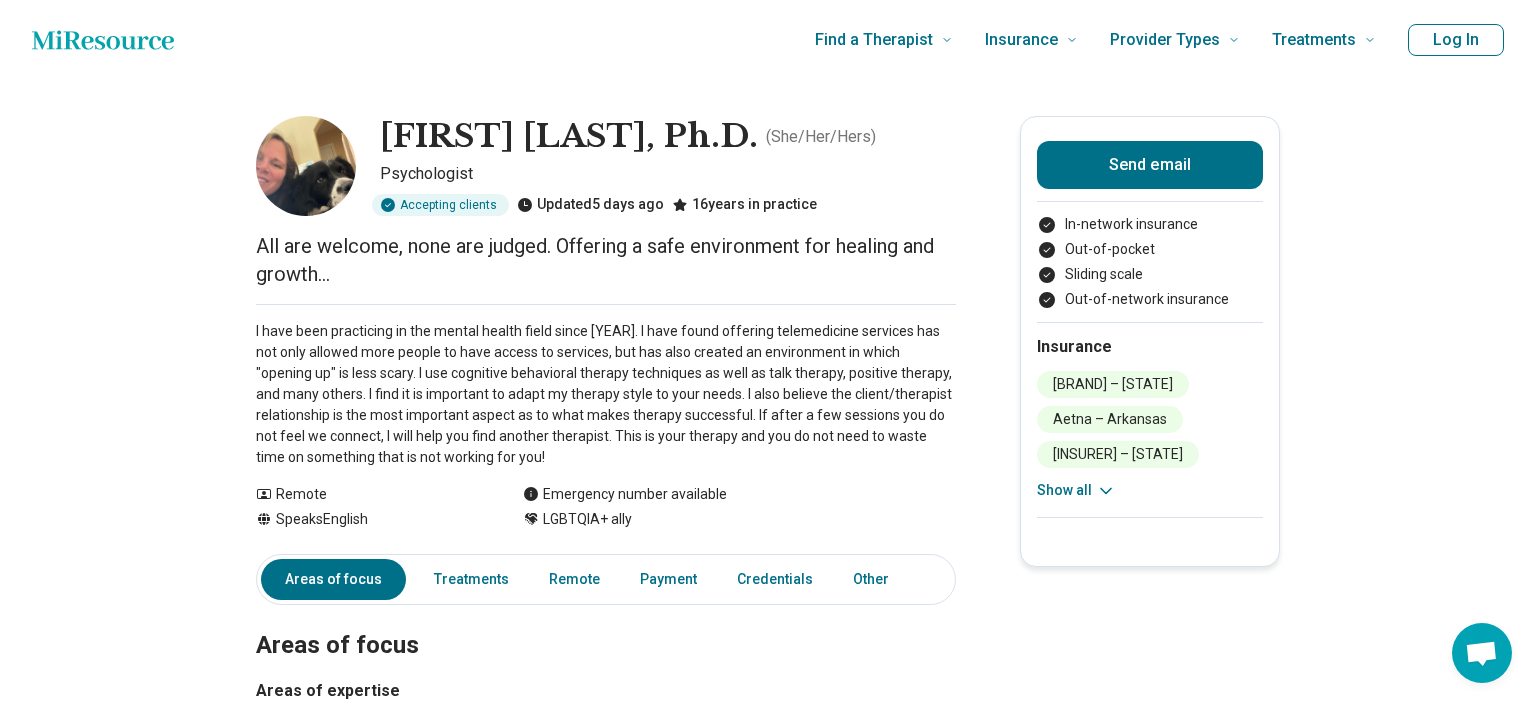 click on "Areas of focus" at bounding box center [606, 622] 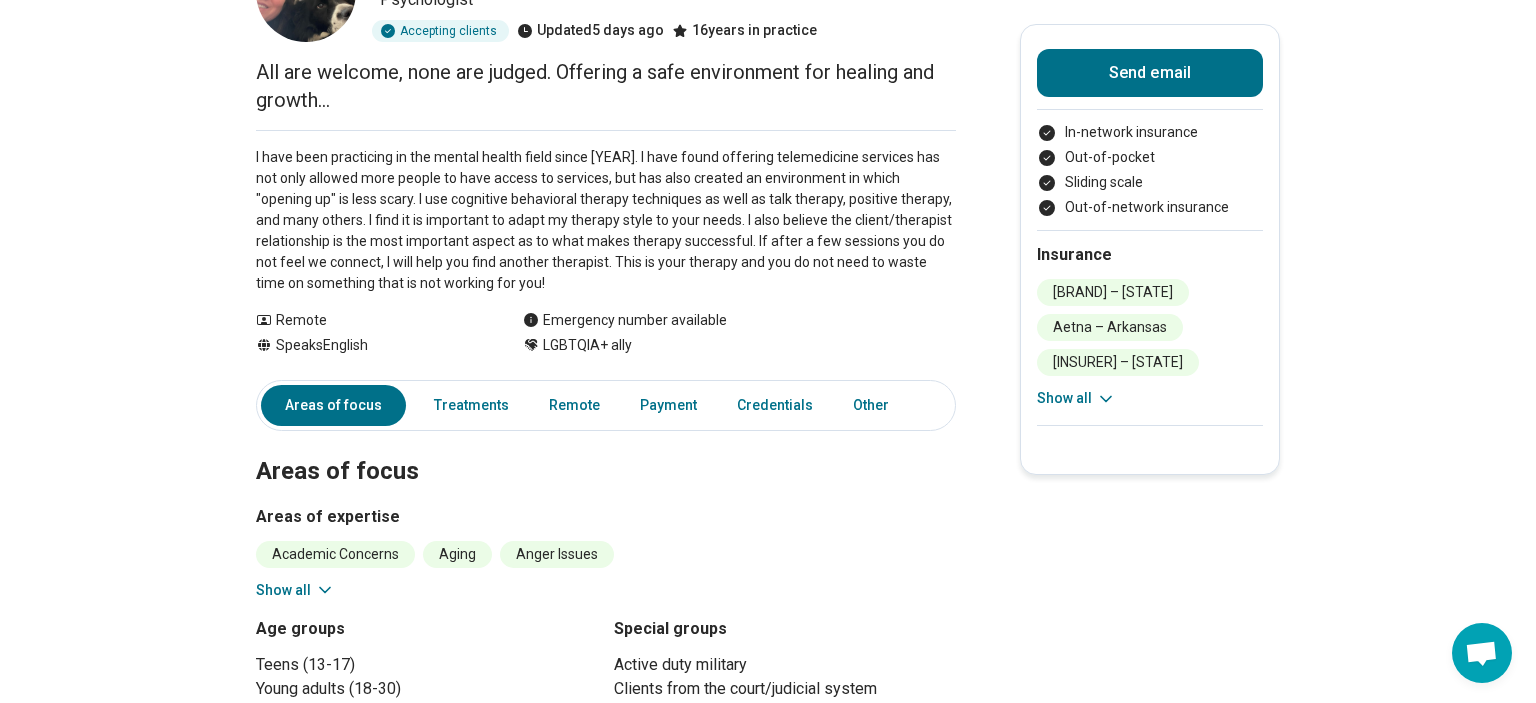 scroll, scrollTop: 0, scrollLeft: 0, axis: both 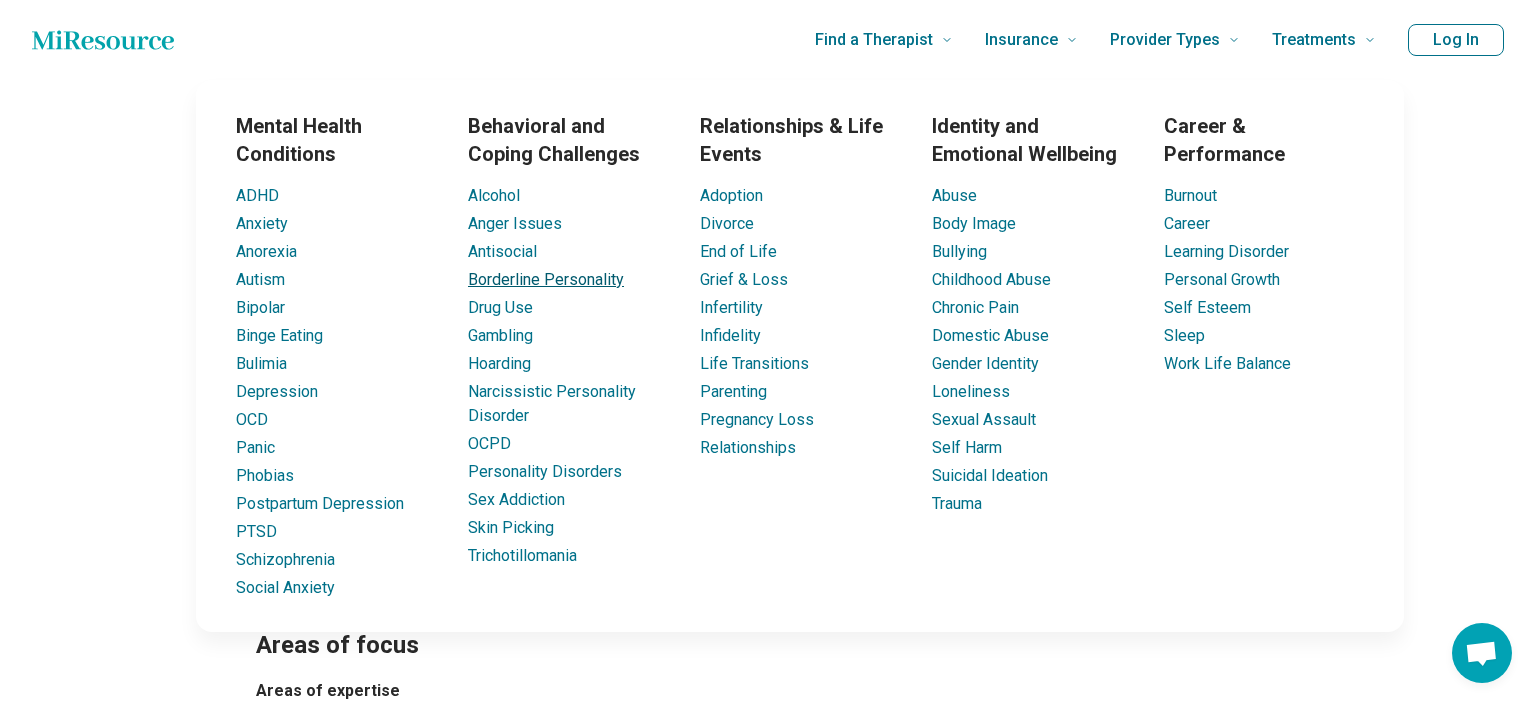 click on "Borderline Personality" at bounding box center [546, 279] 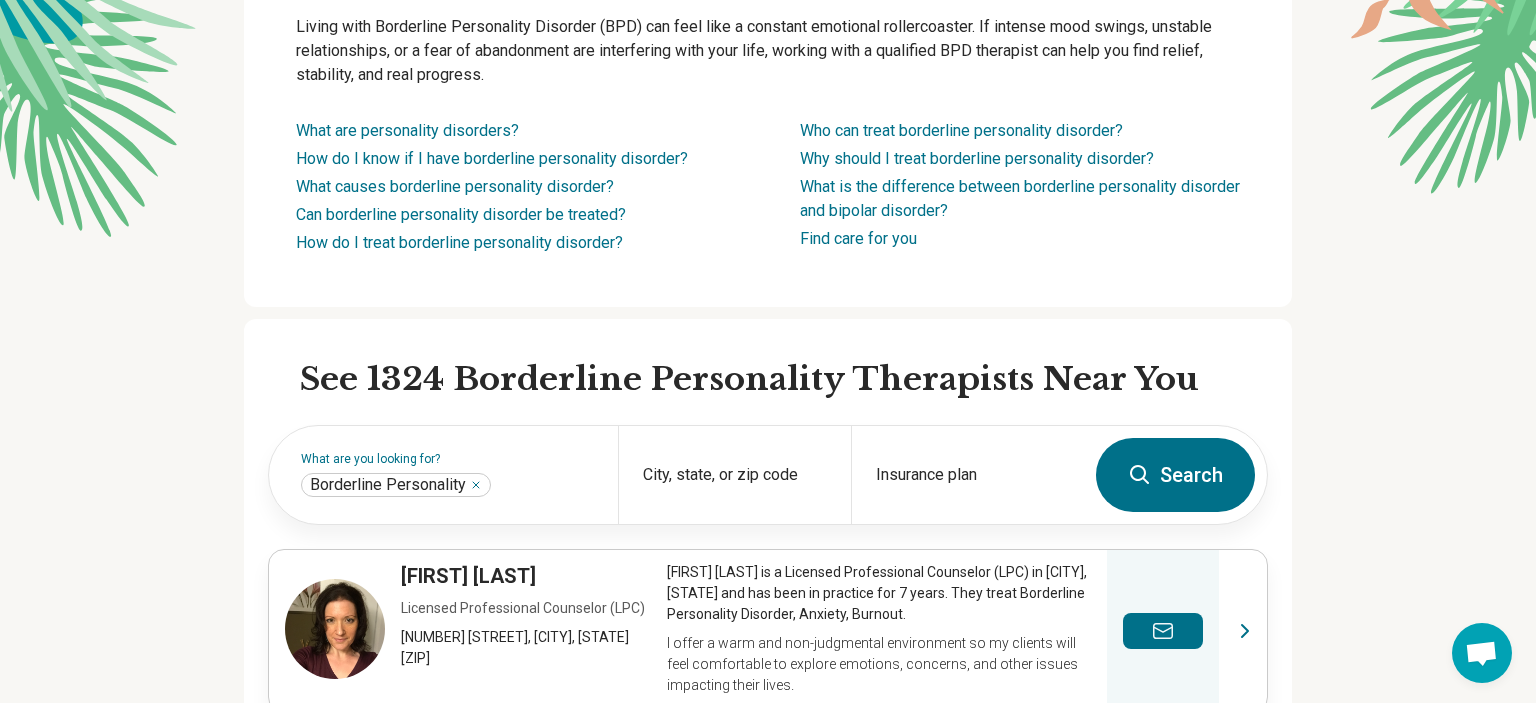scroll, scrollTop: 0, scrollLeft: 0, axis: both 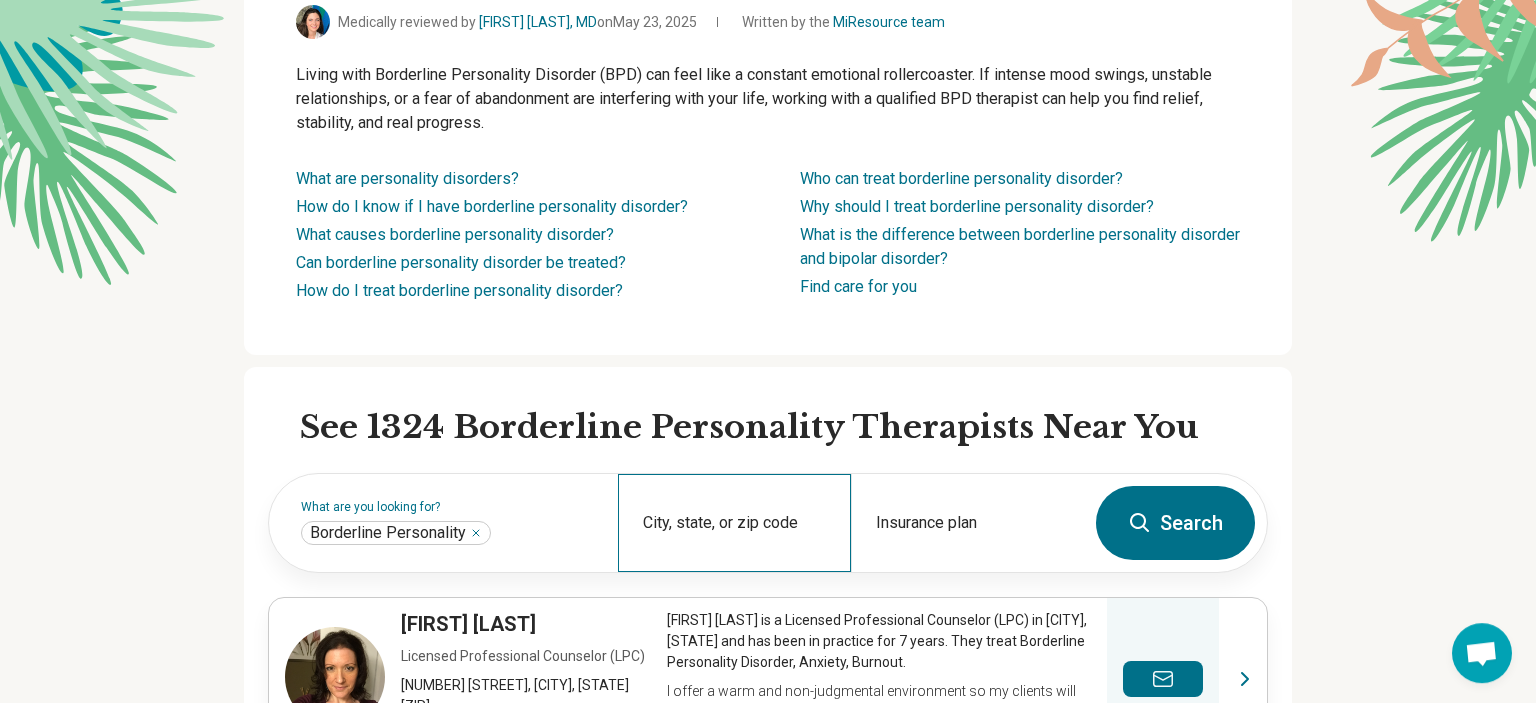 click on "City, state, or zip code" at bounding box center (734, 523) 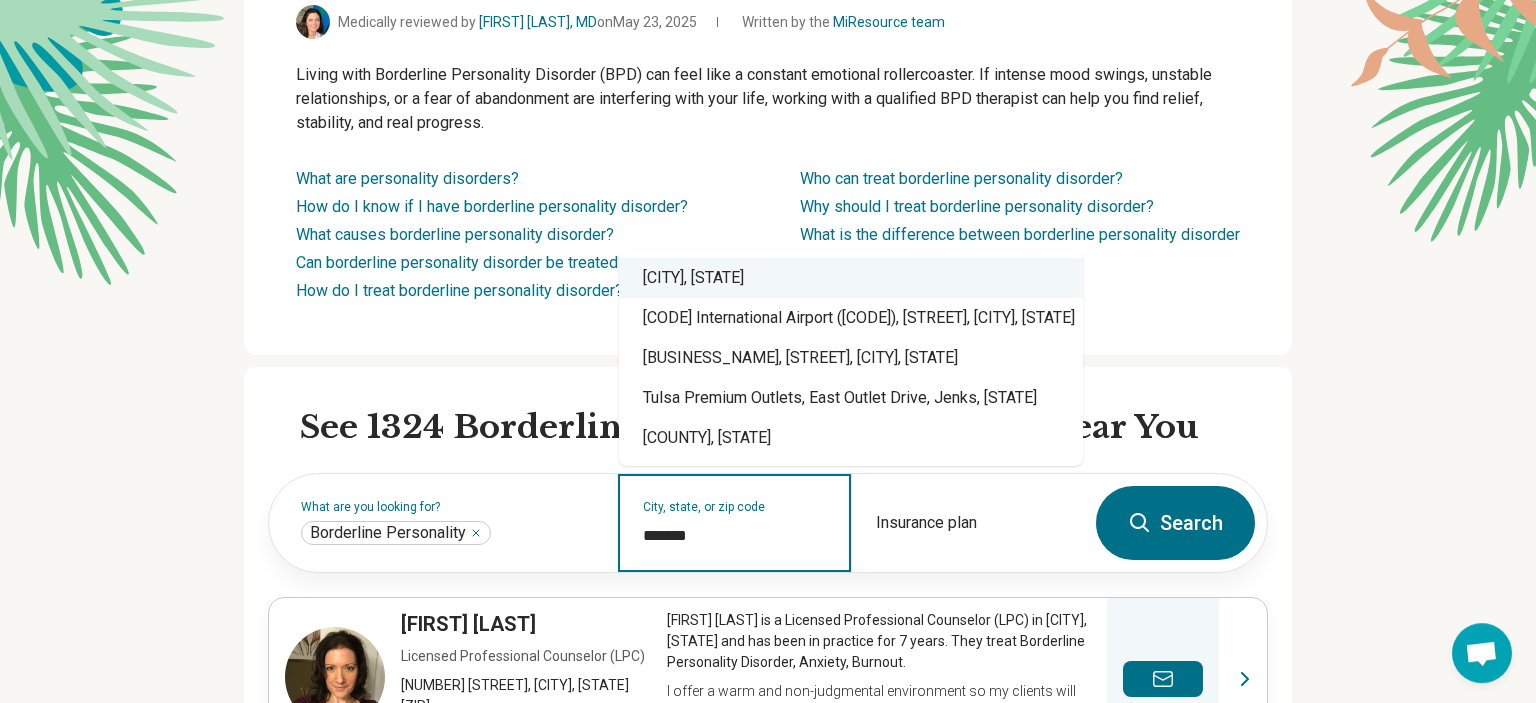 click on "Tulsa, OK" at bounding box center [851, 278] 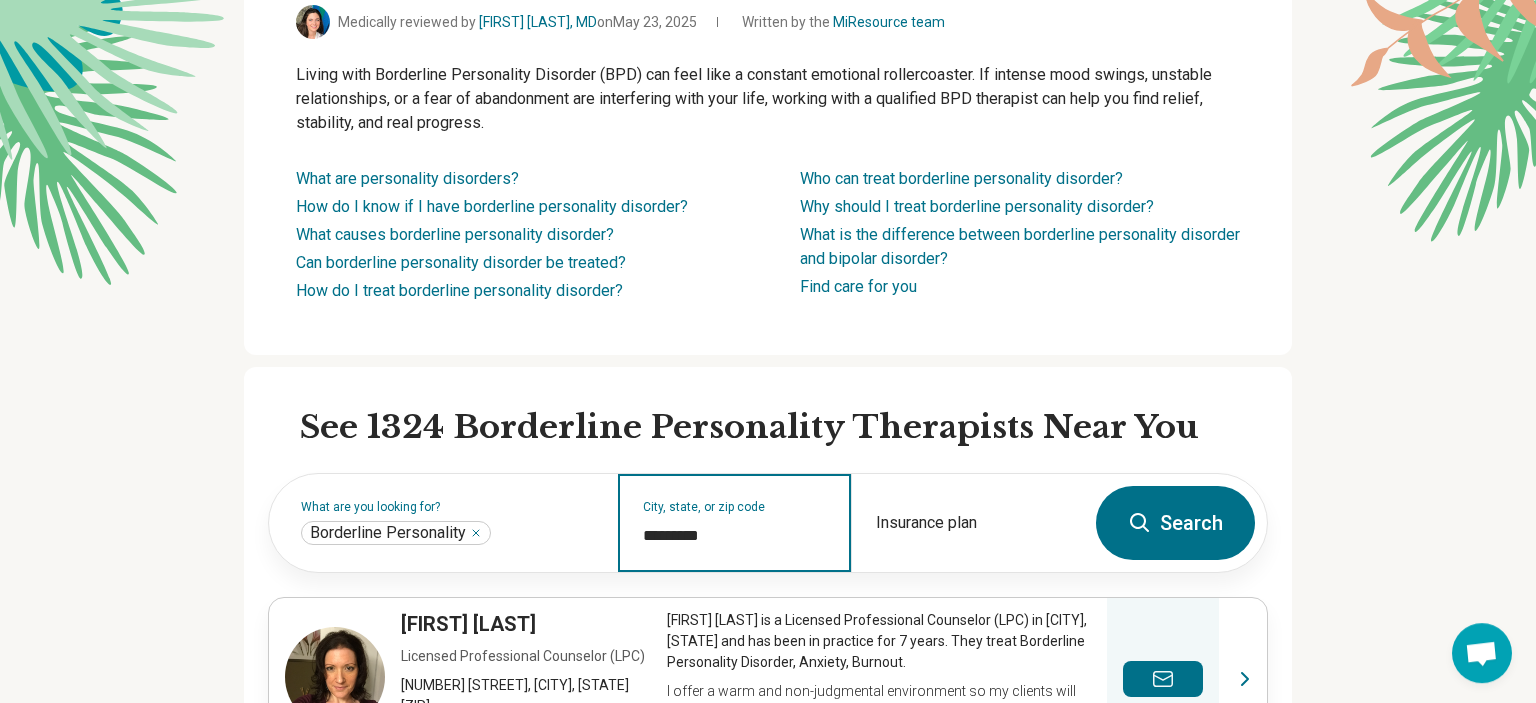 type on "*********" 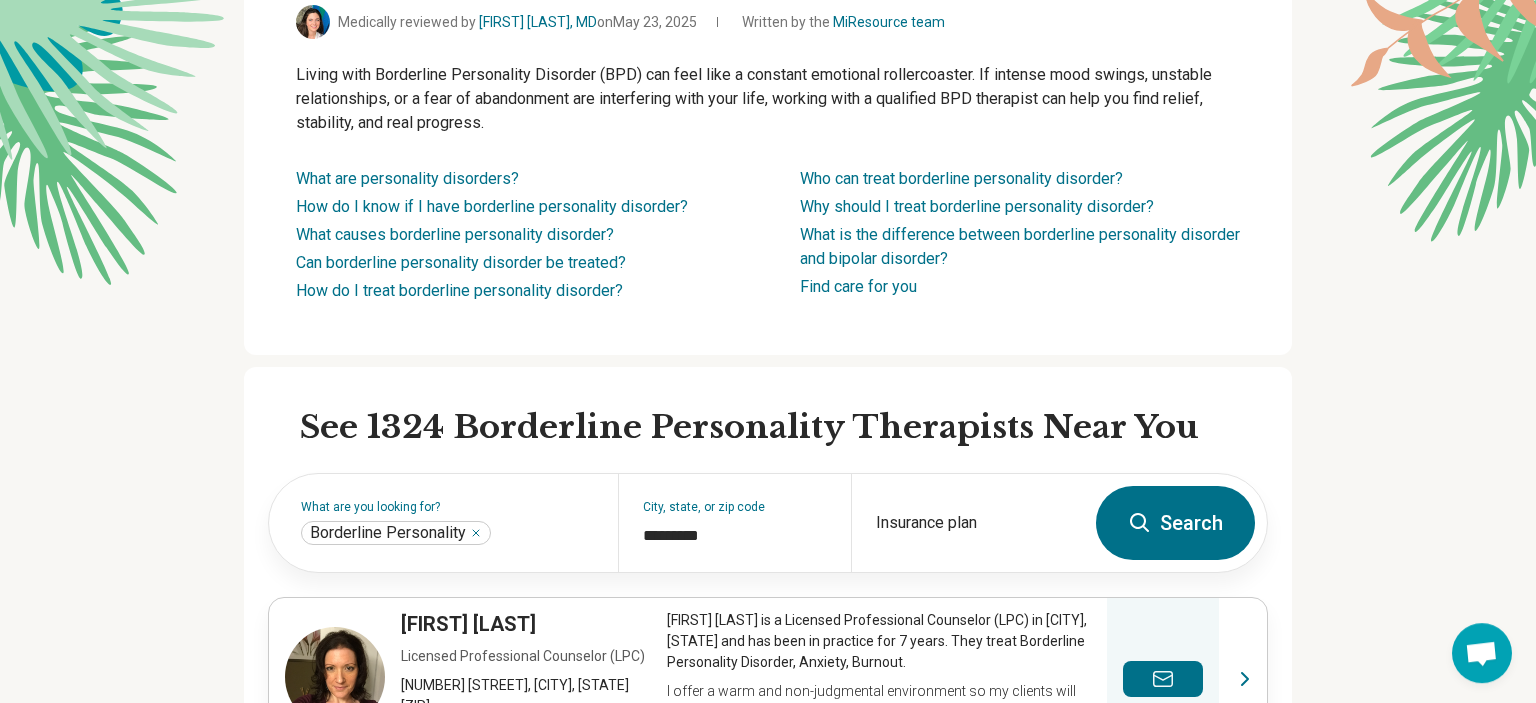 click on "Search" at bounding box center (1175, 523) 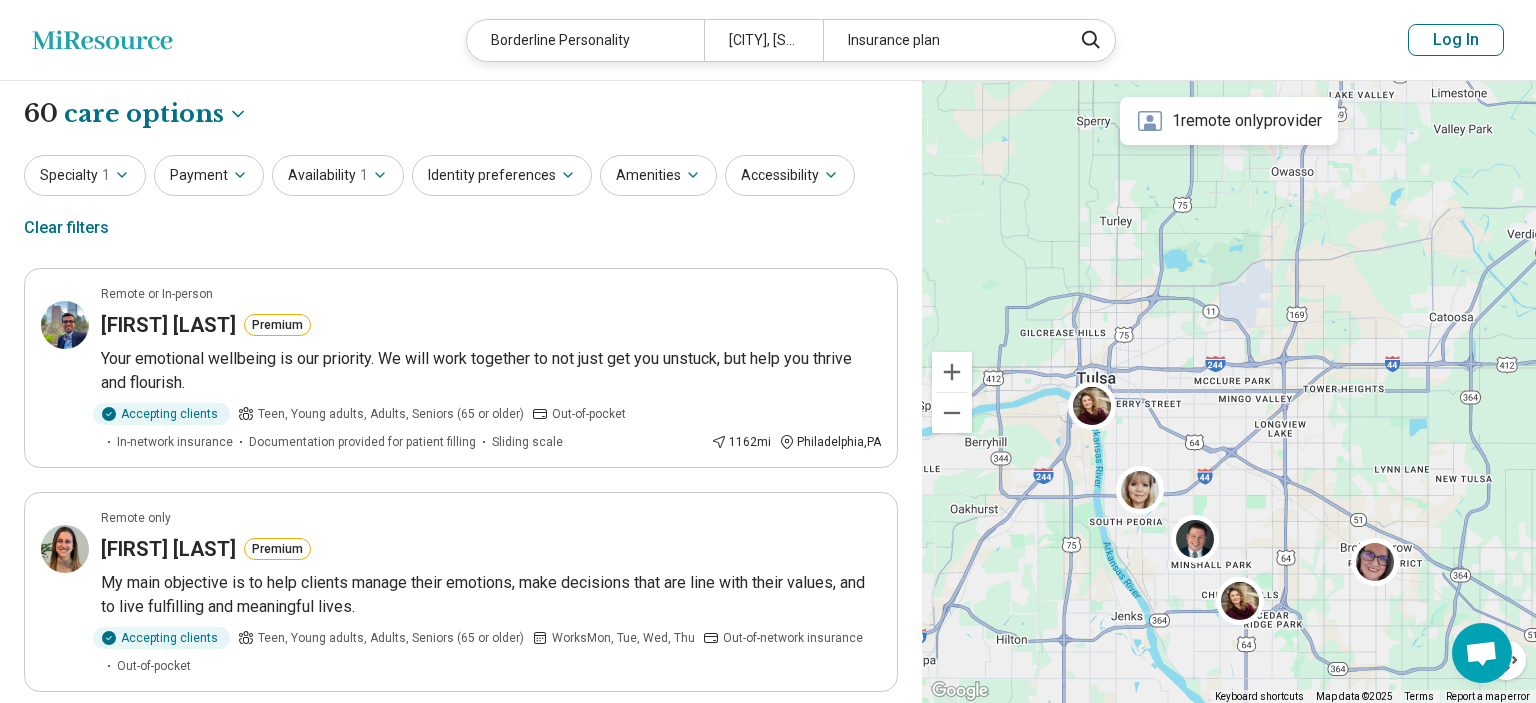 drag, startPoint x: 1298, startPoint y: 443, endPoint x: 1162, endPoint y: 428, distance: 136.8247 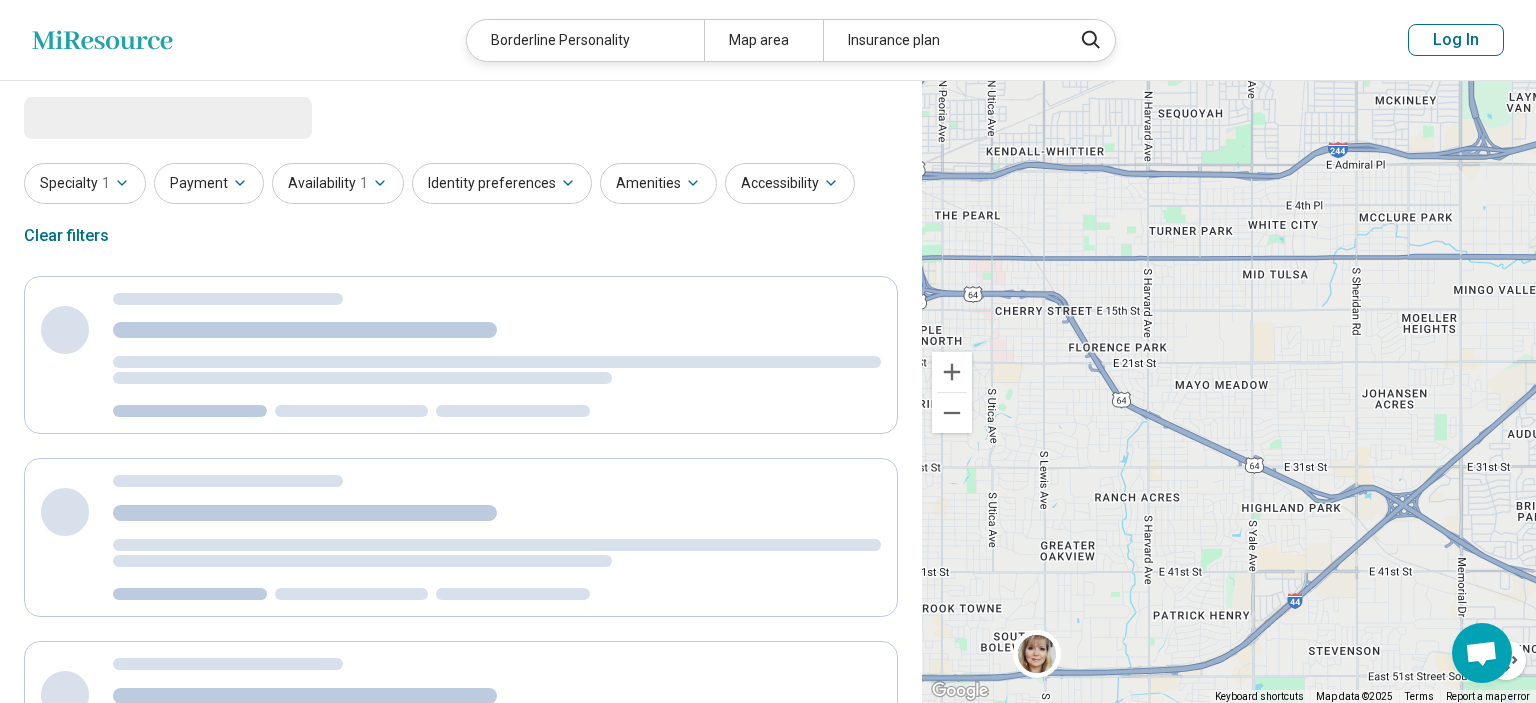 select on "***" 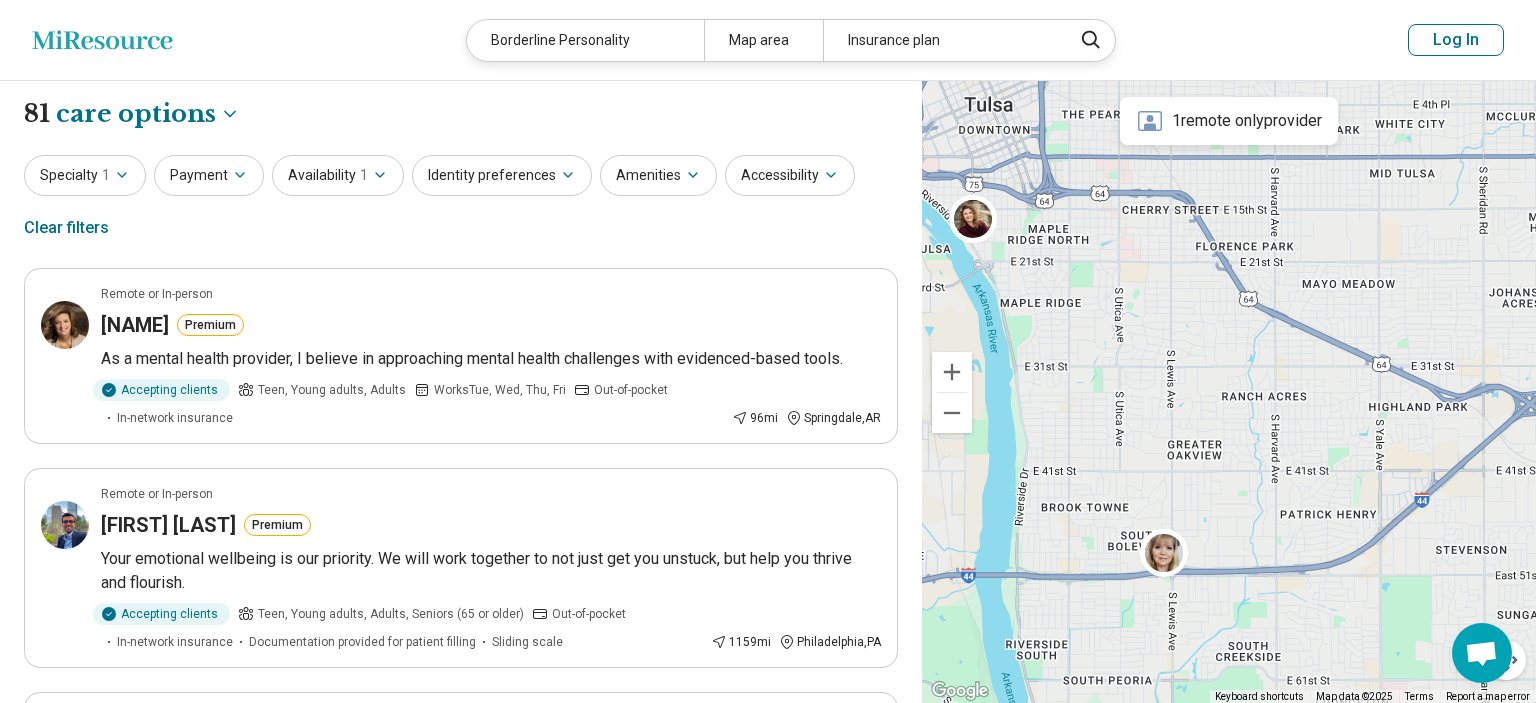 drag, startPoint x: 1097, startPoint y: 439, endPoint x: 1224, endPoint y: 338, distance: 162.26521 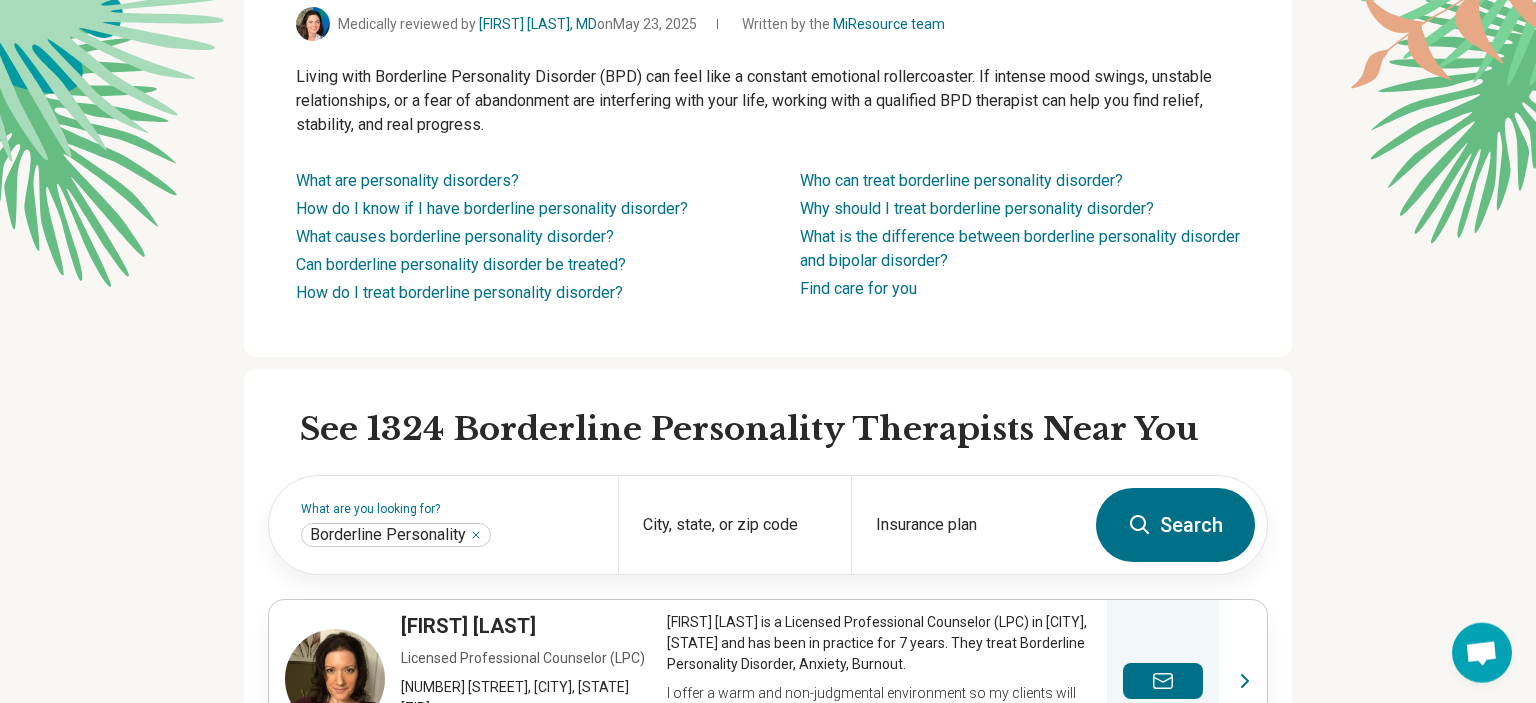 scroll, scrollTop: 231, scrollLeft: 0, axis: vertical 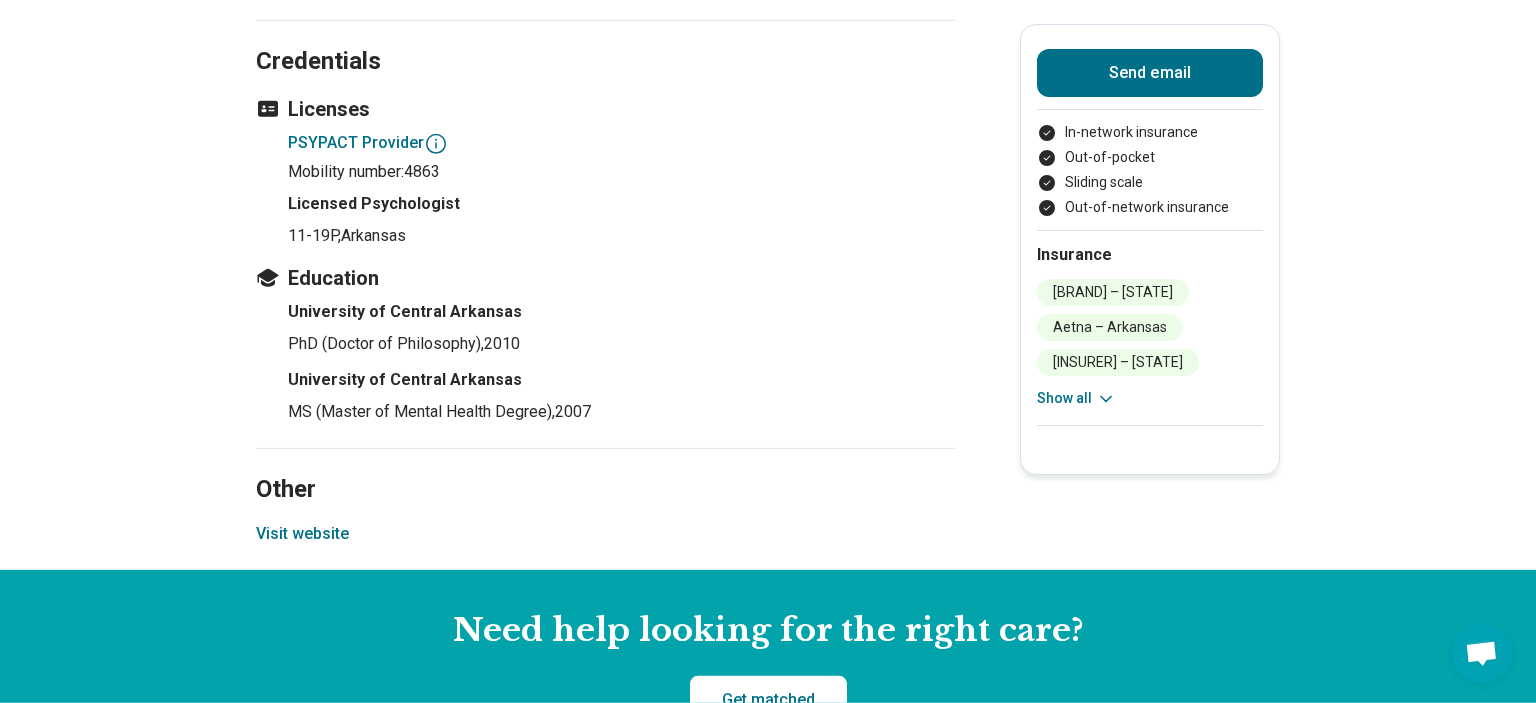 click on "Visit website" at bounding box center (302, 534) 